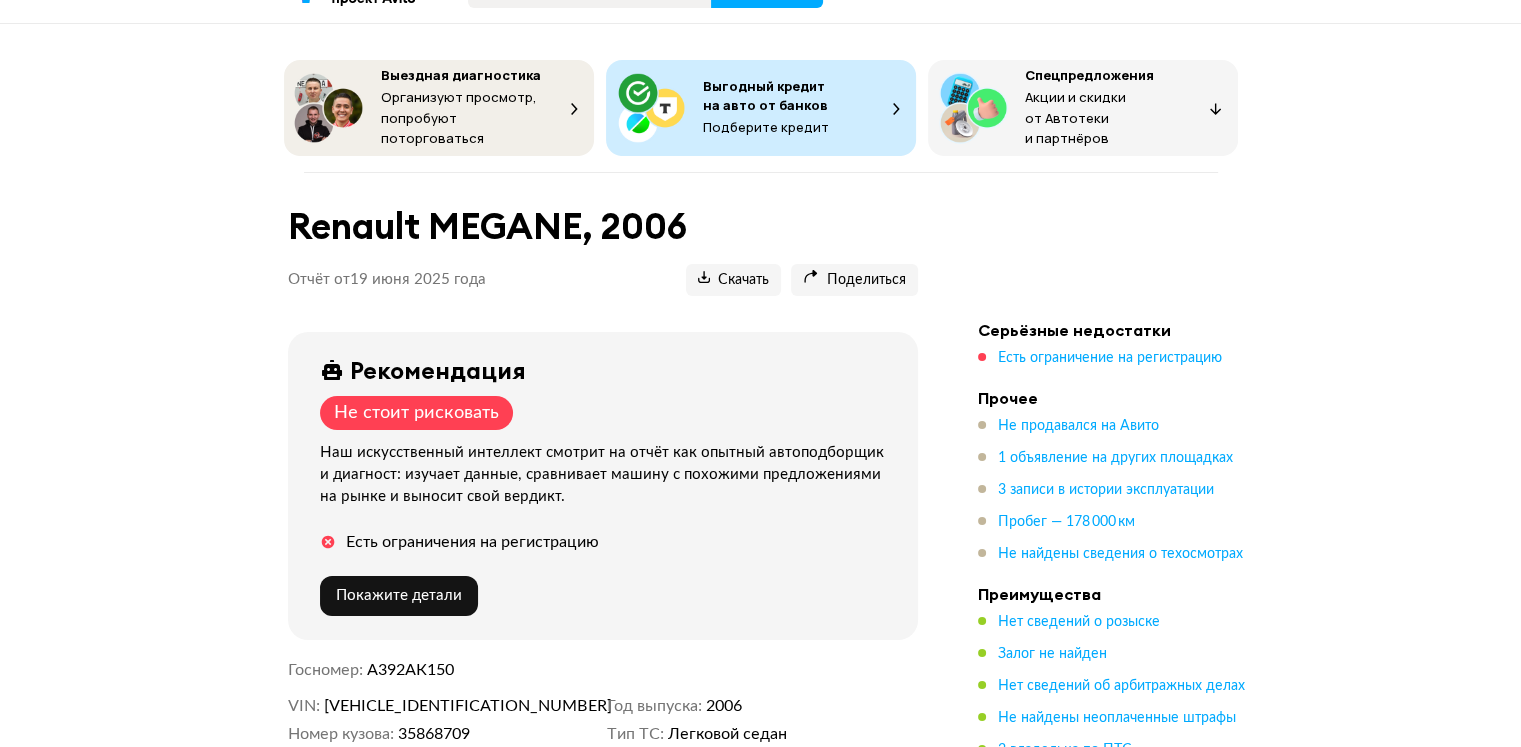 scroll, scrollTop: 0, scrollLeft: 0, axis: both 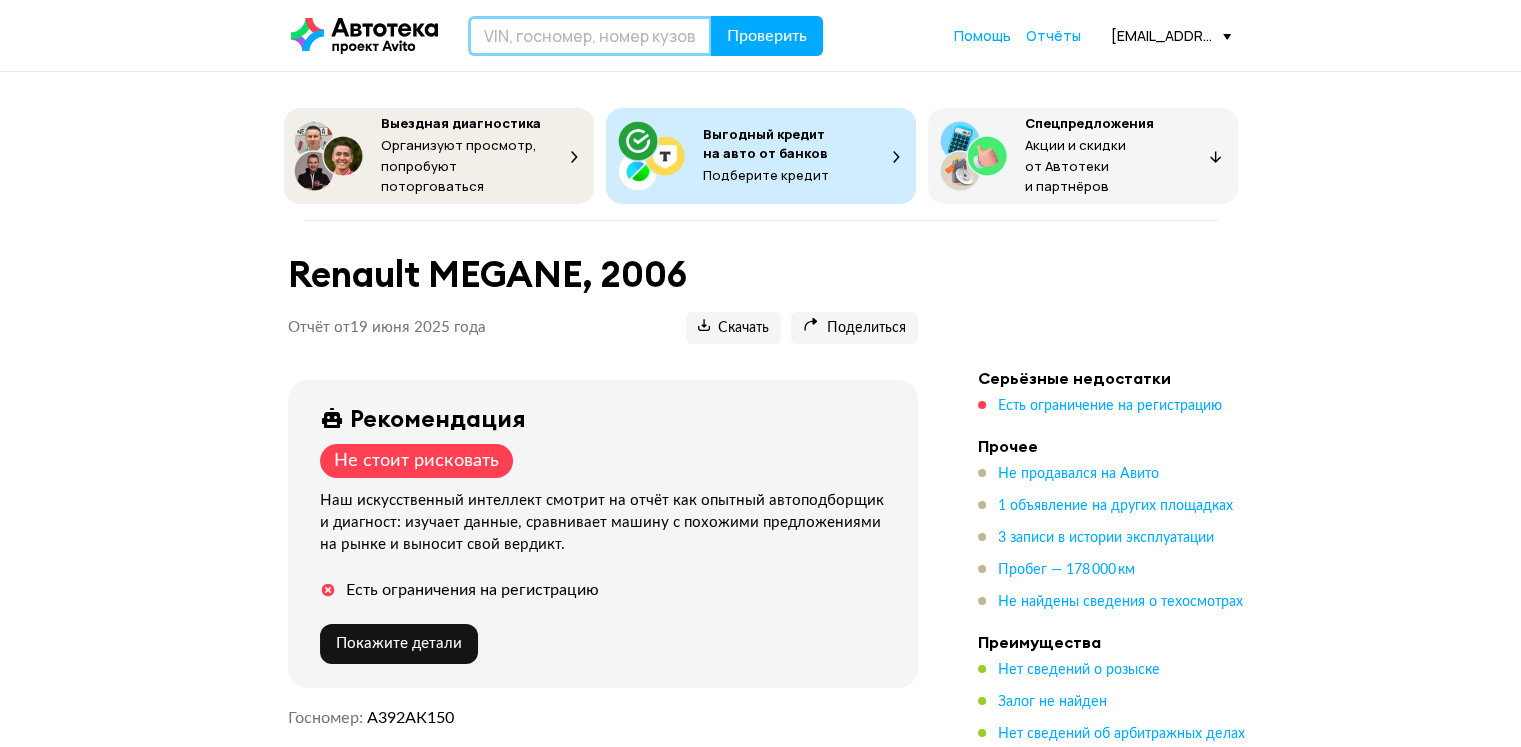 click at bounding box center (590, 36) 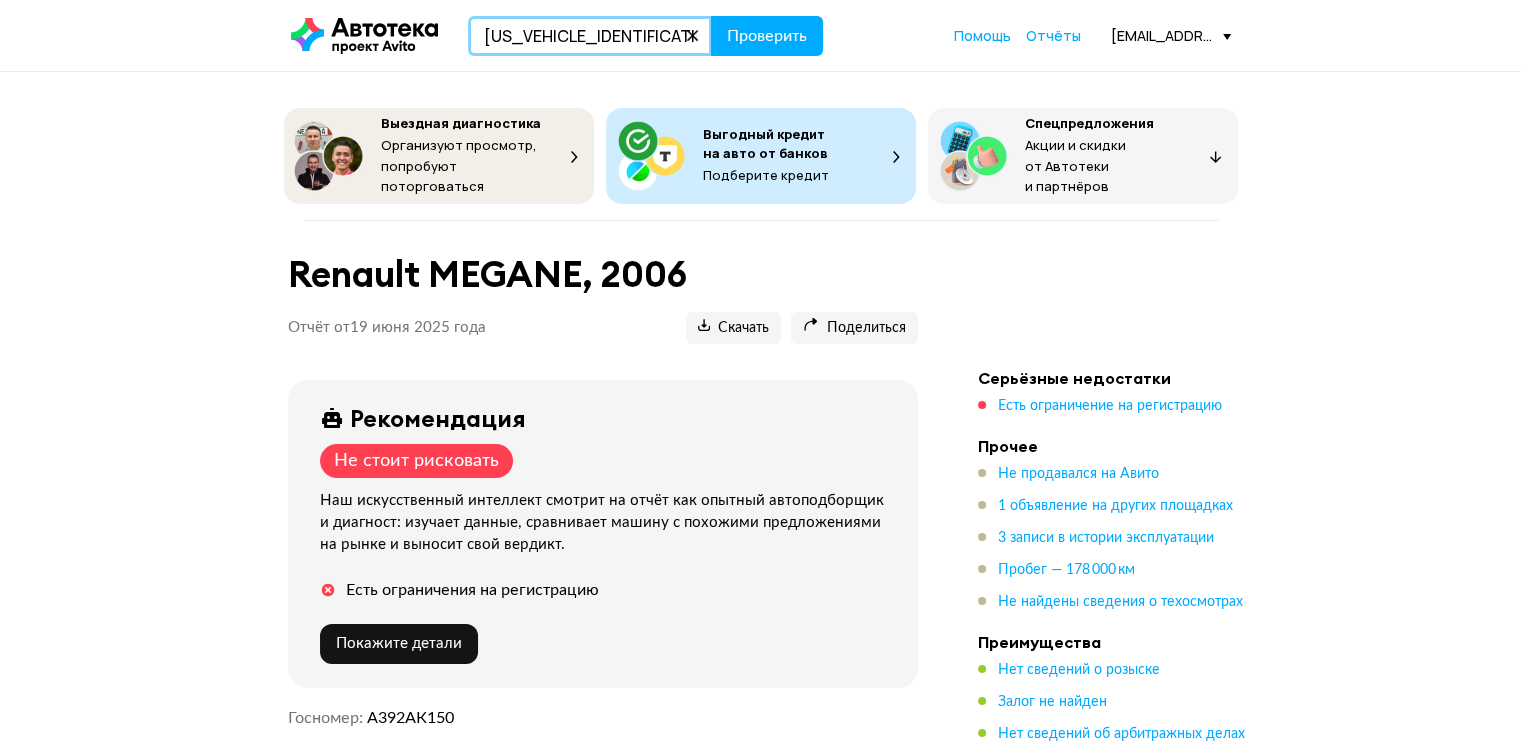 type on "[US_VEHICLE_IDENTIFICATION_NUMBER]" 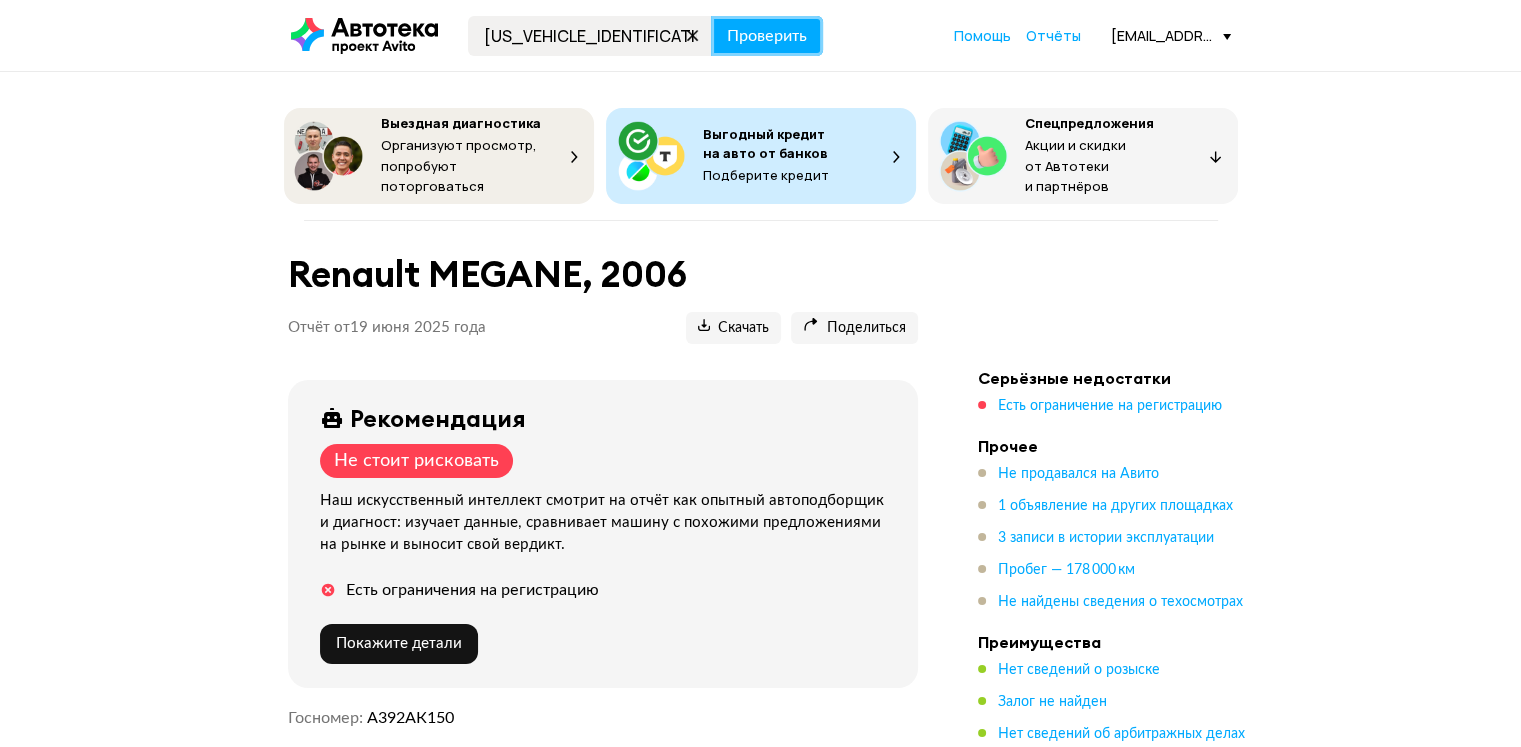 click on "Проверить" at bounding box center (767, 36) 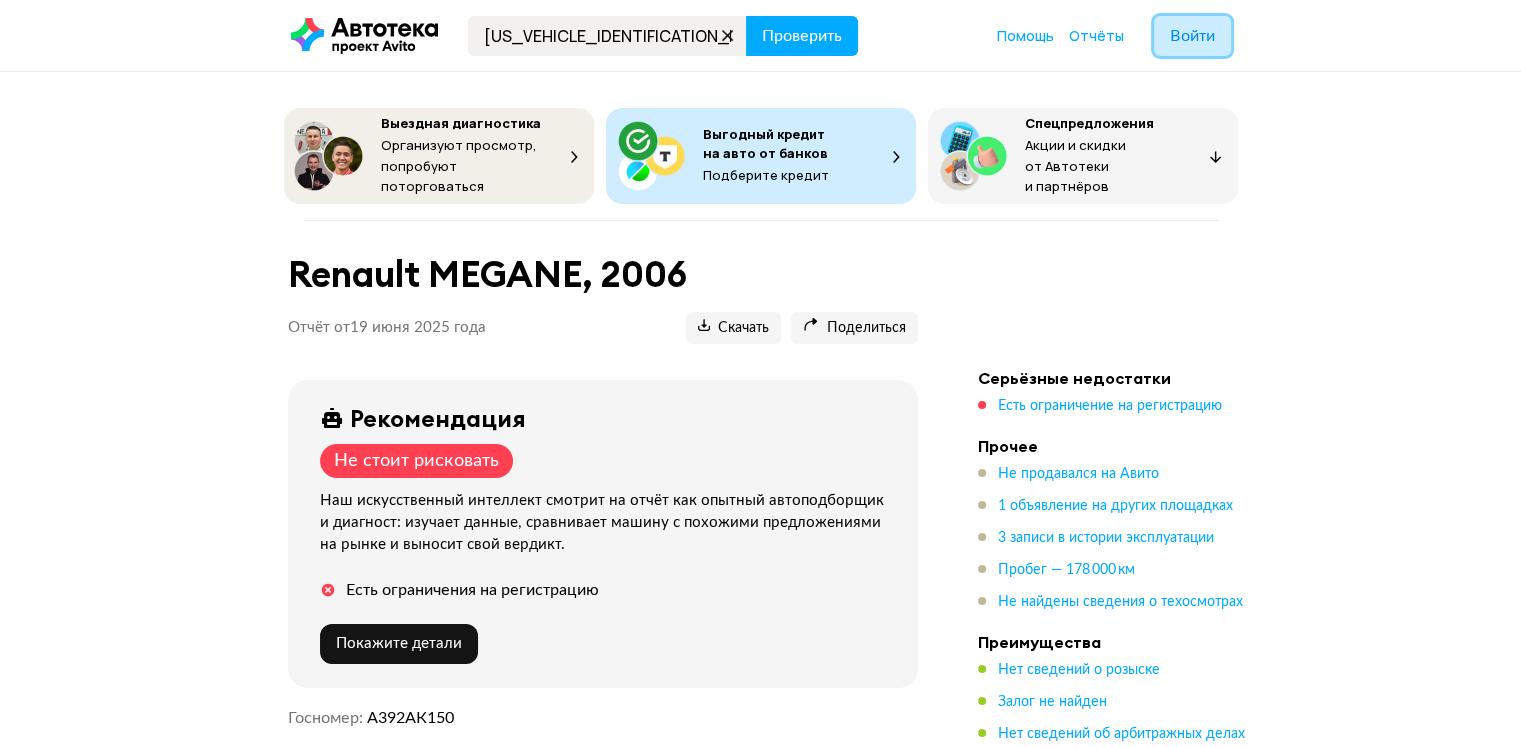 click on "Войти" at bounding box center (1192, 36) 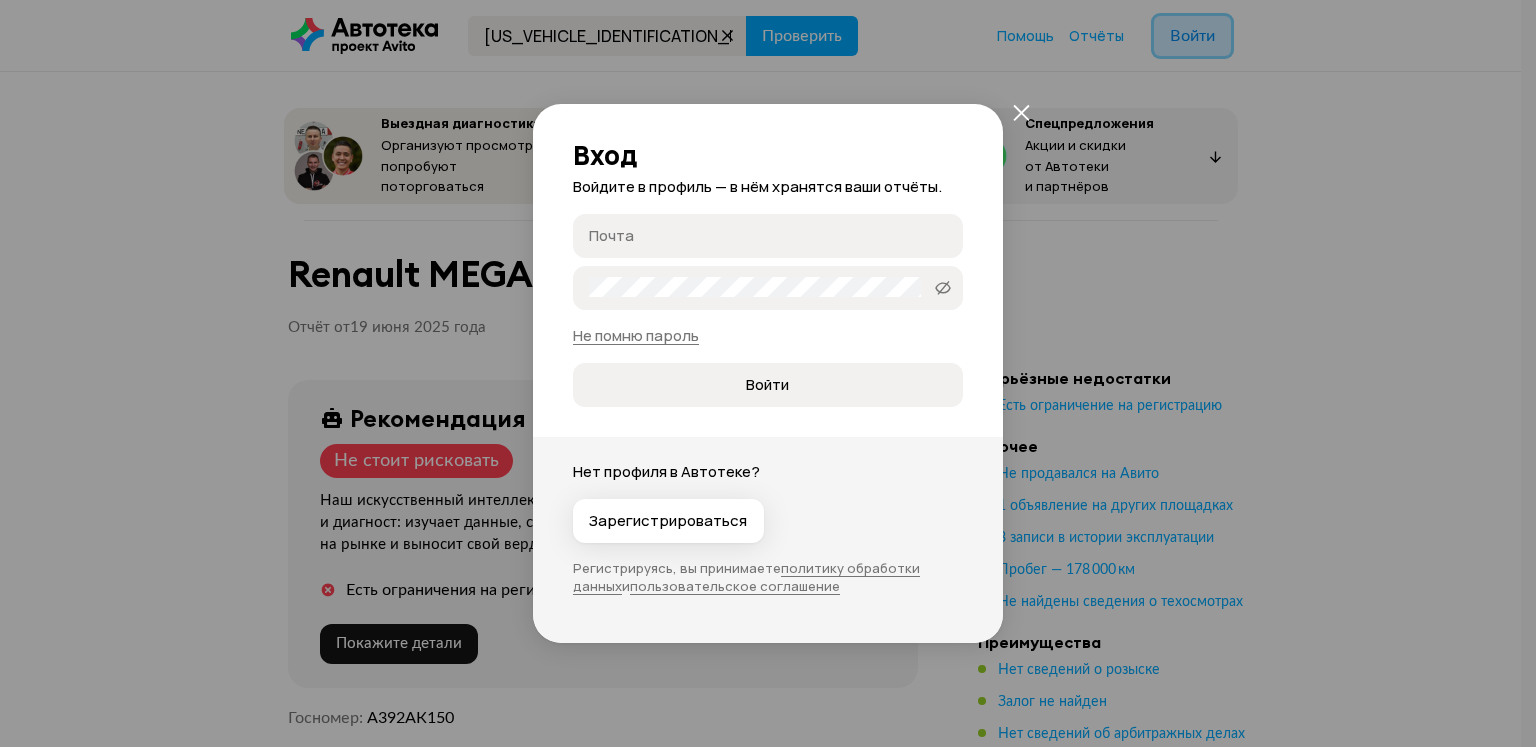 click on "Почта" at bounding box center (768, 236) 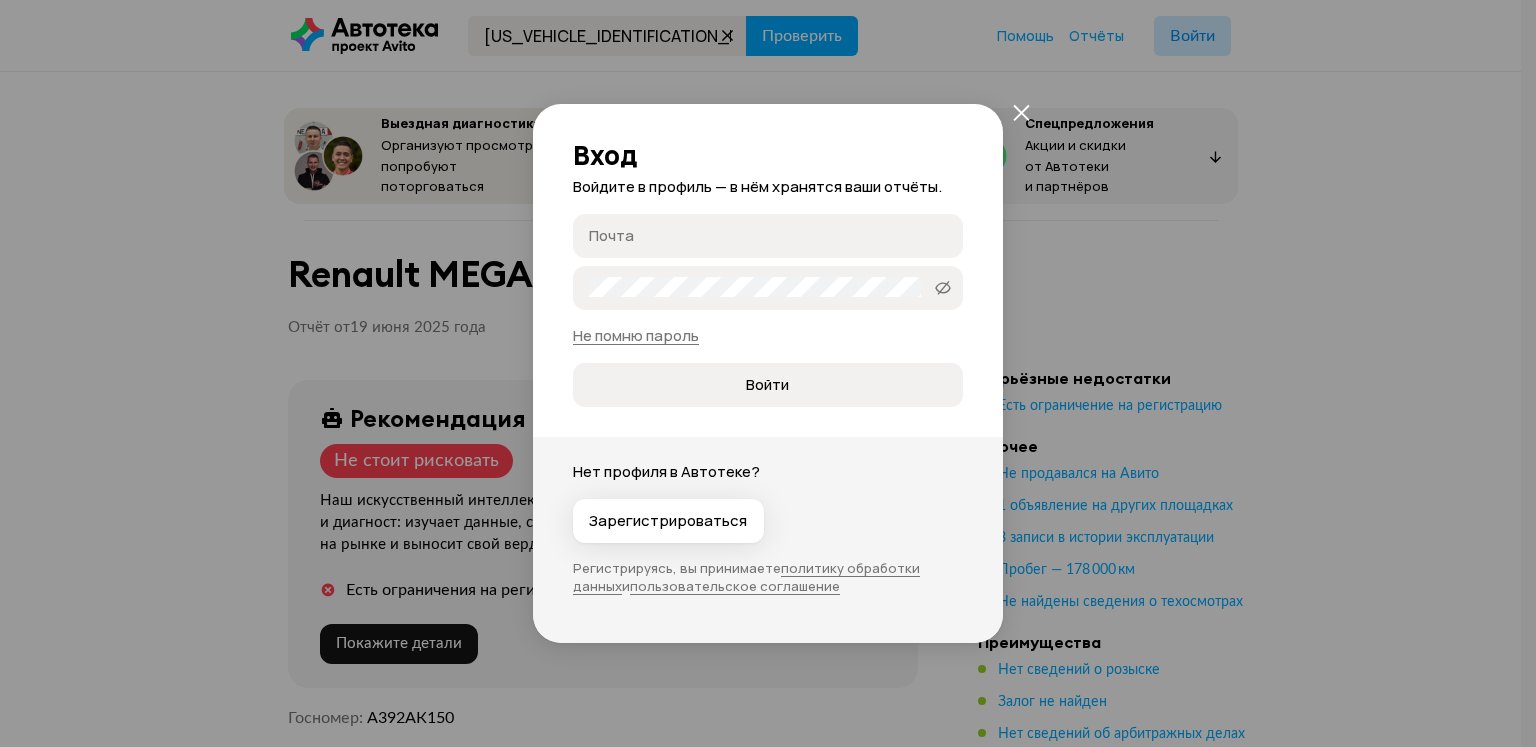 click on "Почта" at bounding box center (771, 235) 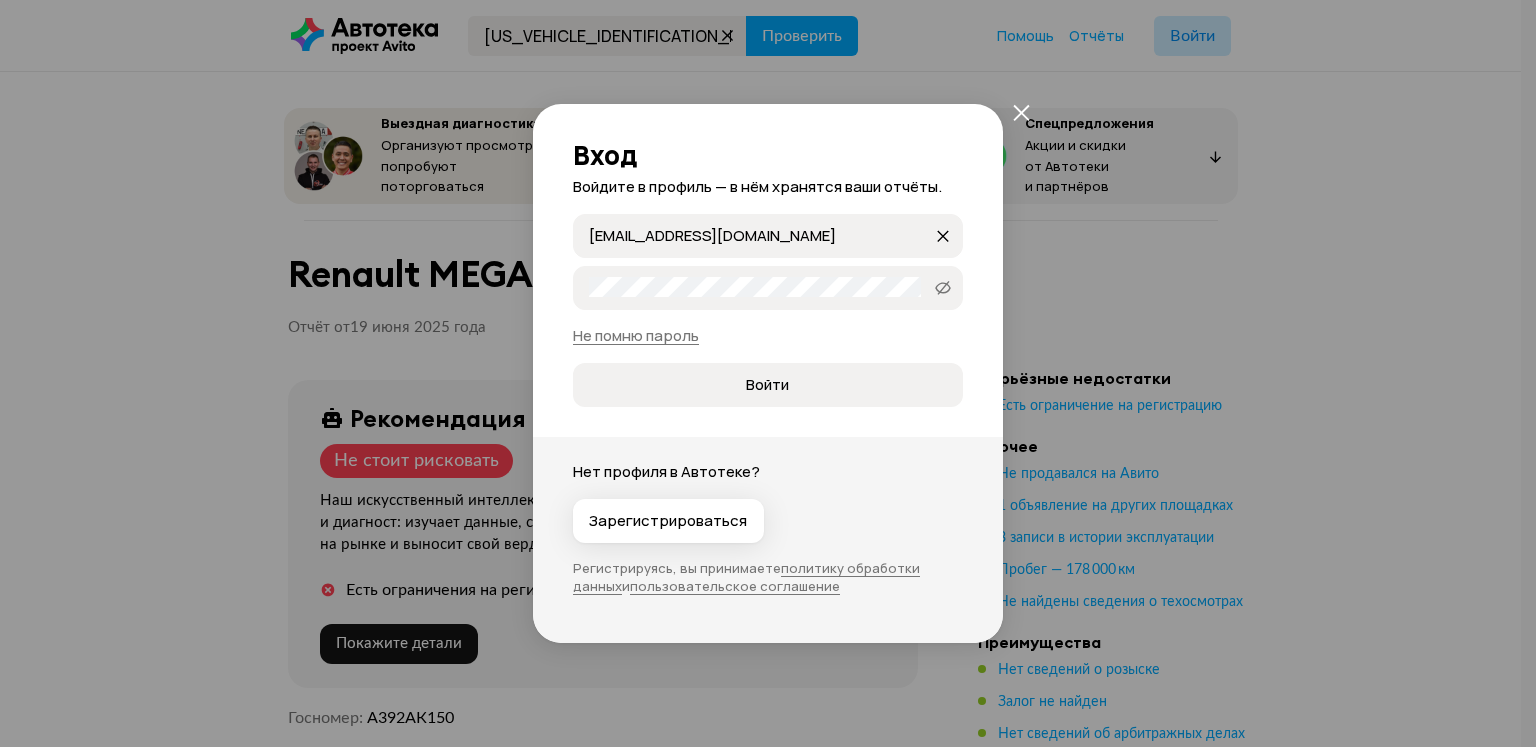 type on "[EMAIL_ADDRESS][DOMAIN_NAME]" 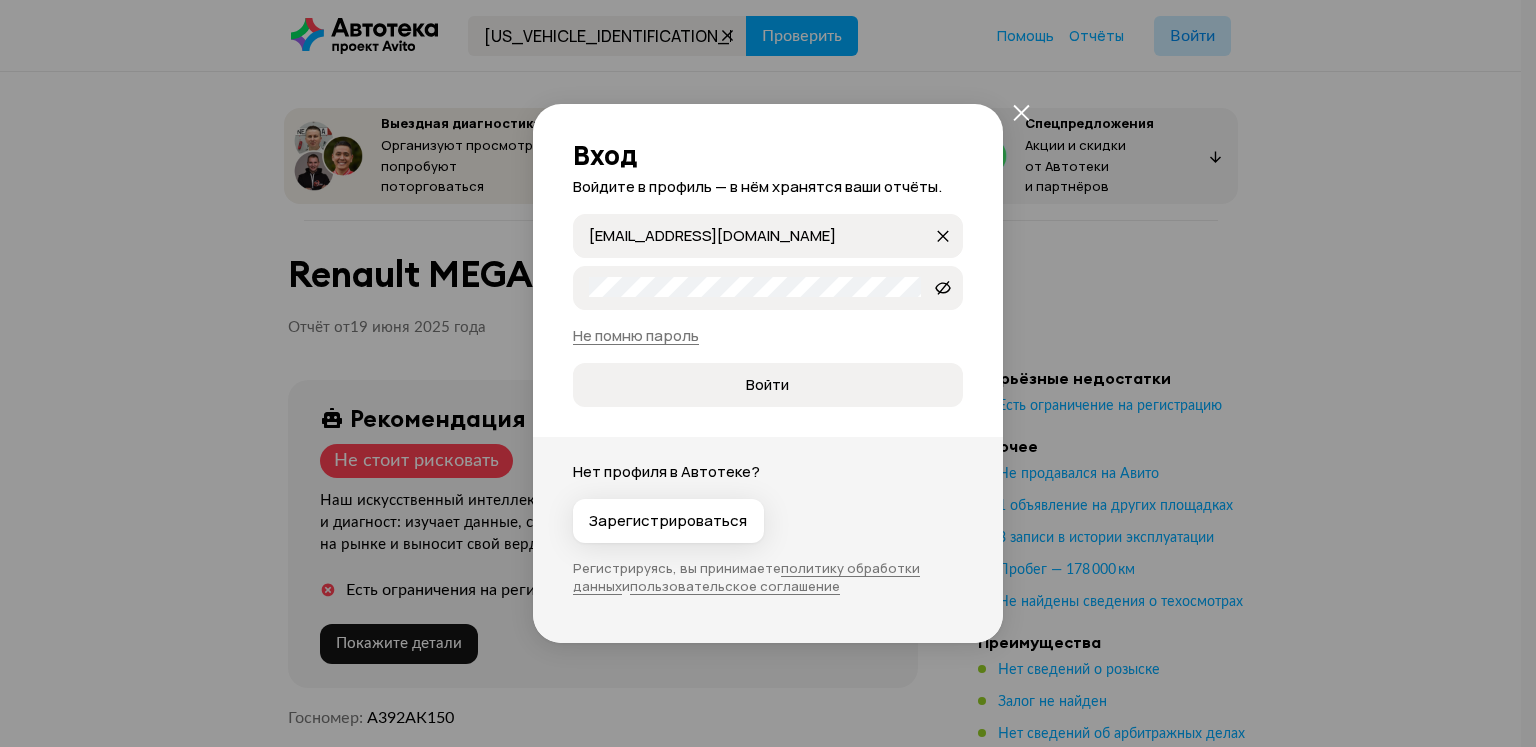 click on "Войти" at bounding box center [767, 385] 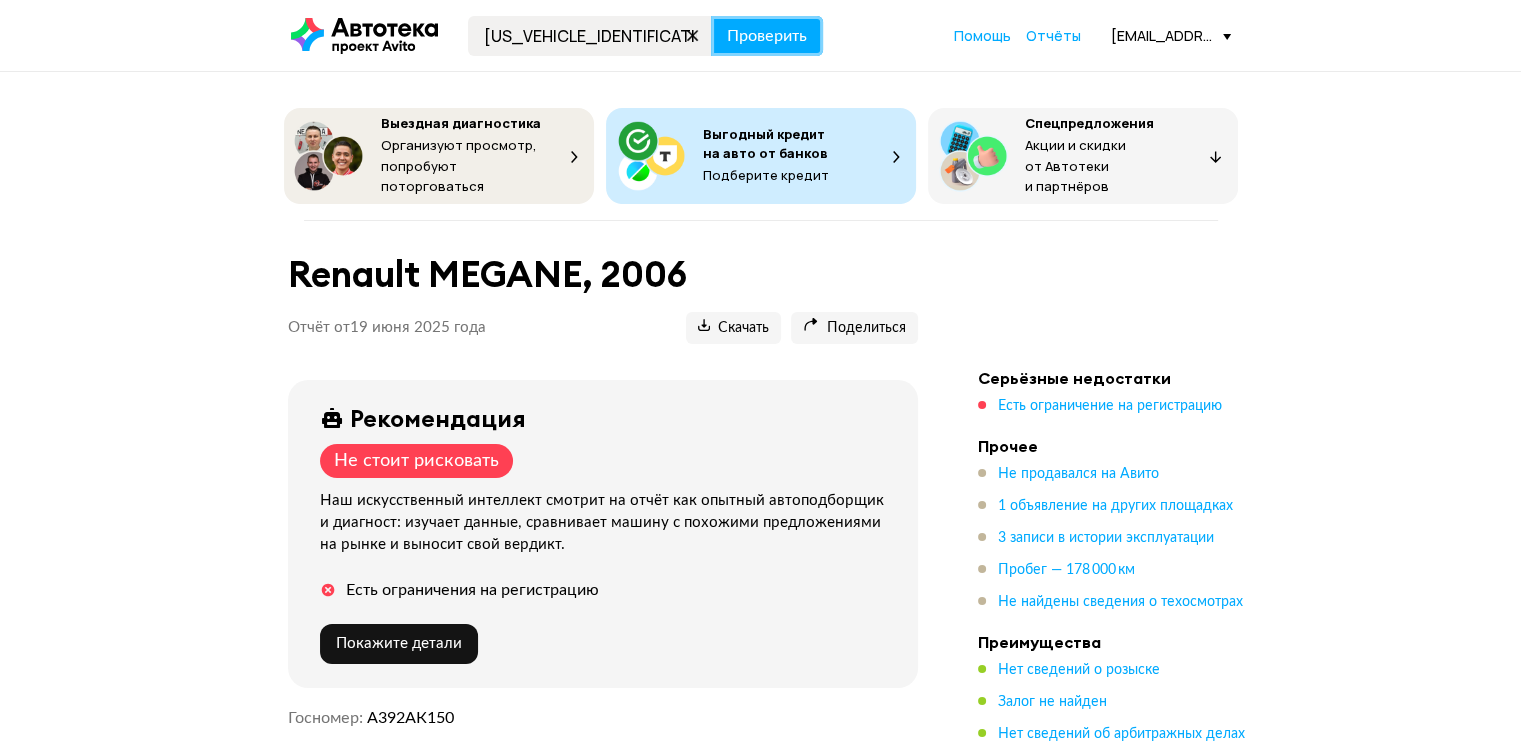 click on "Проверить" at bounding box center [767, 36] 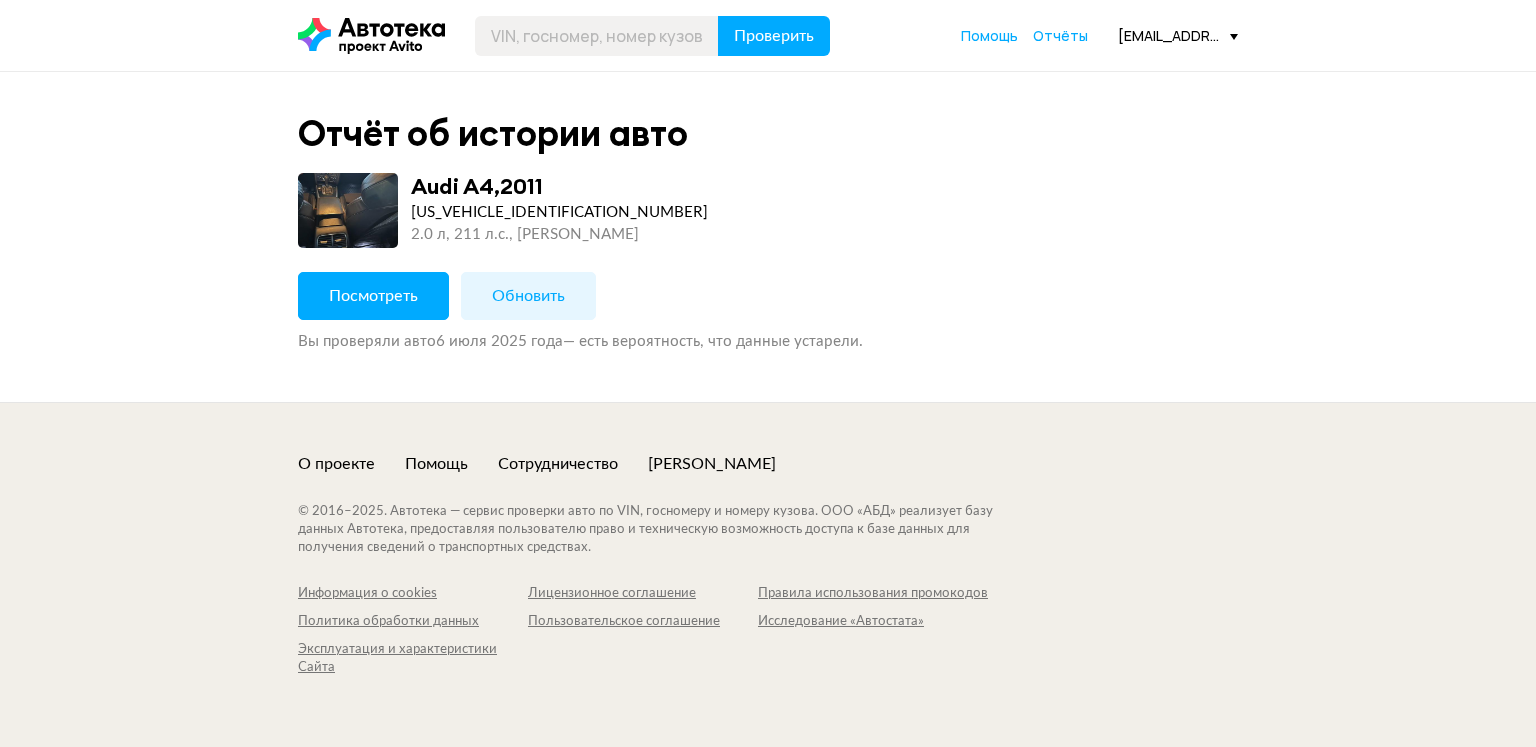 click on "Посмотреть" at bounding box center (373, 296) 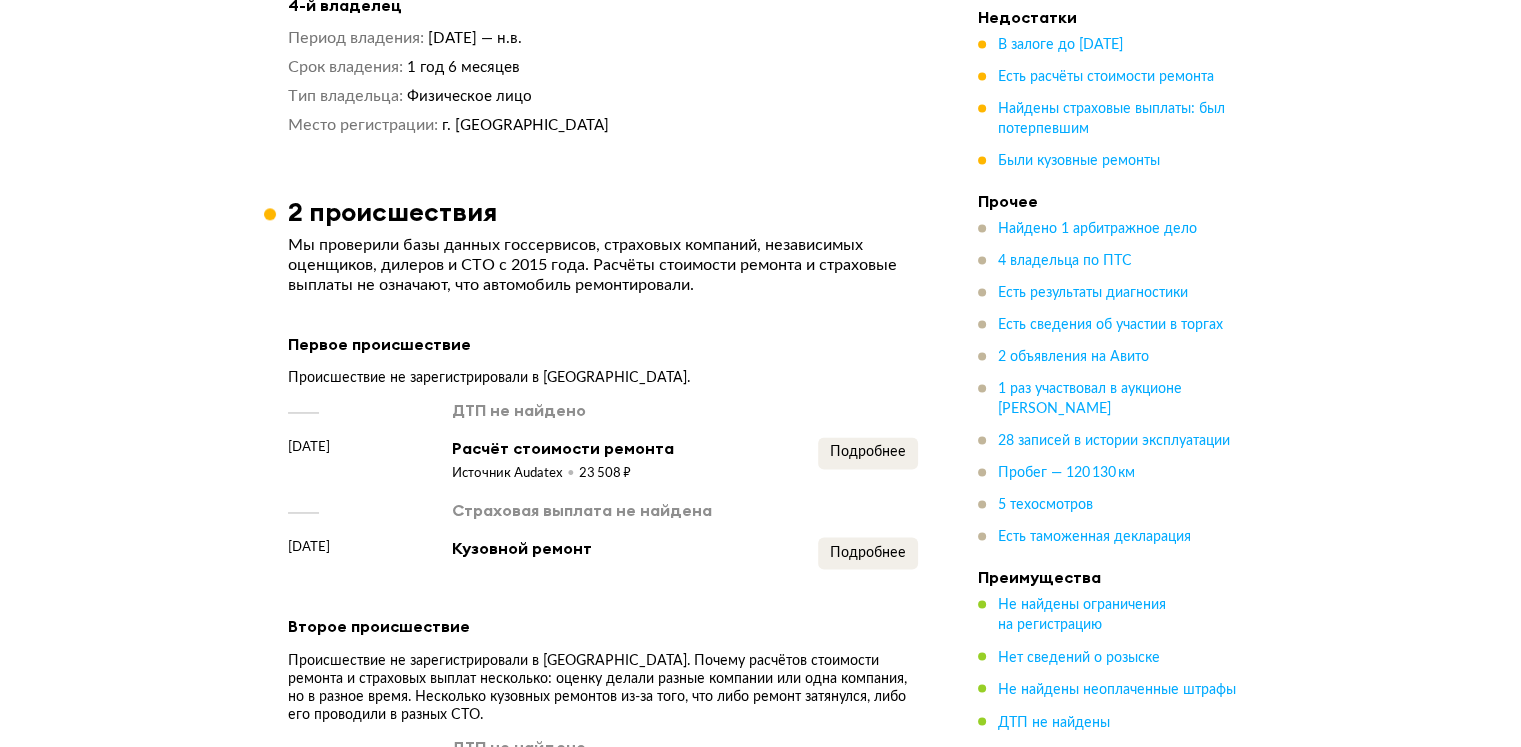scroll, scrollTop: 3200, scrollLeft: 0, axis: vertical 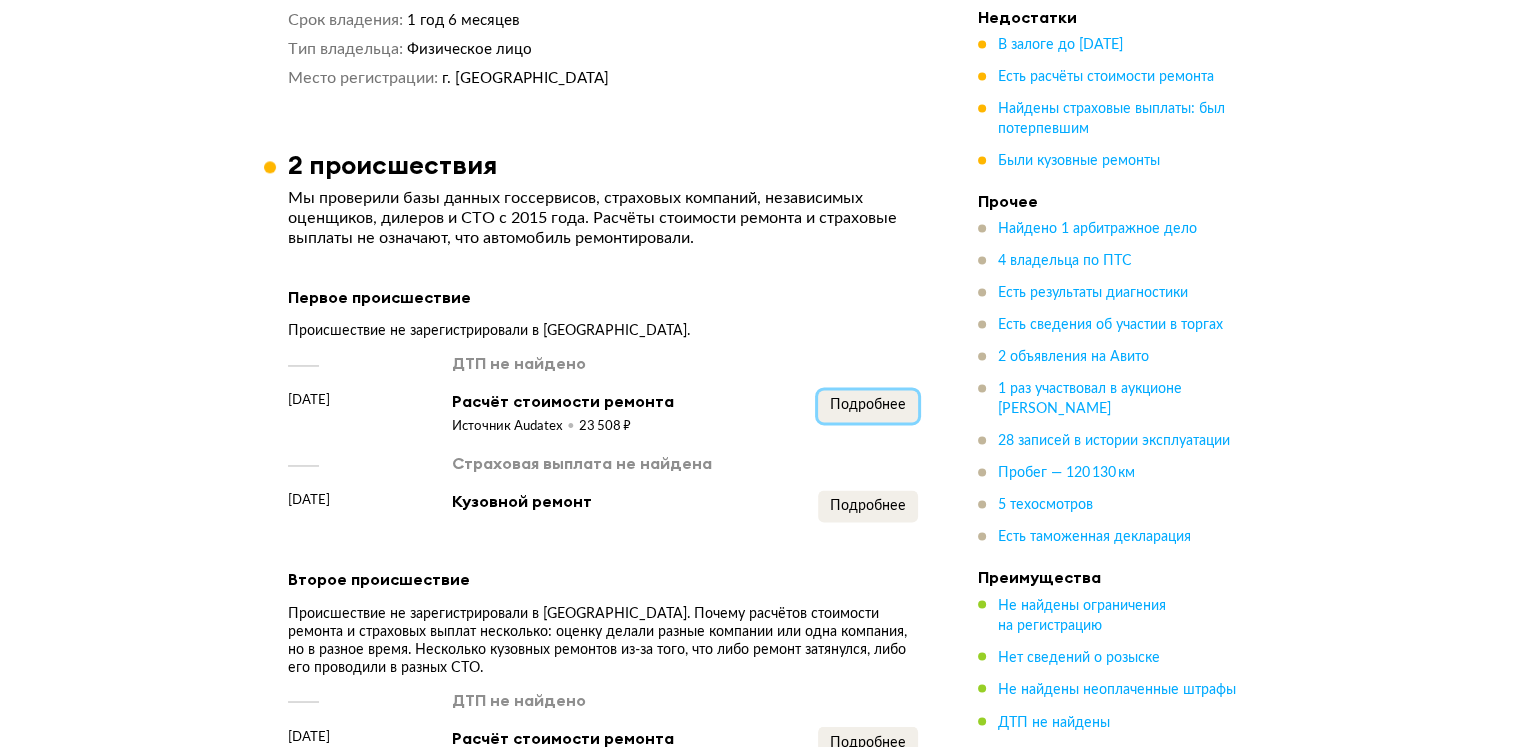 click on "Подробнее" at bounding box center (868, 405) 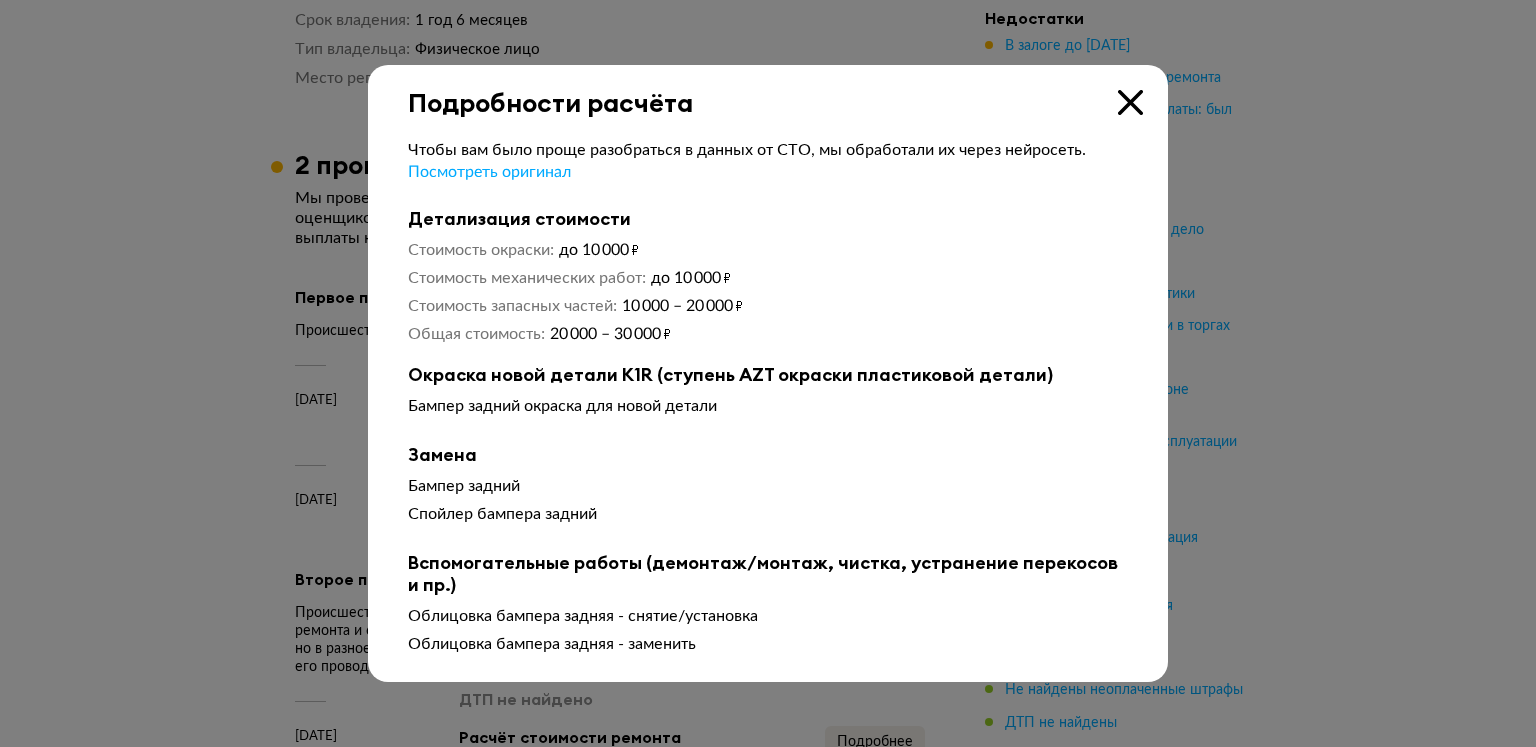 click at bounding box center [1130, 102] 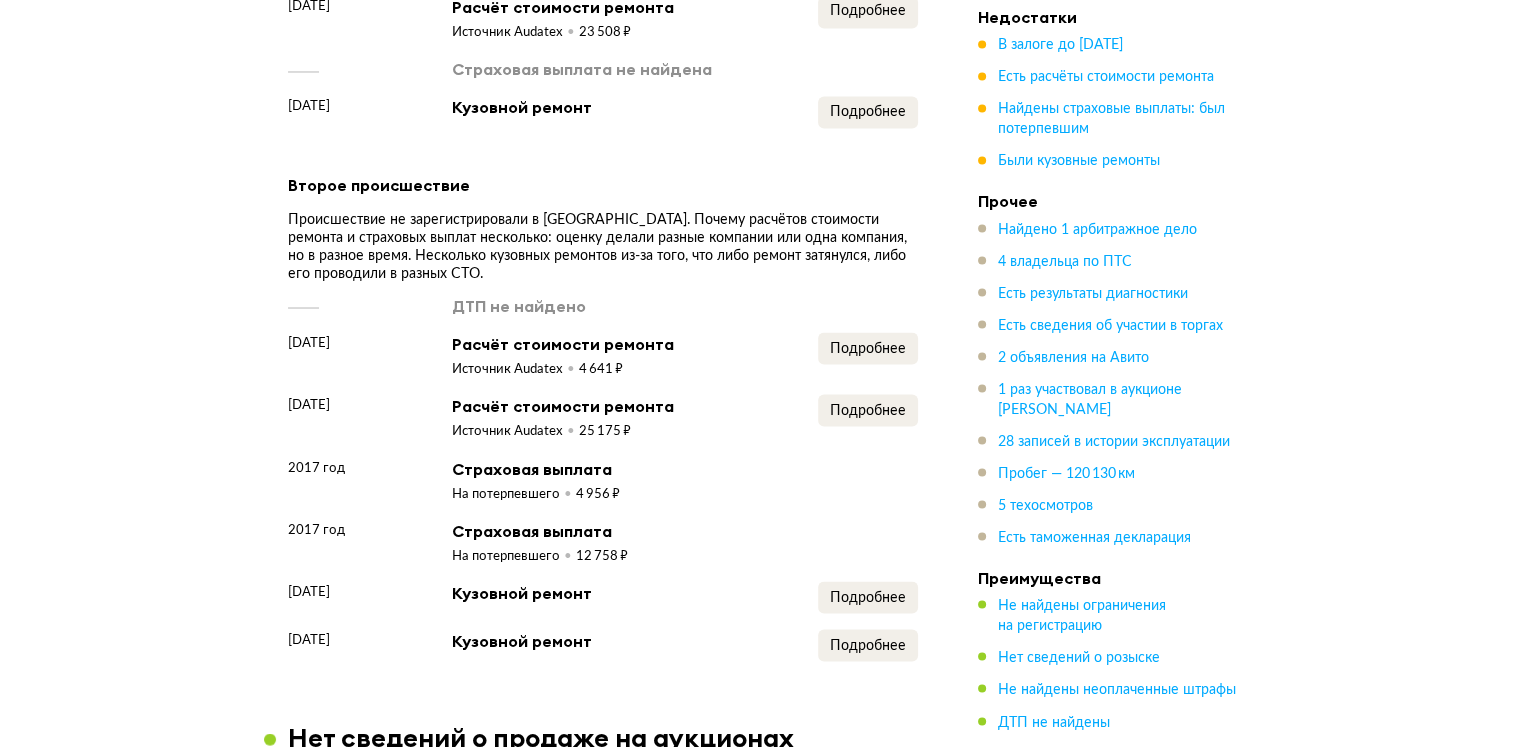 scroll, scrollTop: 3600, scrollLeft: 0, axis: vertical 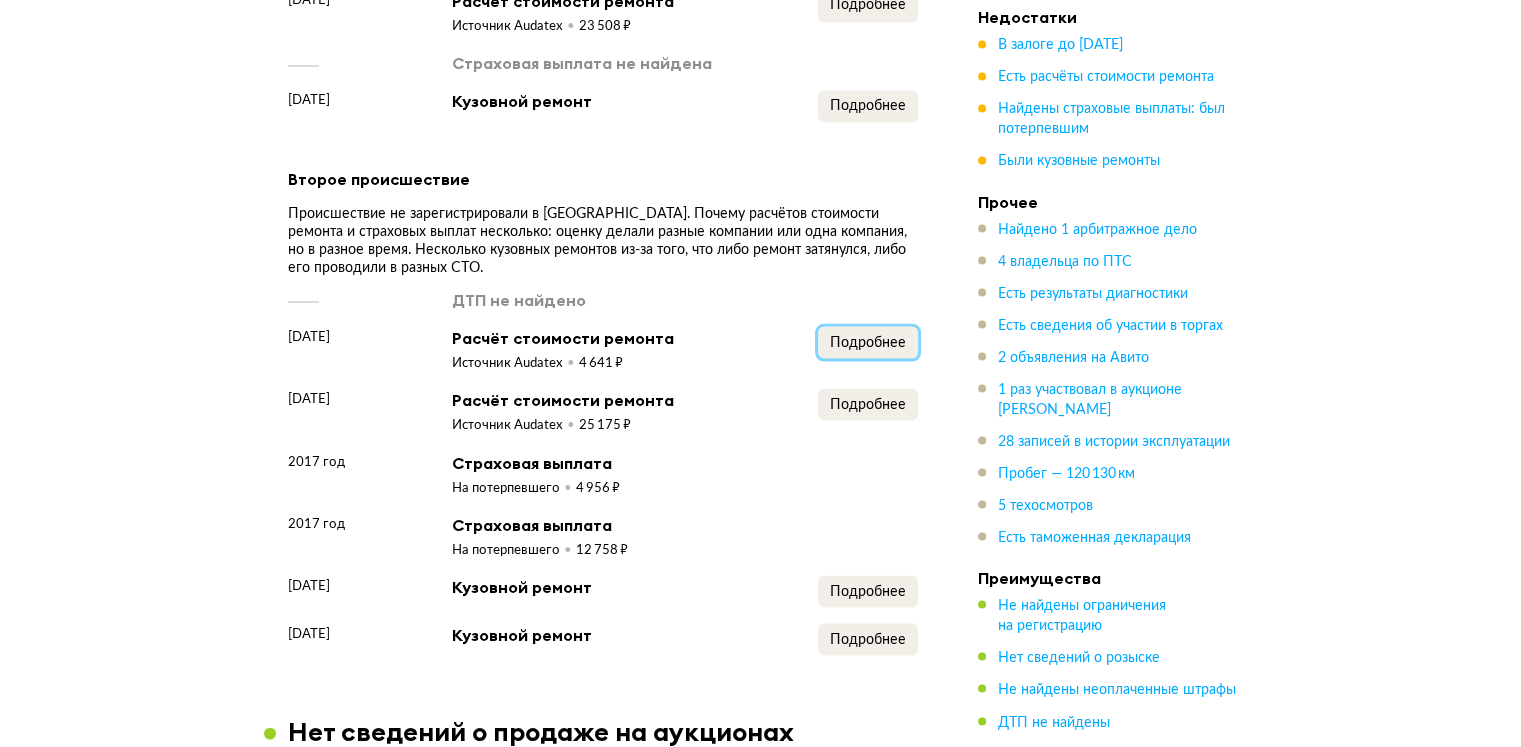 click on "Подробнее" at bounding box center (868, 342) 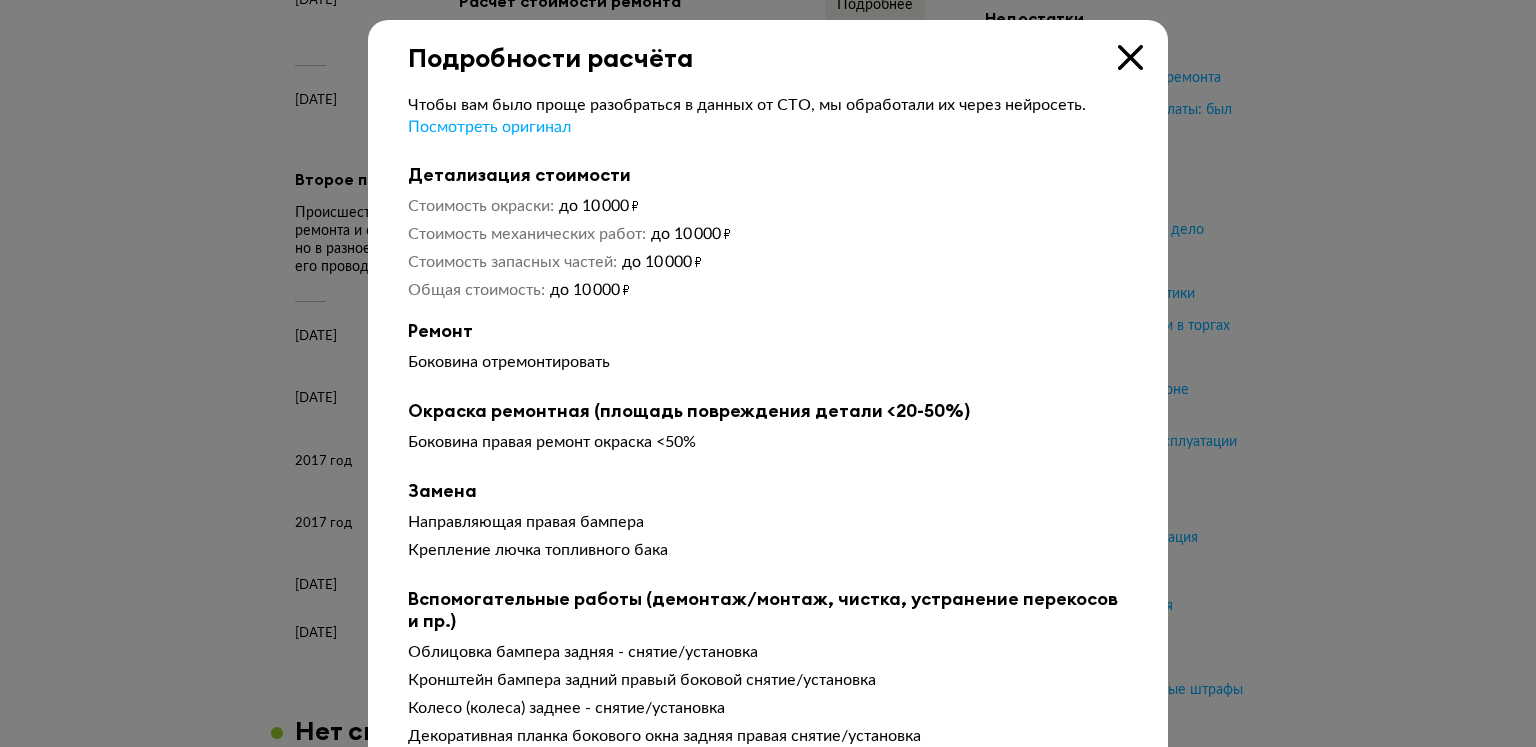 click at bounding box center (1130, 57) 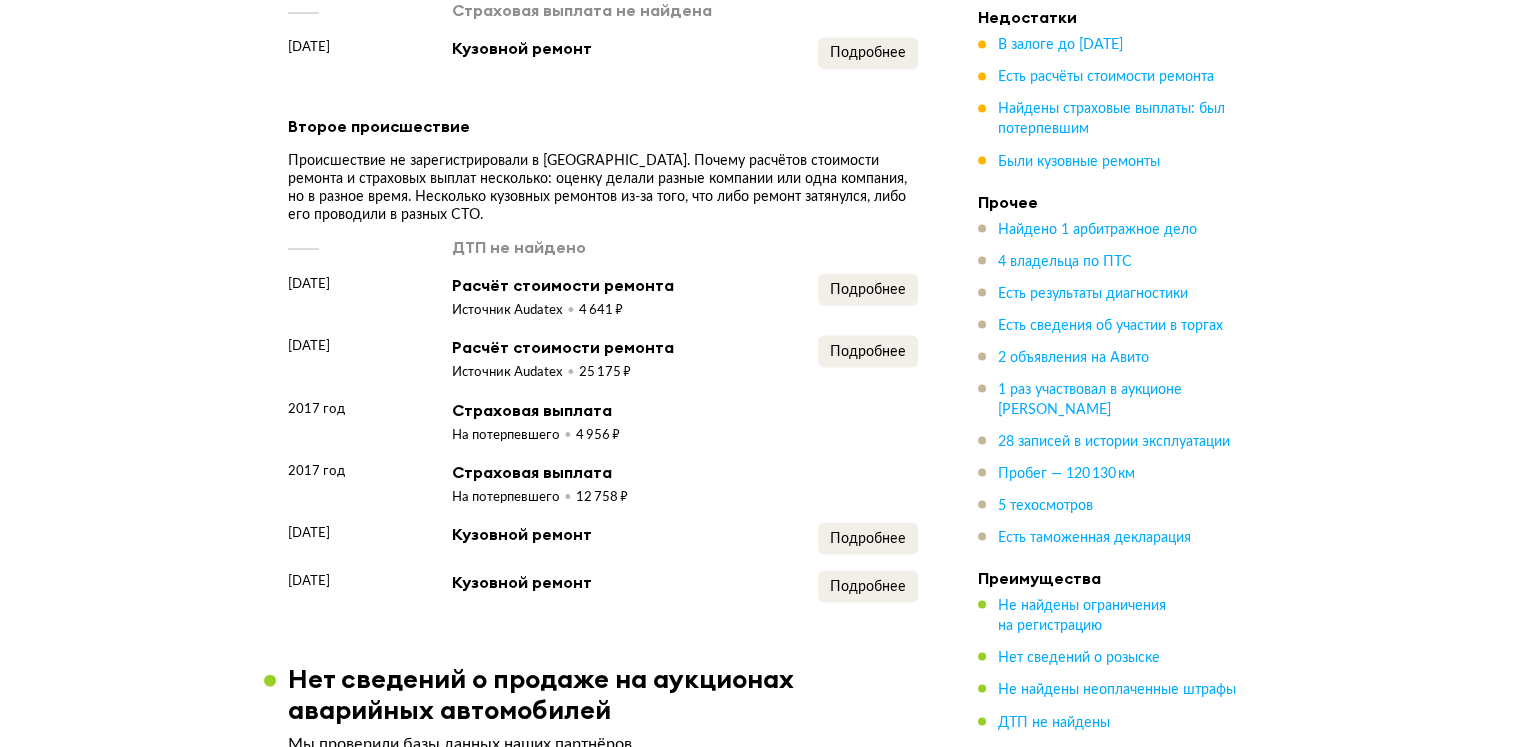 scroll, scrollTop: 3700, scrollLeft: 0, axis: vertical 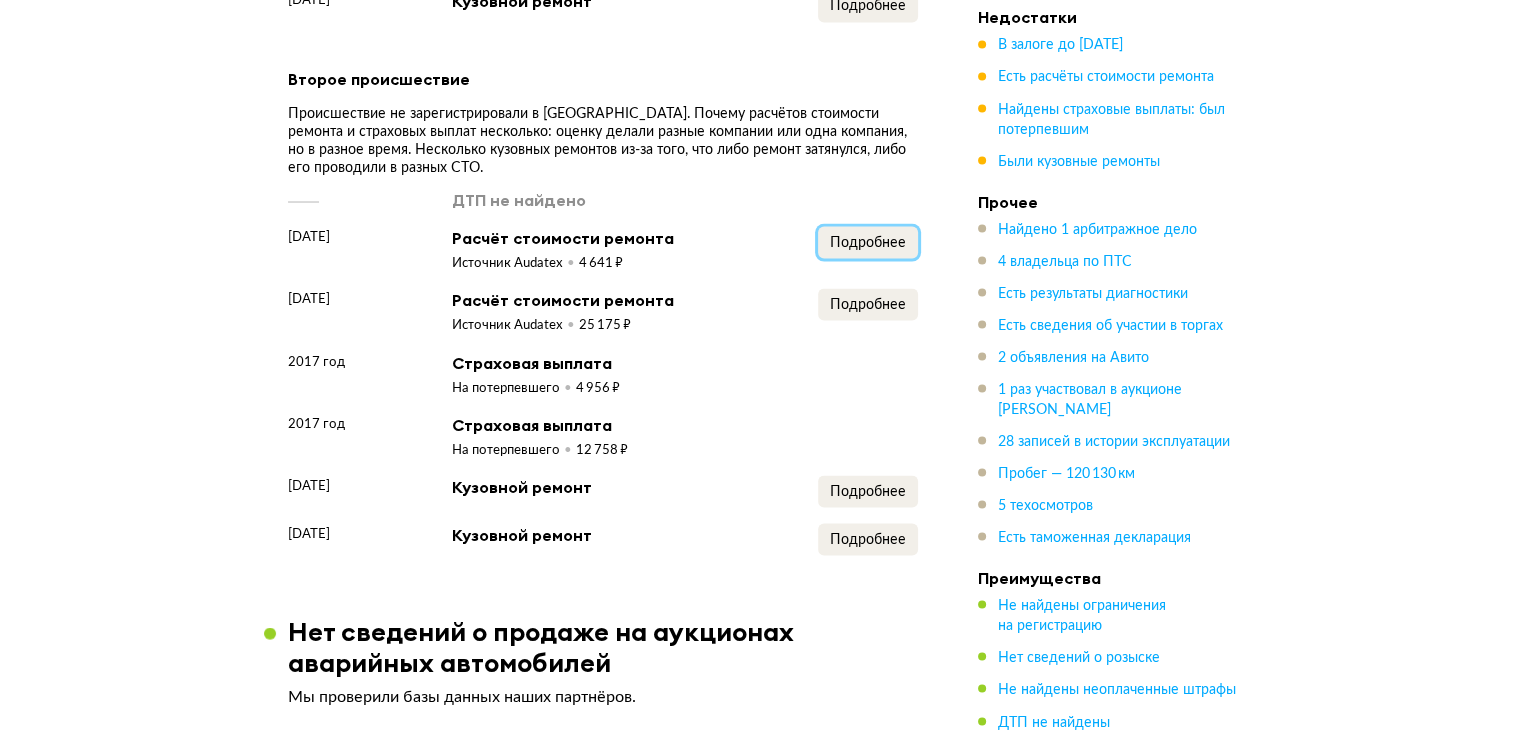 click on "Подробнее" at bounding box center [868, 242] 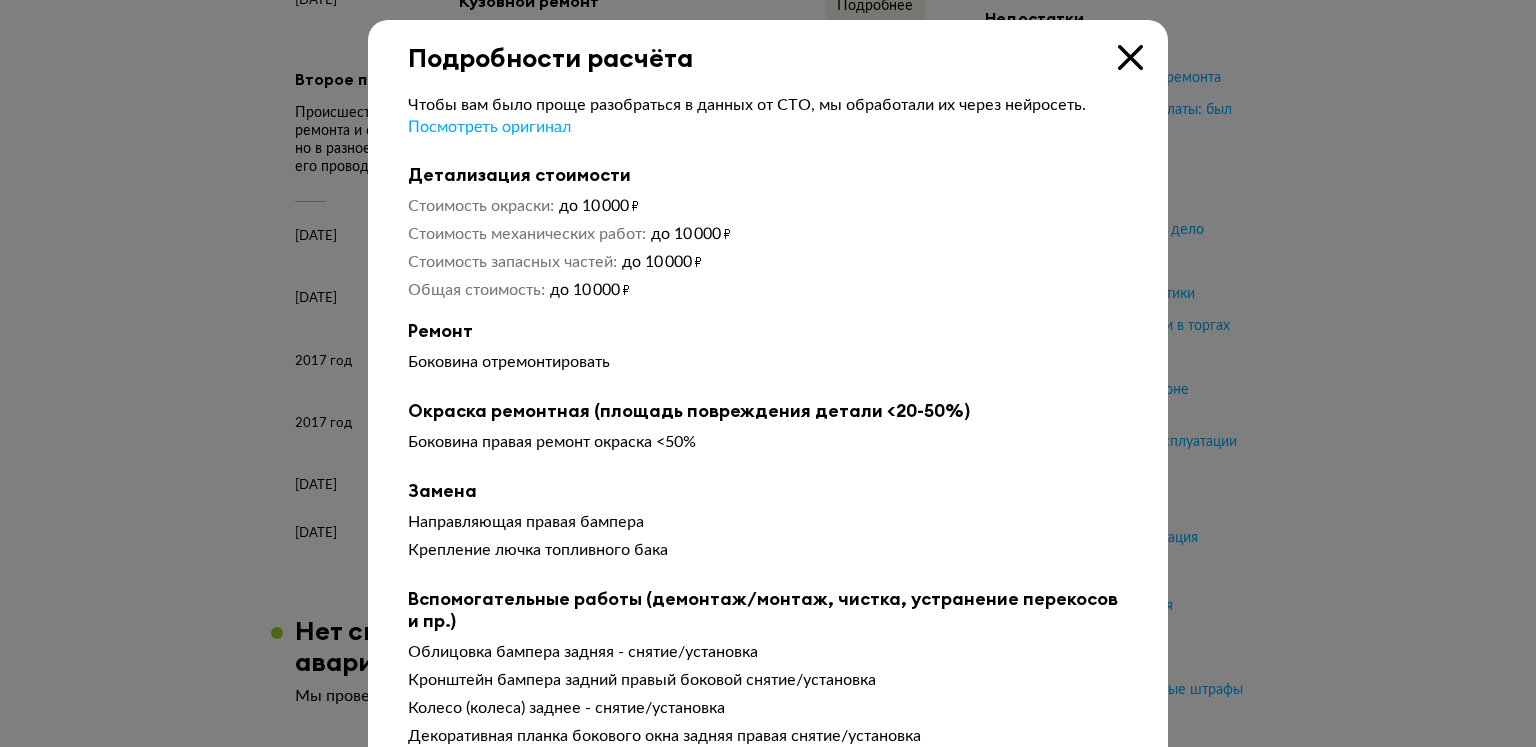 click at bounding box center [1130, 57] 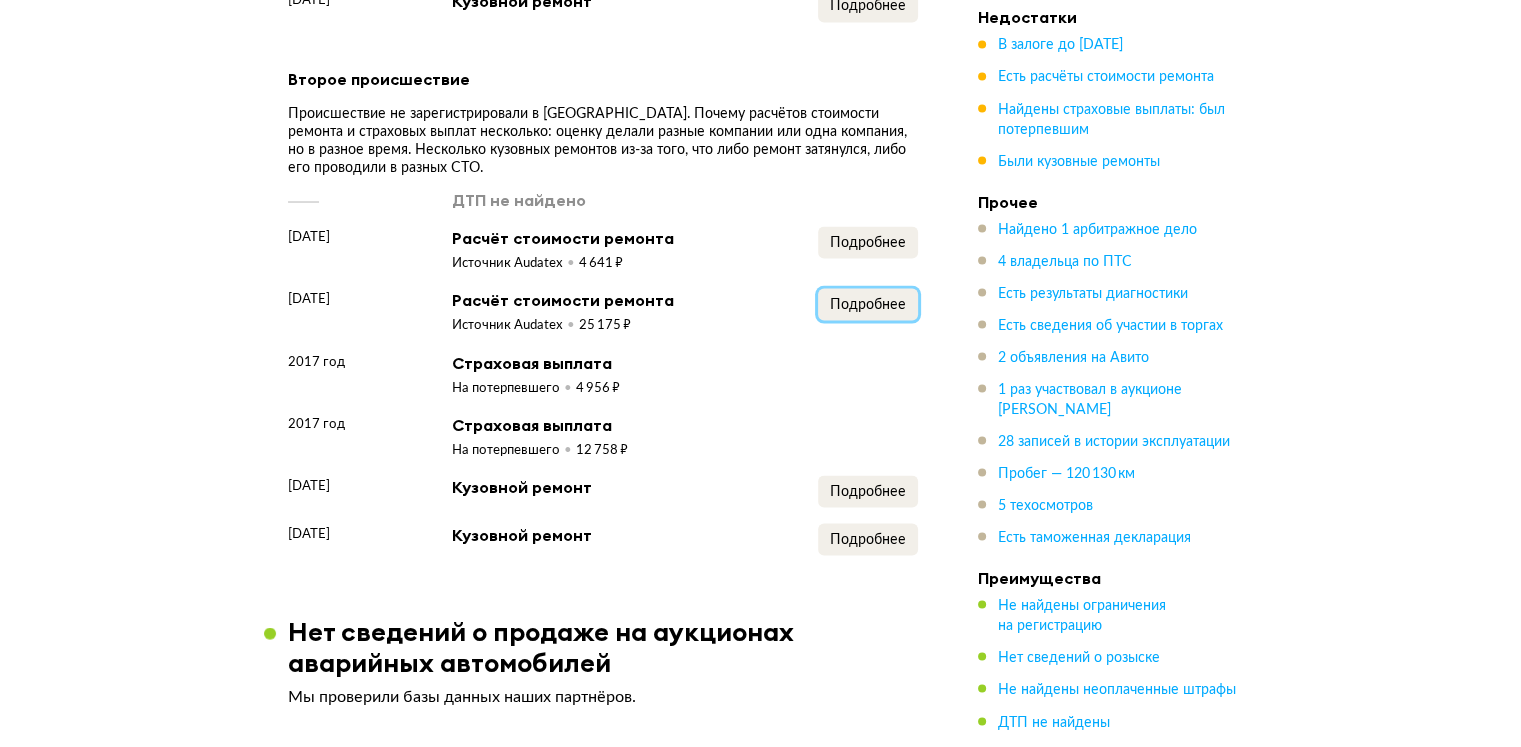 click on "Подробнее" at bounding box center [868, 304] 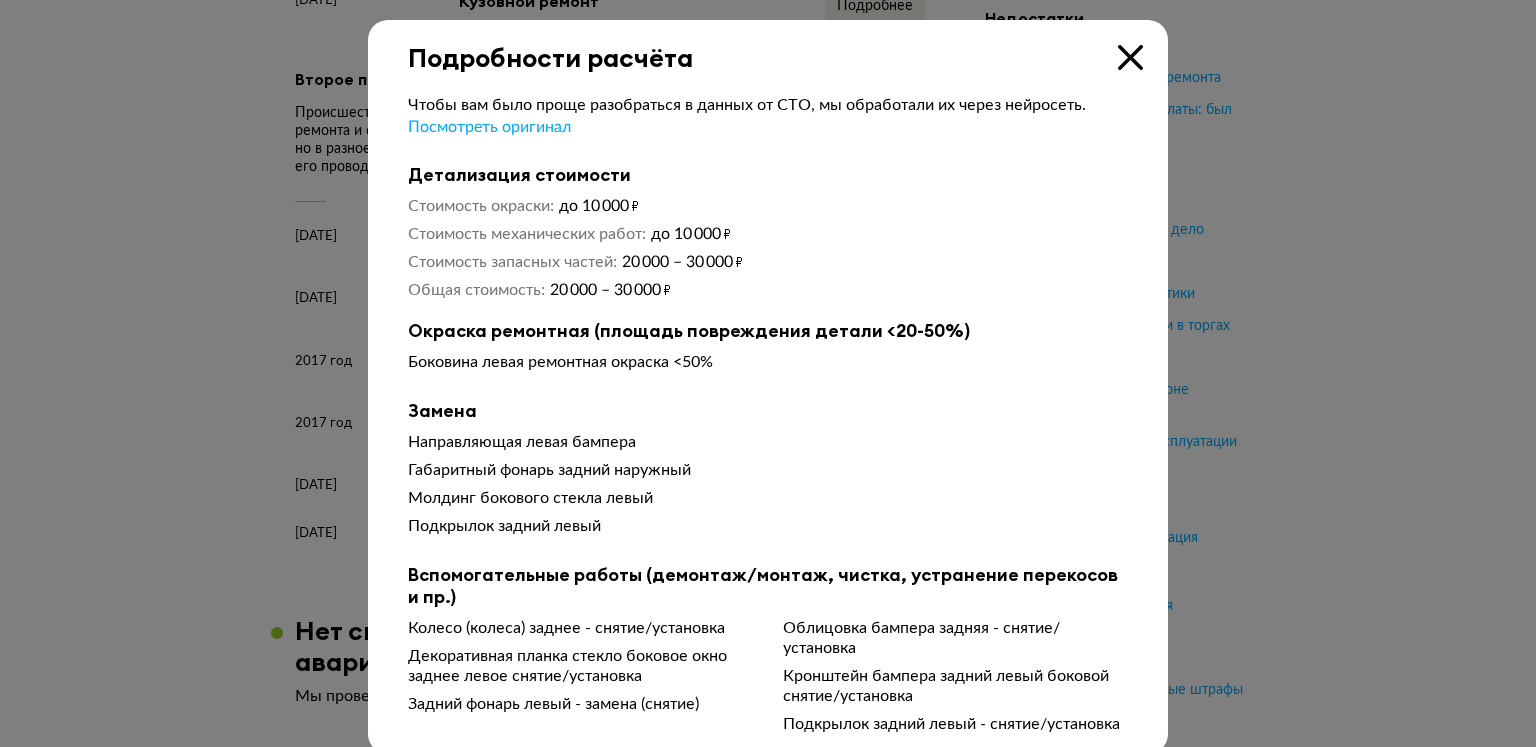 click at bounding box center (1130, 57) 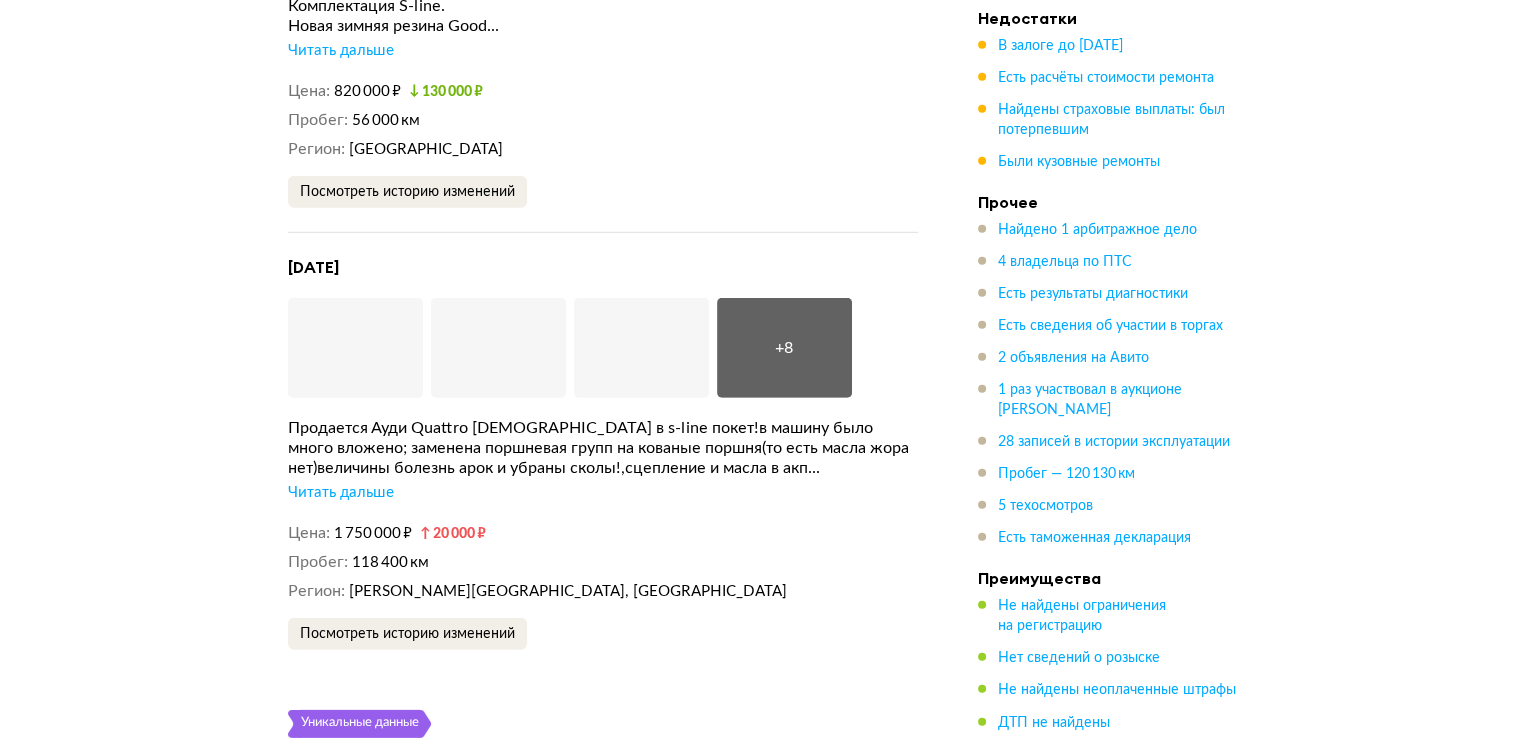 scroll, scrollTop: 5900, scrollLeft: 0, axis: vertical 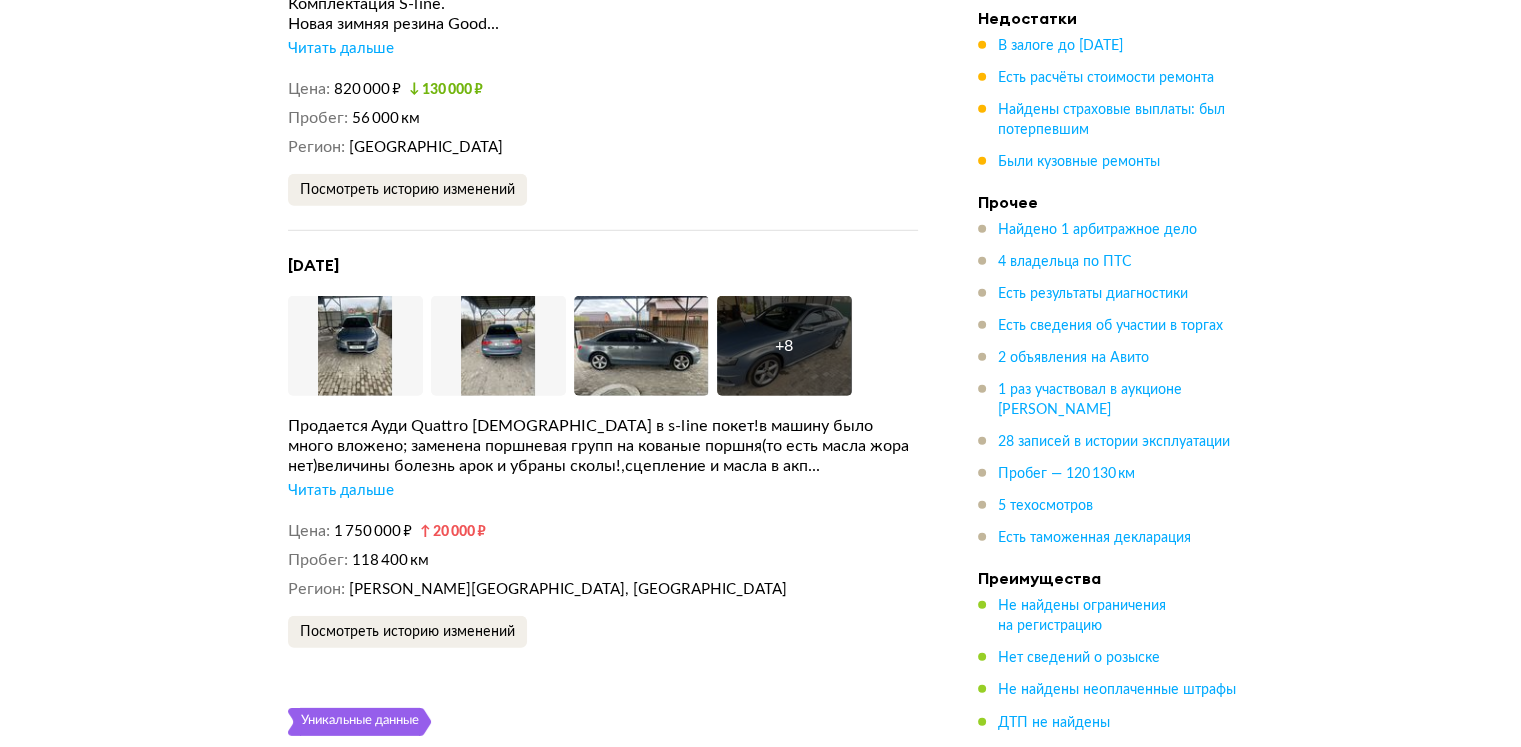 click on "Читать дальше" at bounding box center (341, 491) 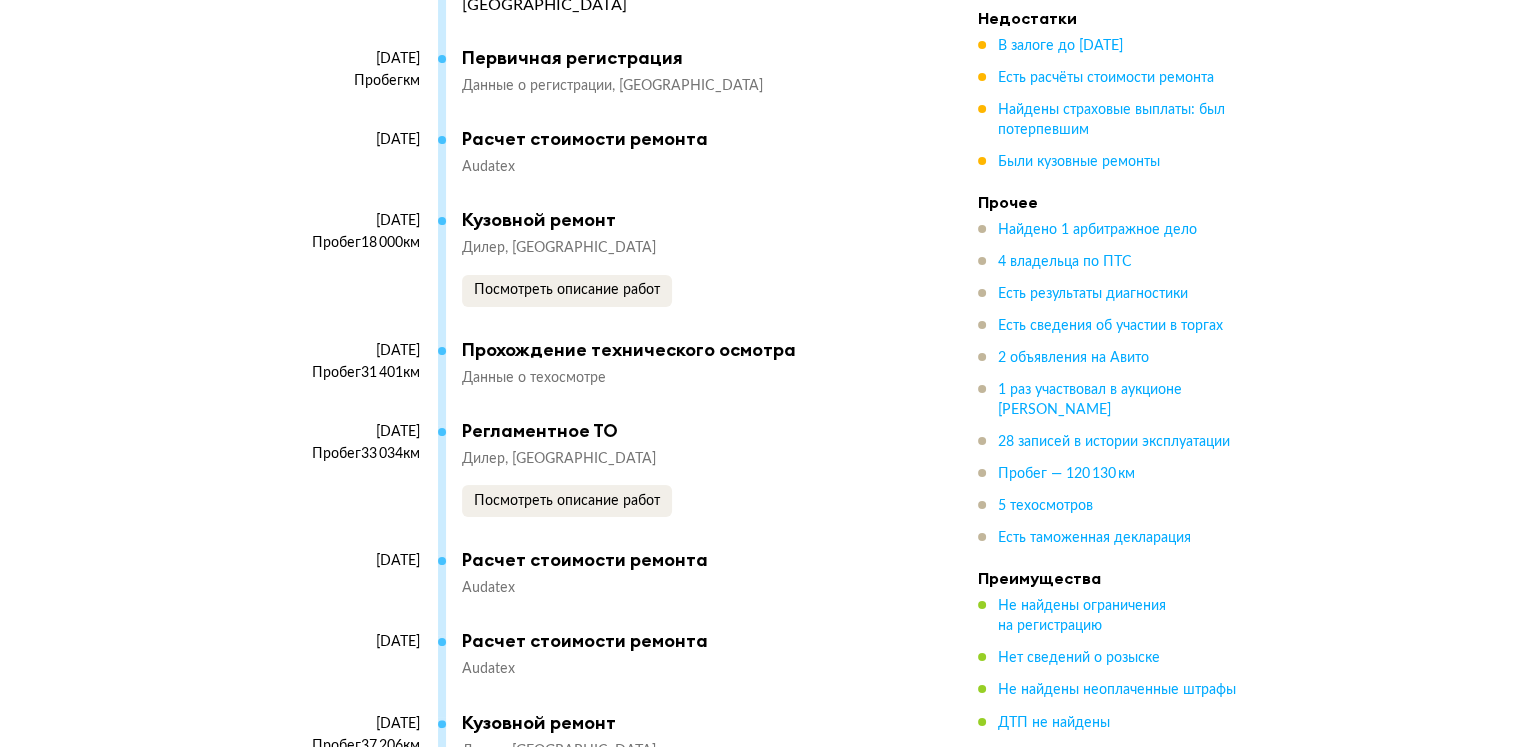 scroll, scrollTop: 7700, scrollLeft: 0, axis: vertical 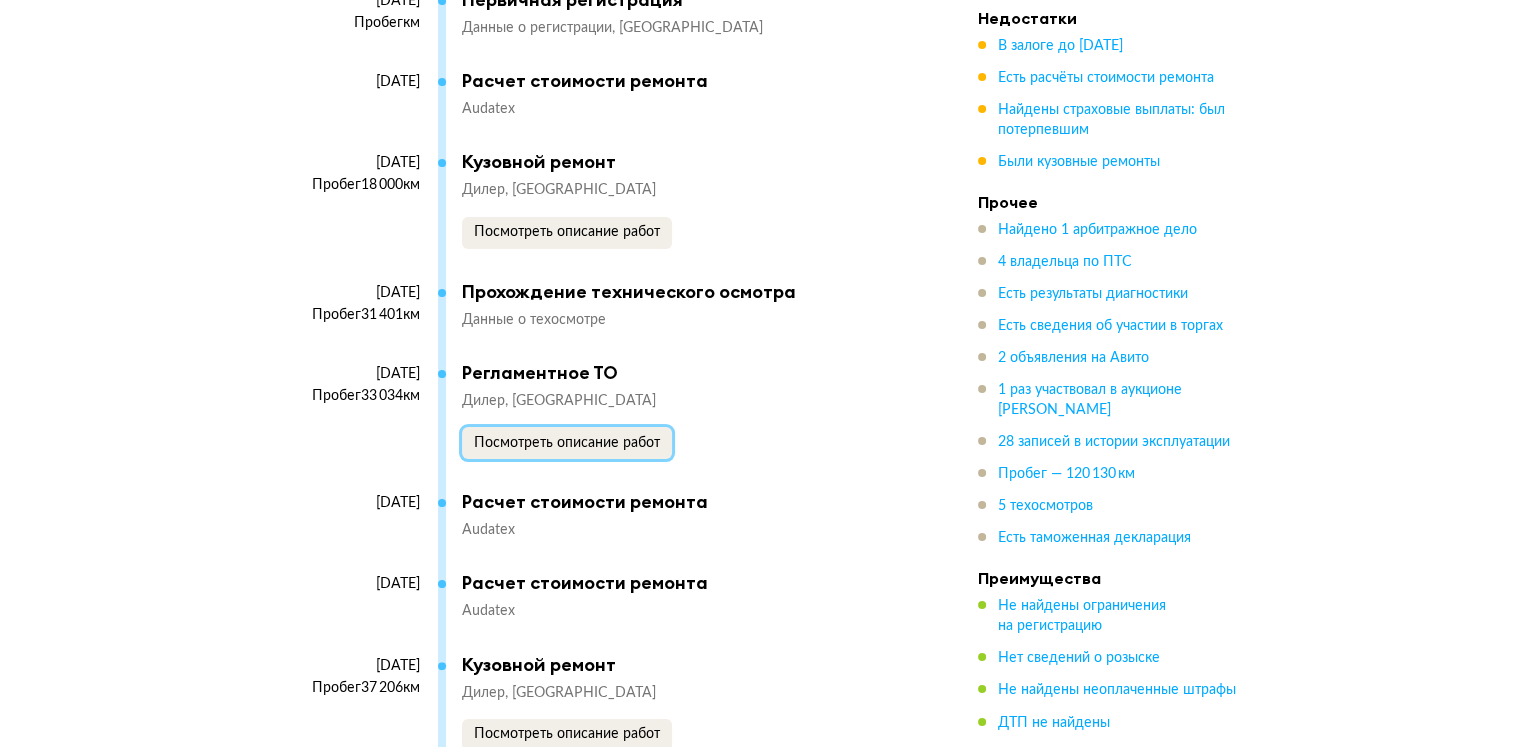 click on "Посмотреть описание работ" at bounding box center (567, 443) 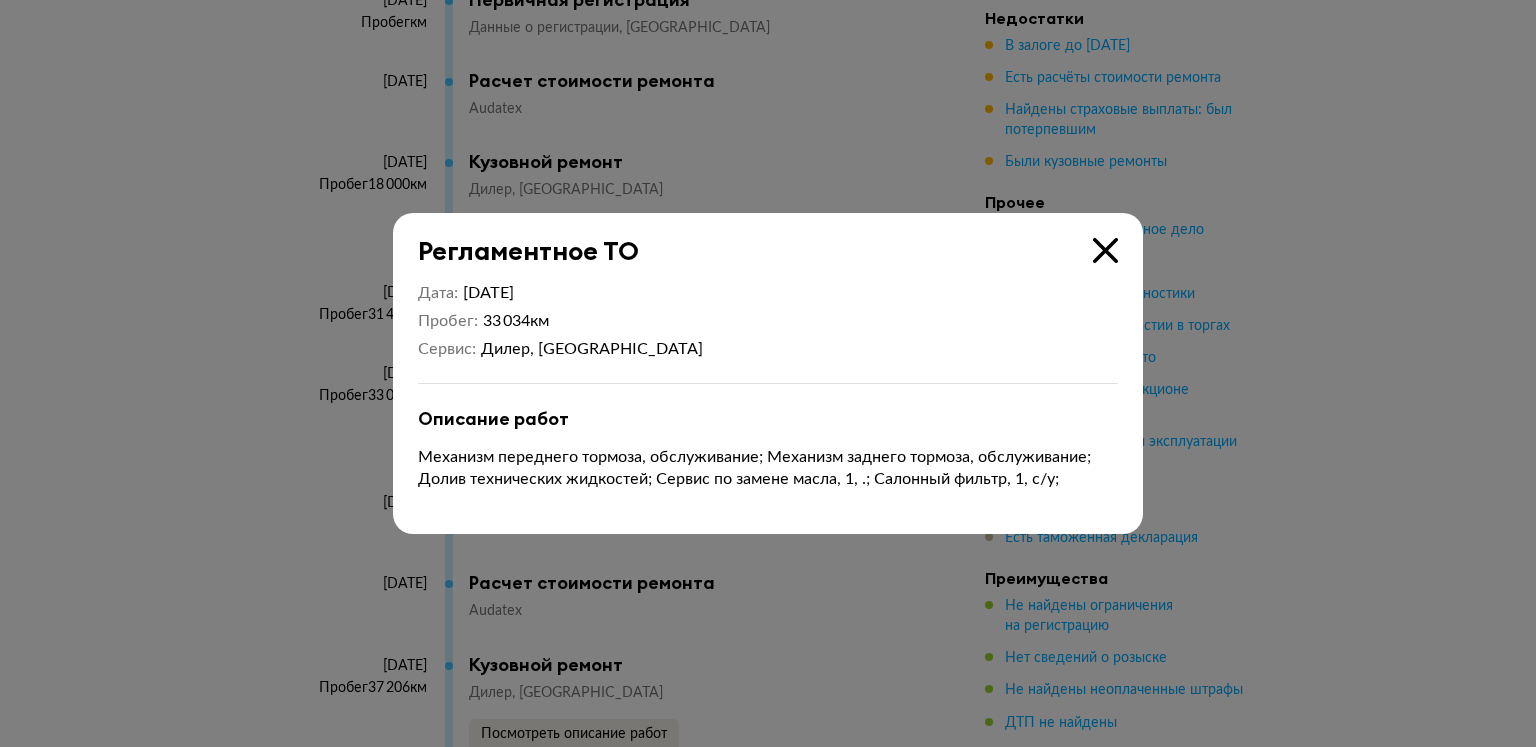 click at bounding box center [1105, 250] 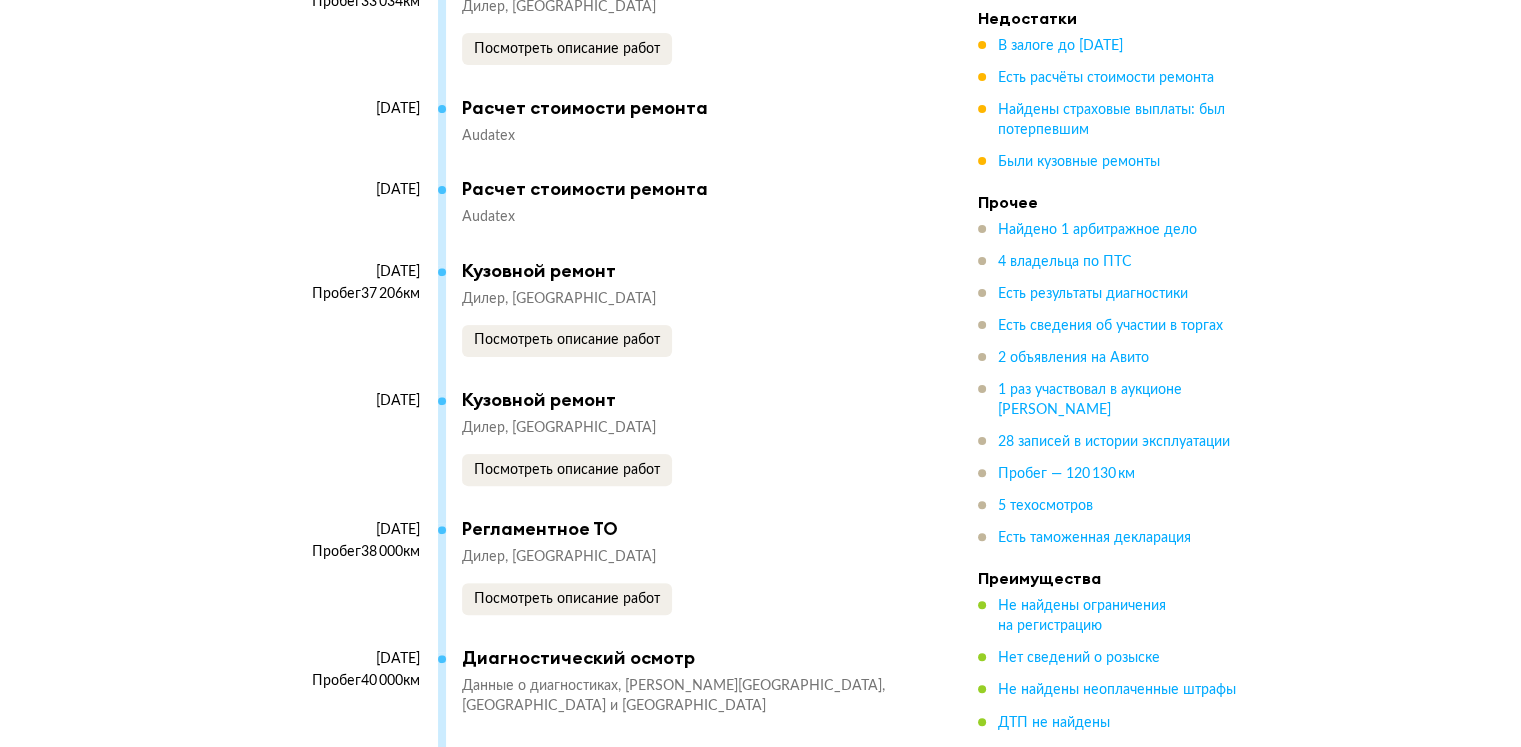 scroll, scrollTop: 8100, scrollLeft: 0, axis: vertical 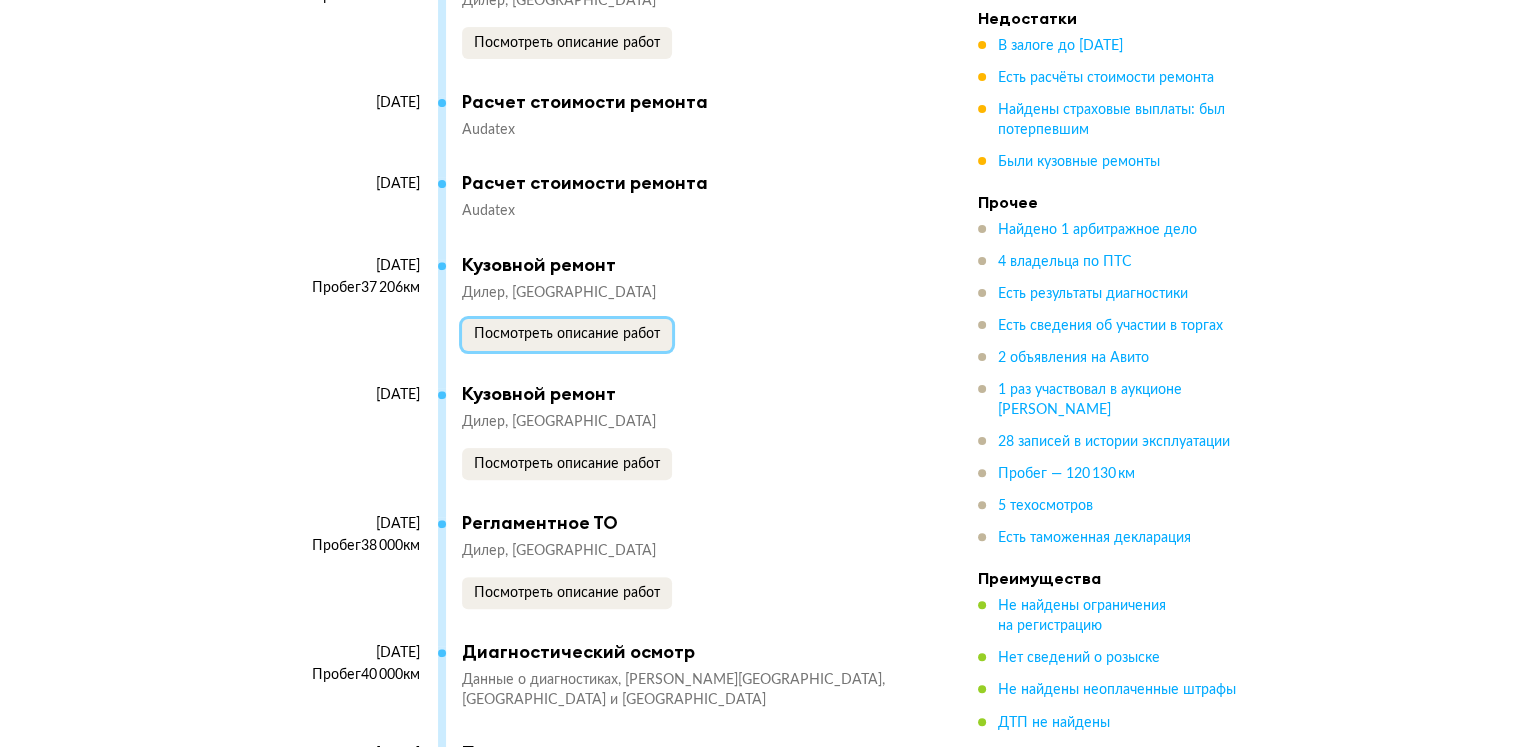click on "Посмотреть описание работ" at bounding box center (567, 334) 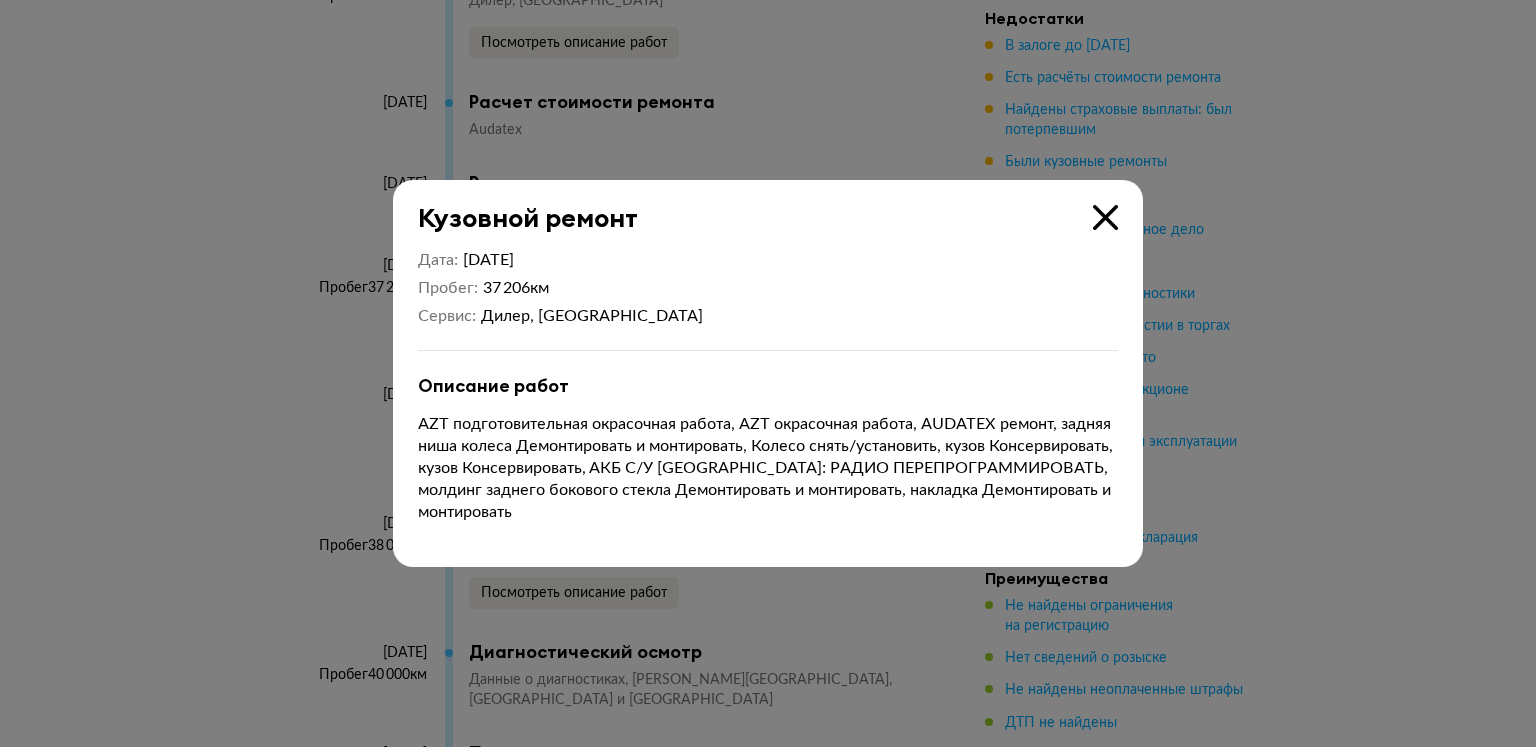 click at bounding box center [1105, 217] 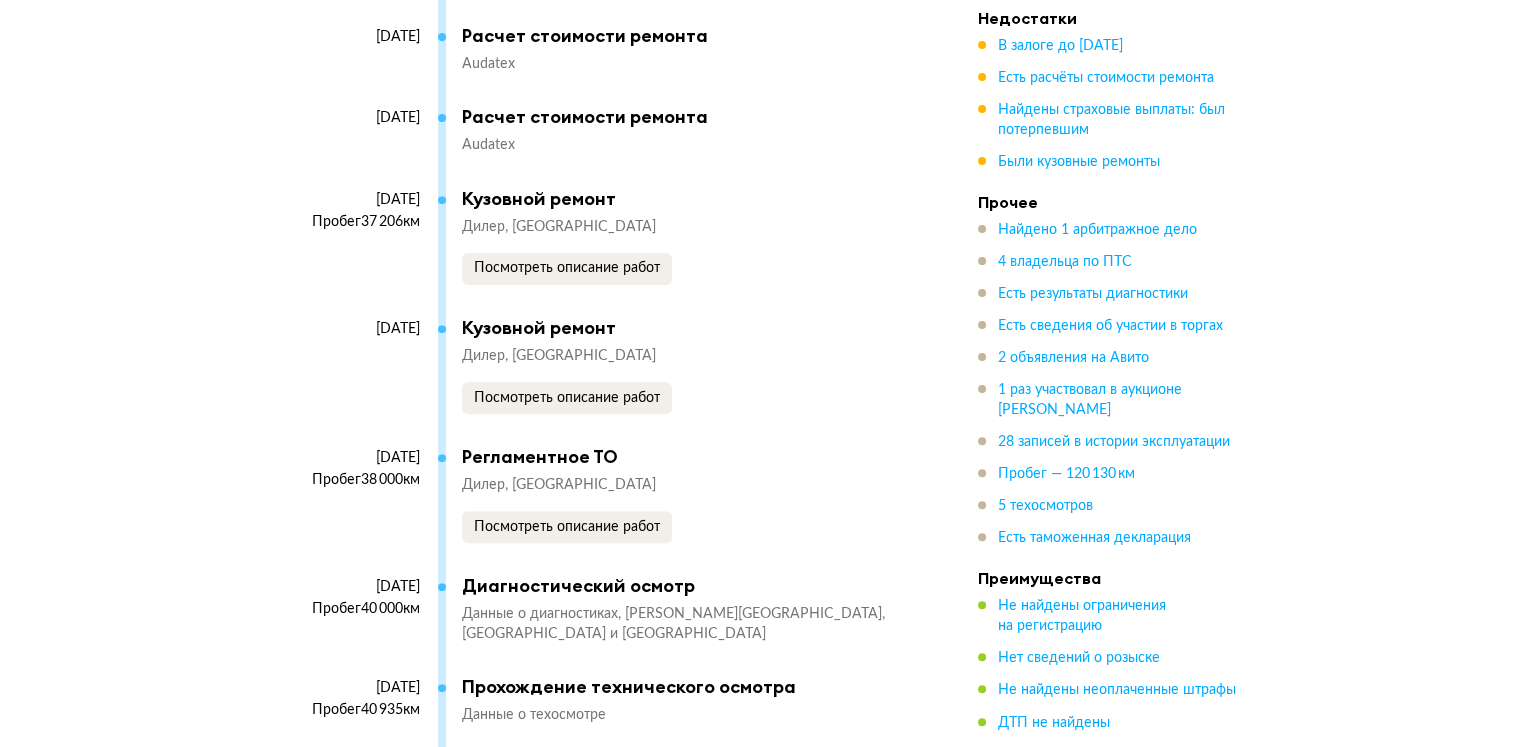 scroll, scrollTop: 8200, scrollLeft: 0, axis: vertical 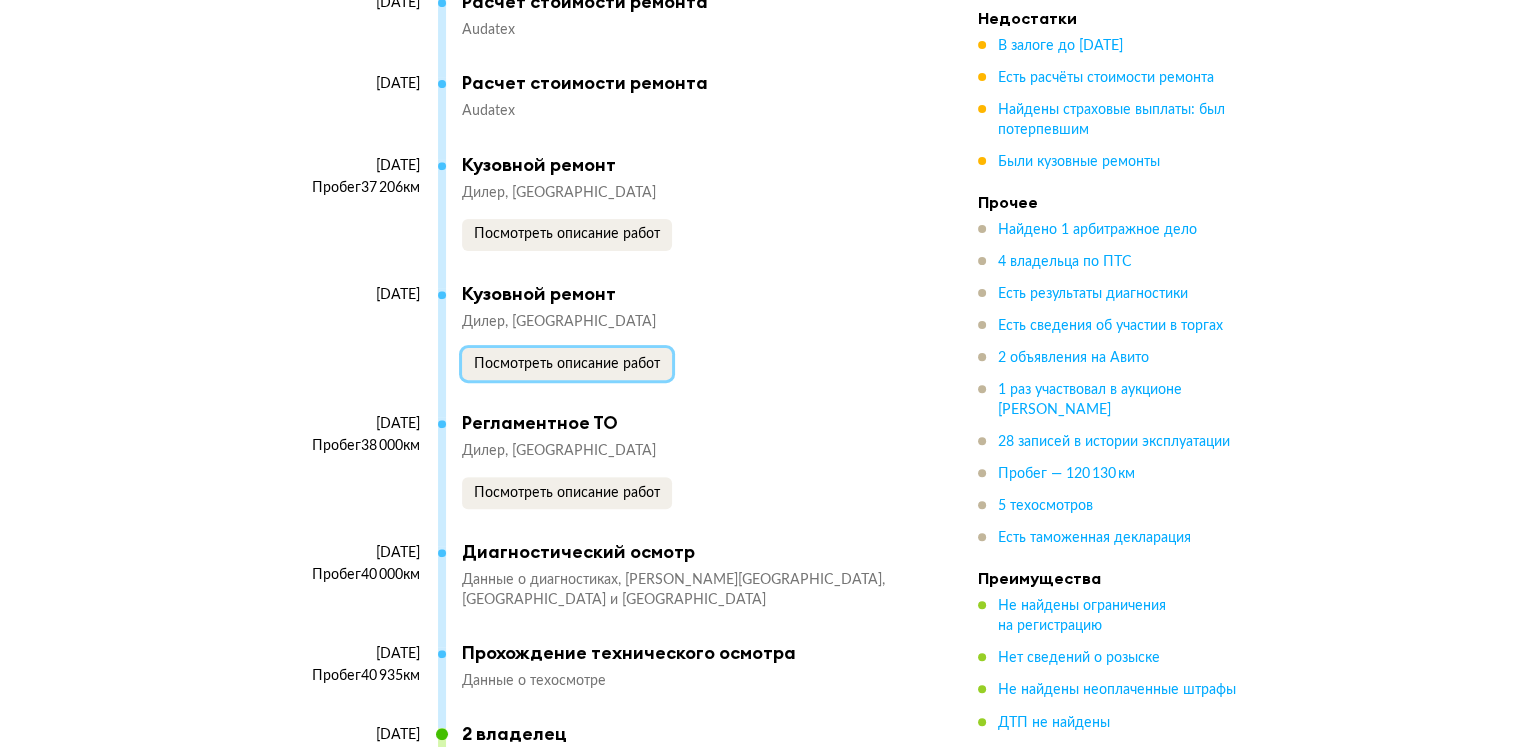 click on "Посмотреть описание работ" at bounding box center (567, 364) 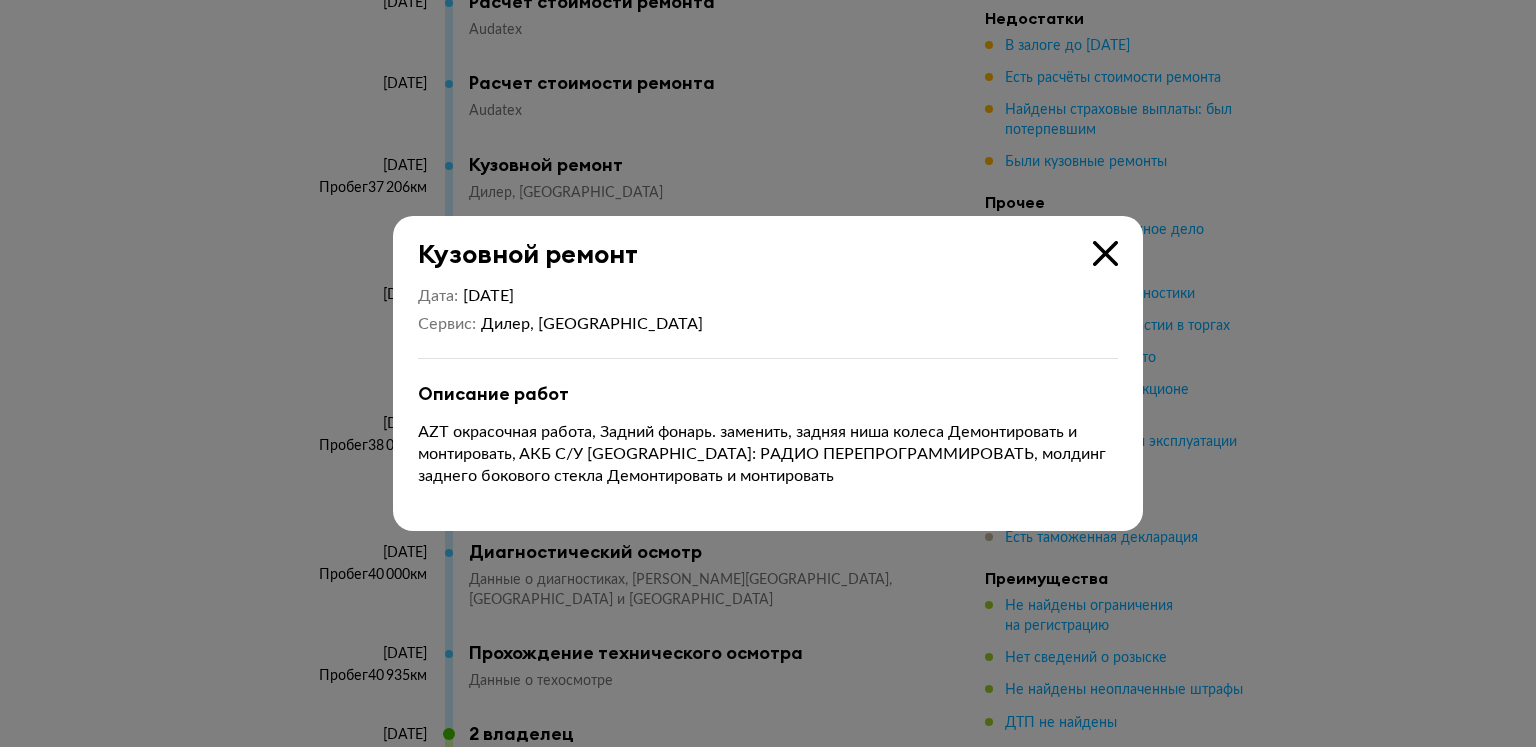 click at bounding box center [1105, 253] 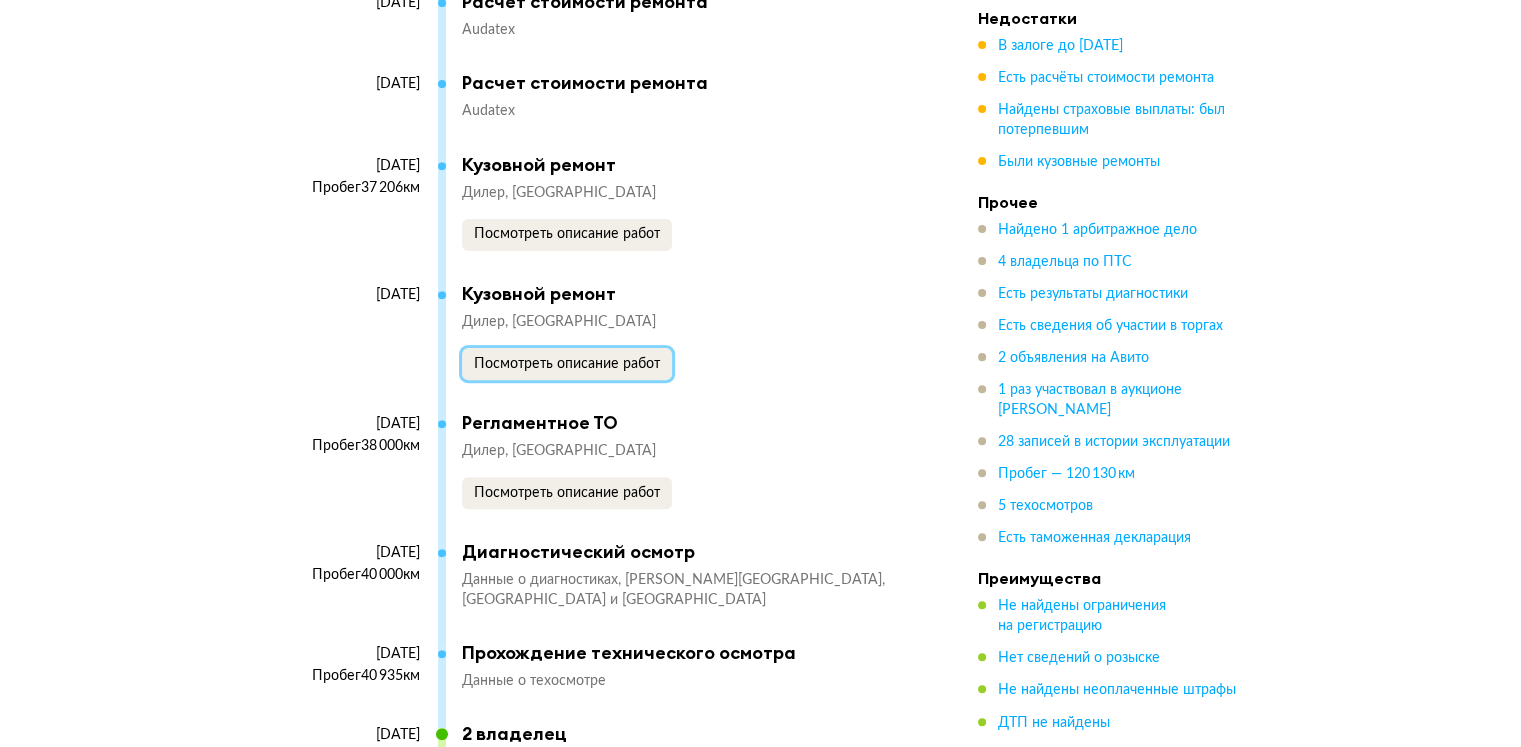 click on "Посмотреть описание работ" at bounding box center [567, 364] 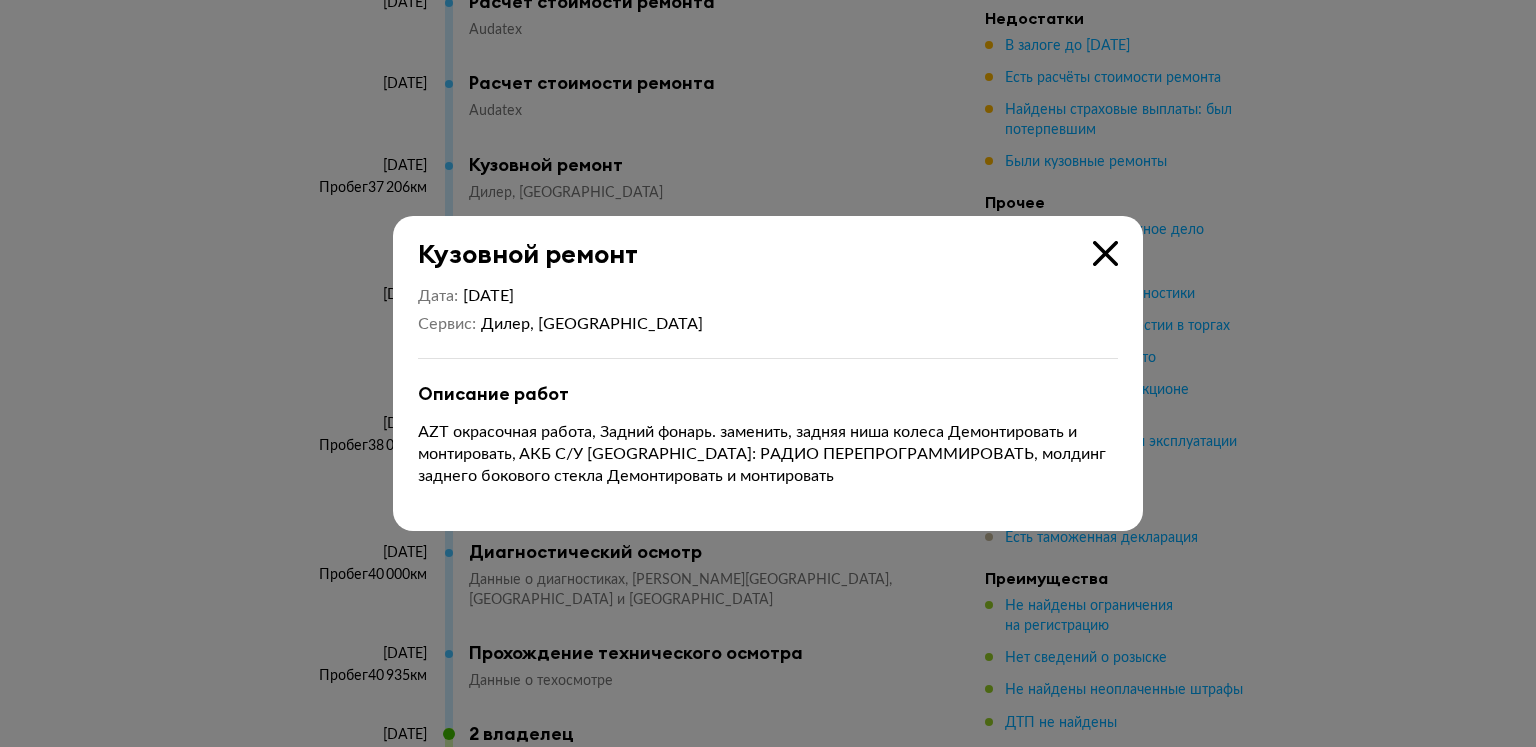 click at bounding box center (1105, 253) 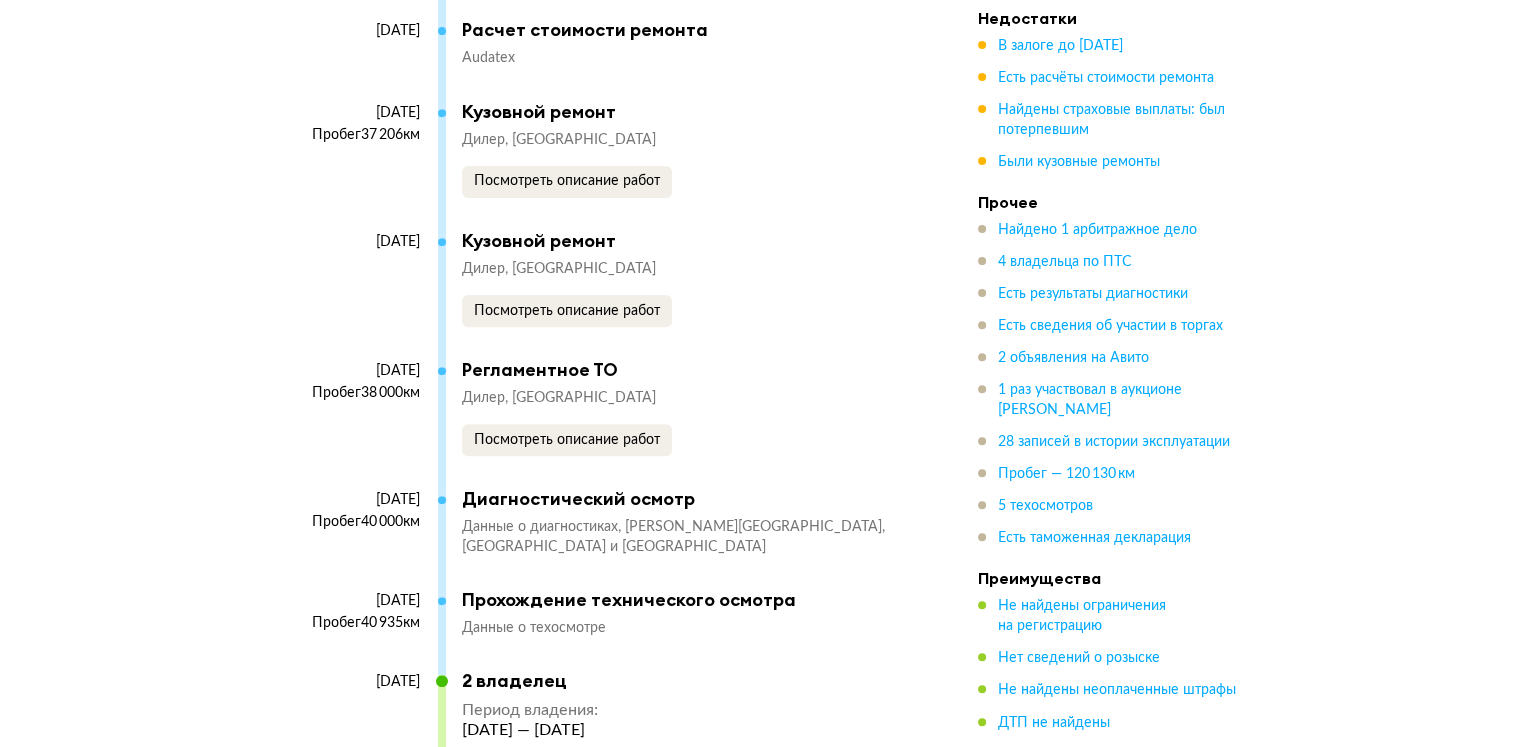 scroll, scrollTop: 8400, scrollLeft: 0, axis: vertical 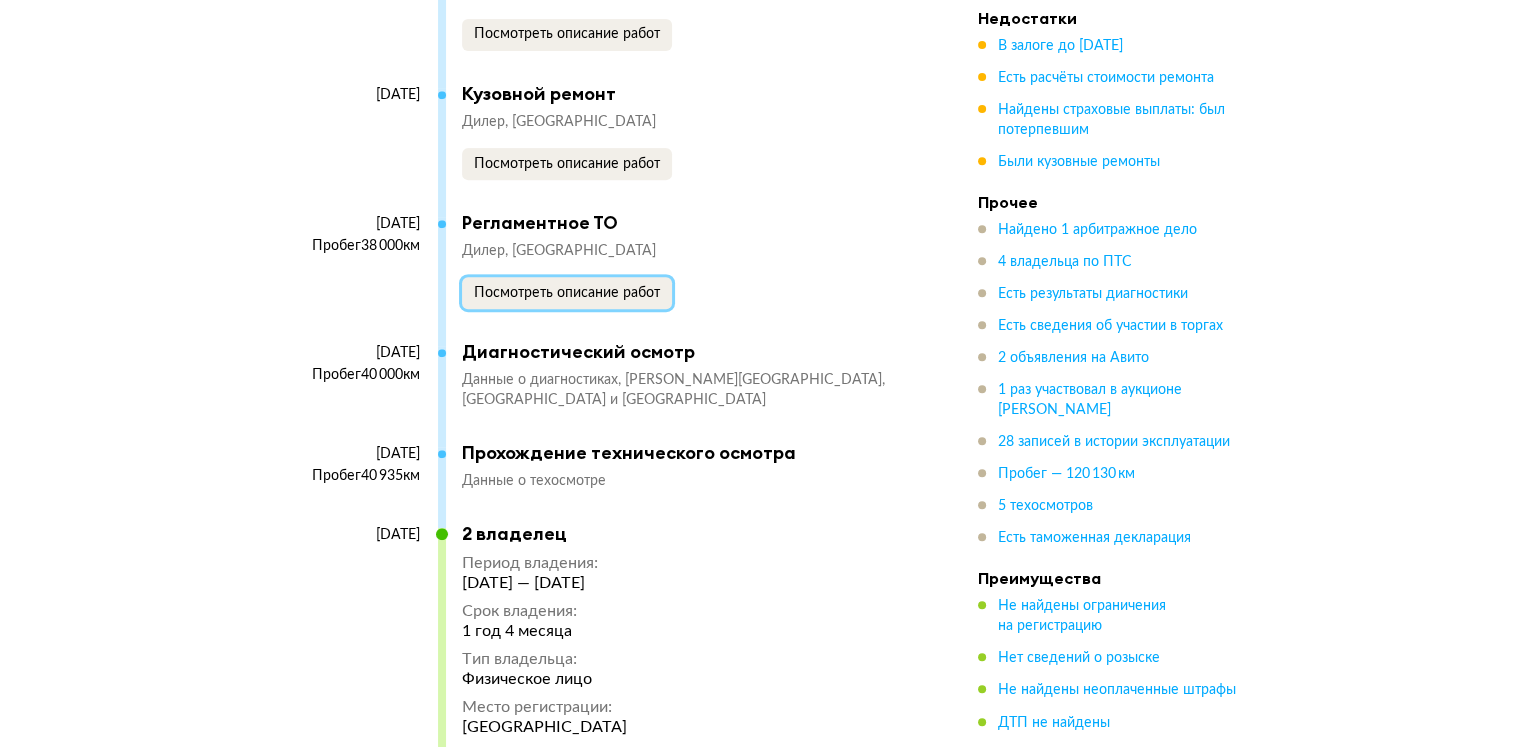 click on "Посмотреть описание работ" at bounding box center [567, 293] 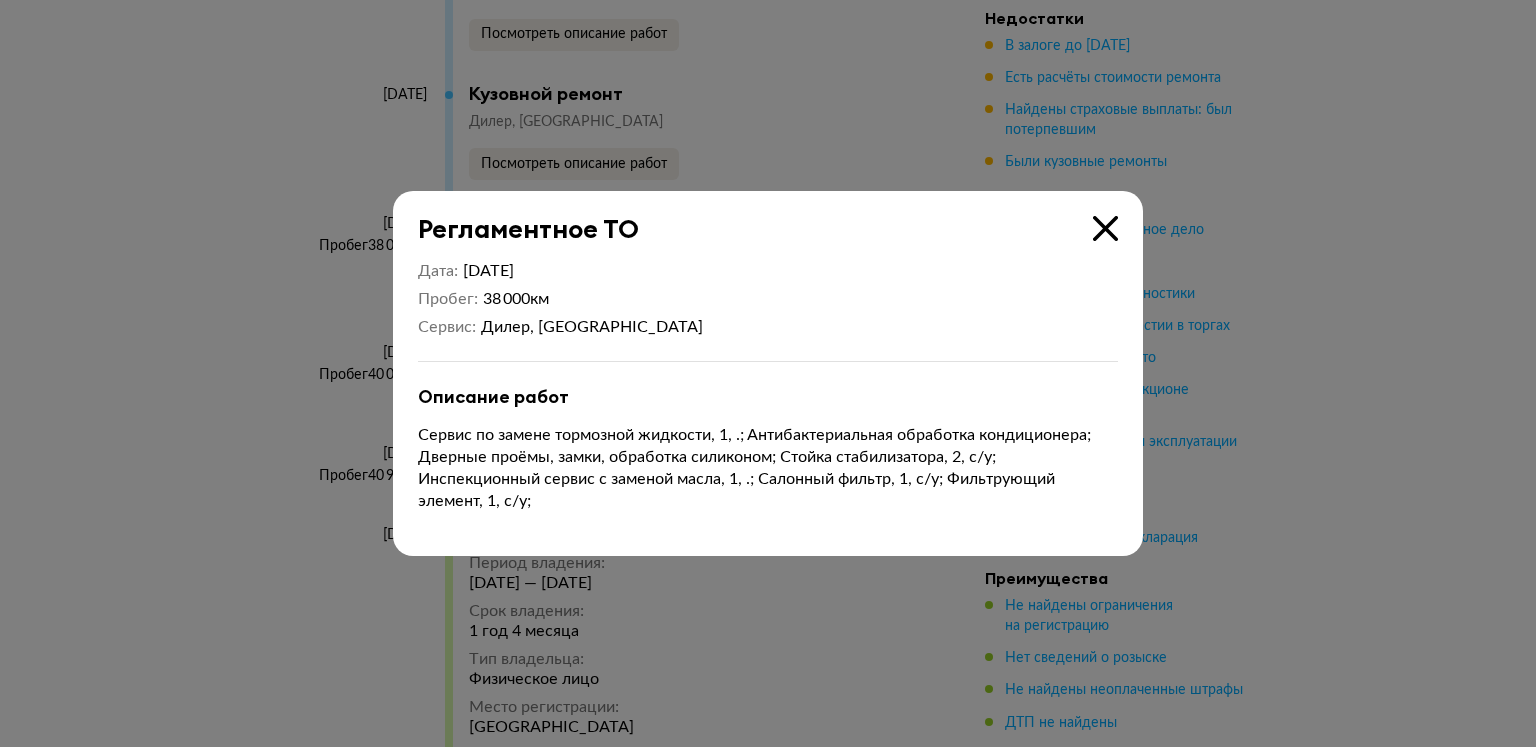 click at bounding box center (1105, 228) 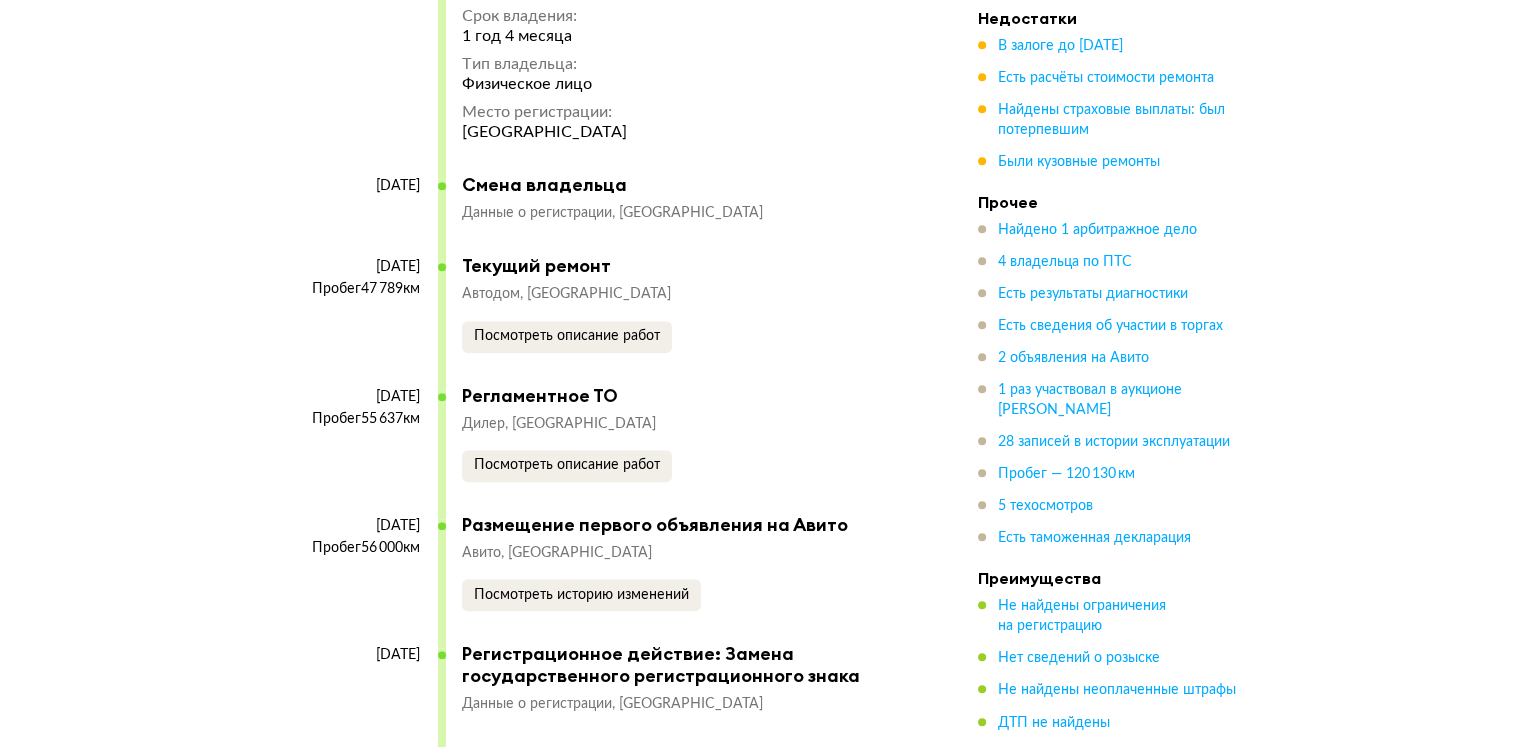 scroll, scrollTop: 9000, scrollLeft: 0, axis: vertical 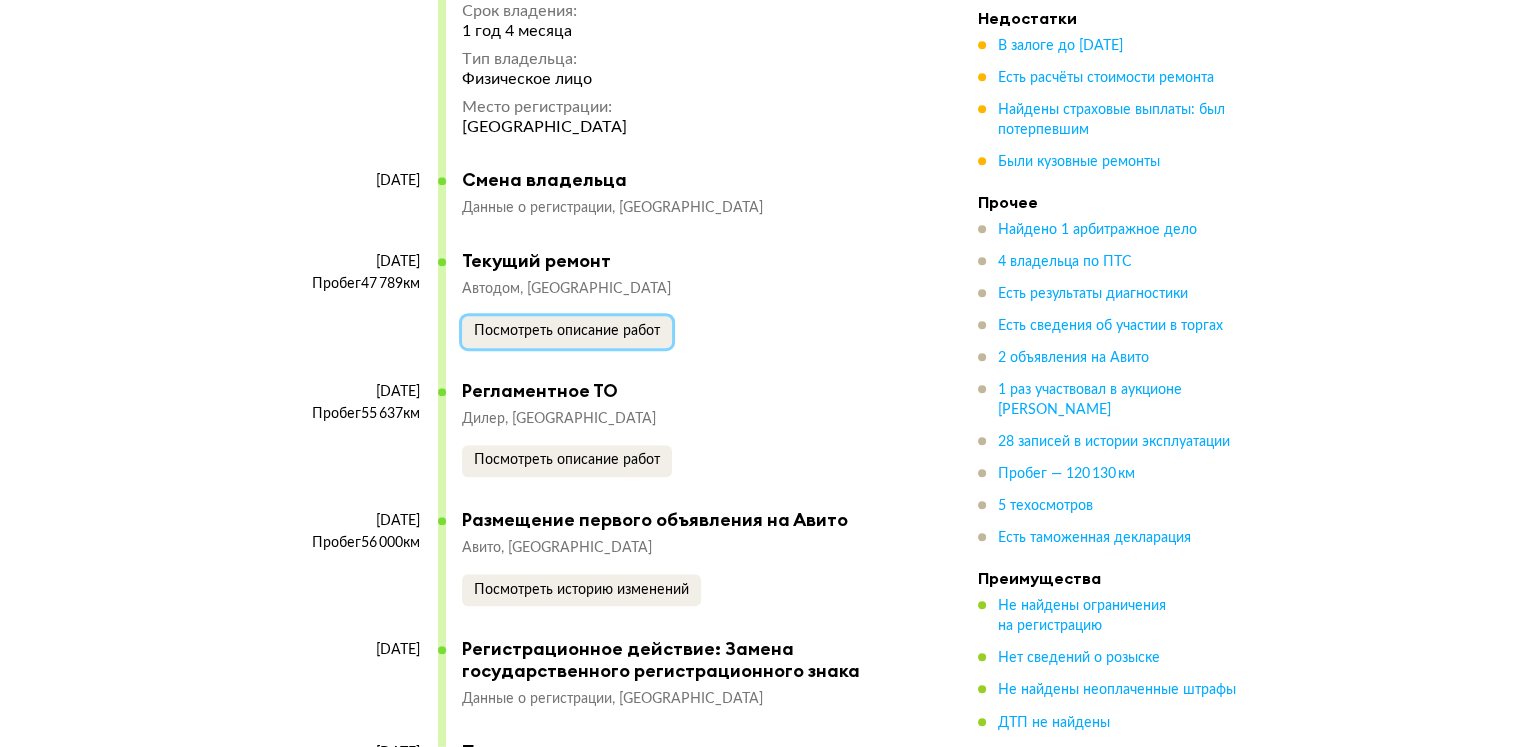 click on "Посмотреть описание работ" at bounding box center (567, 331) 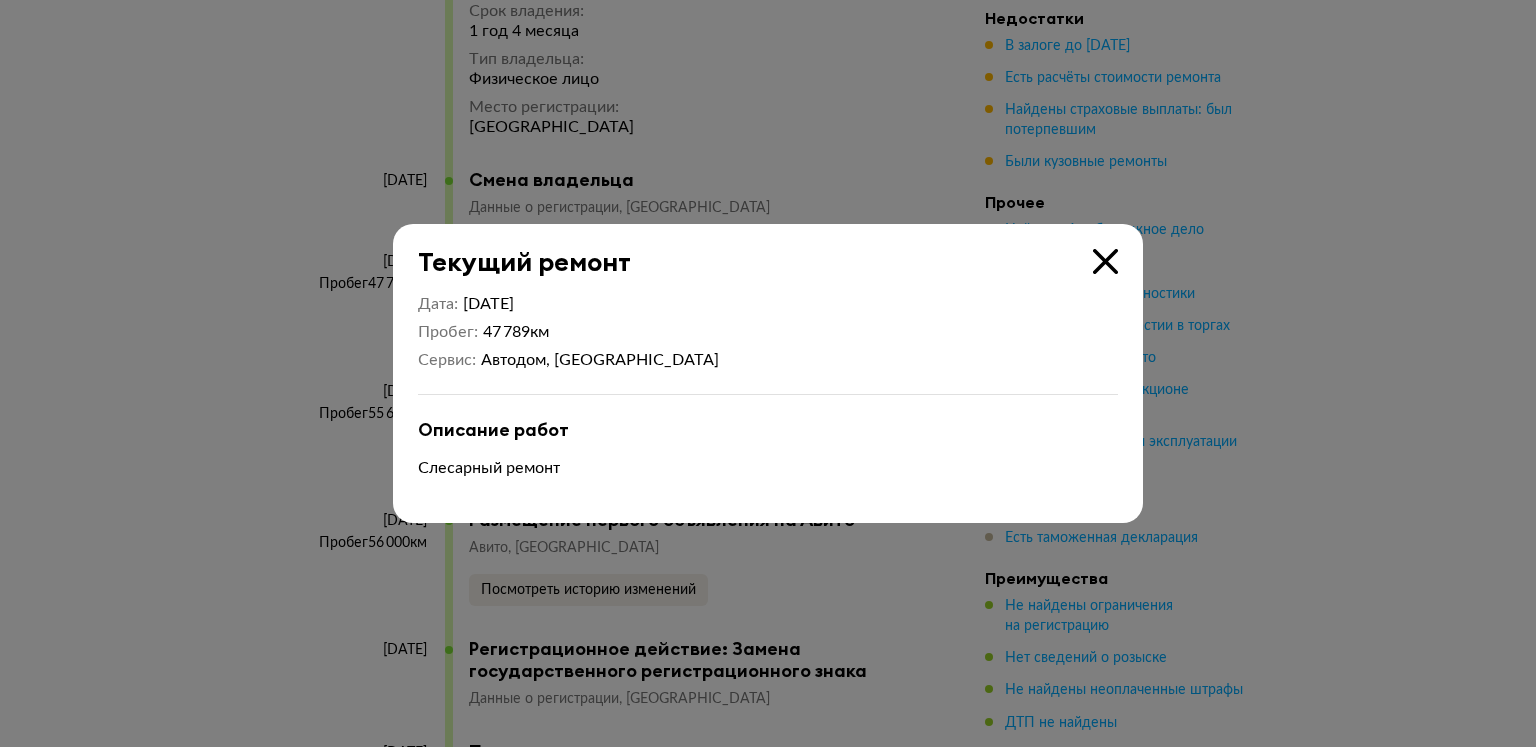 click at bounding box center [1105, 261] 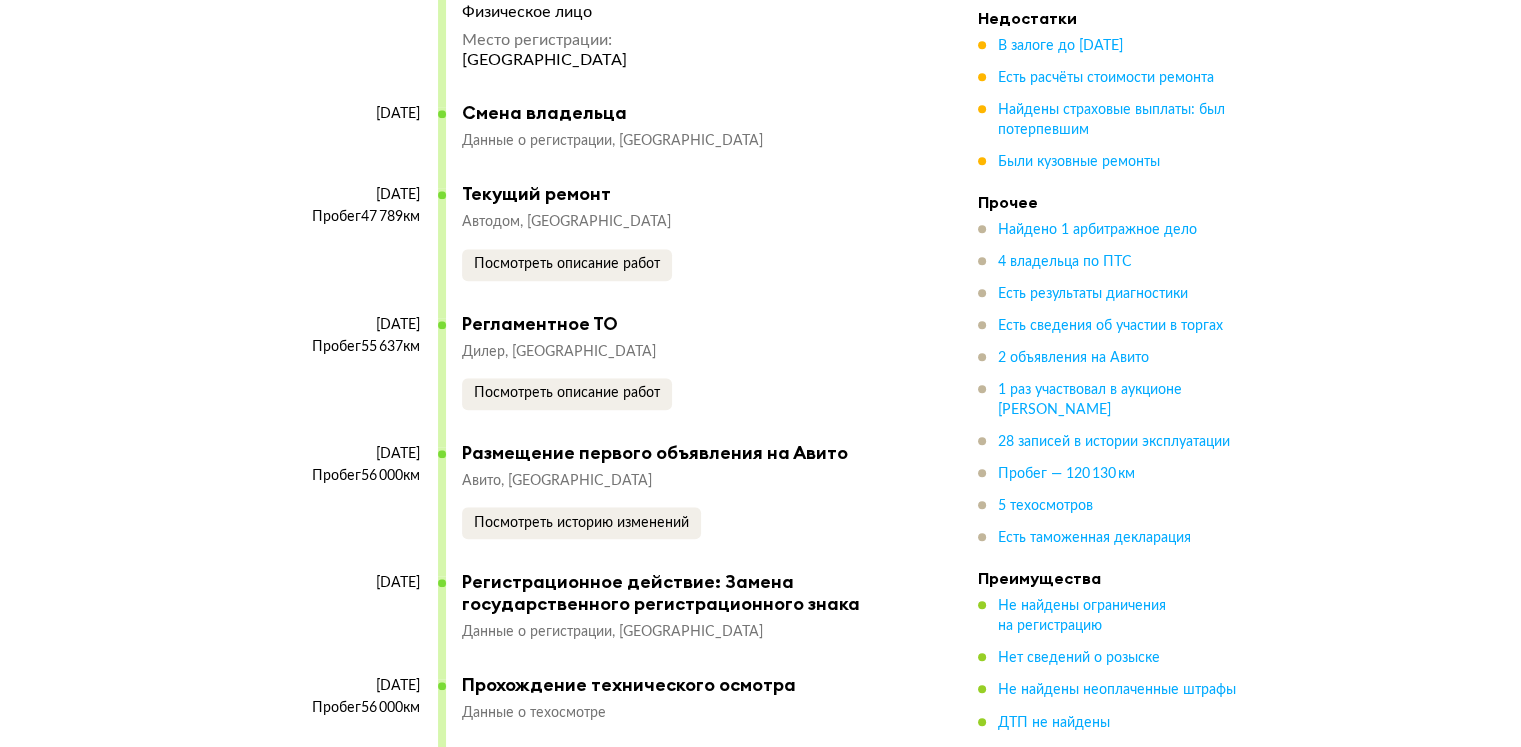 scroll, scrollTop: 9100, scrollLeft: 0, axis: vertical 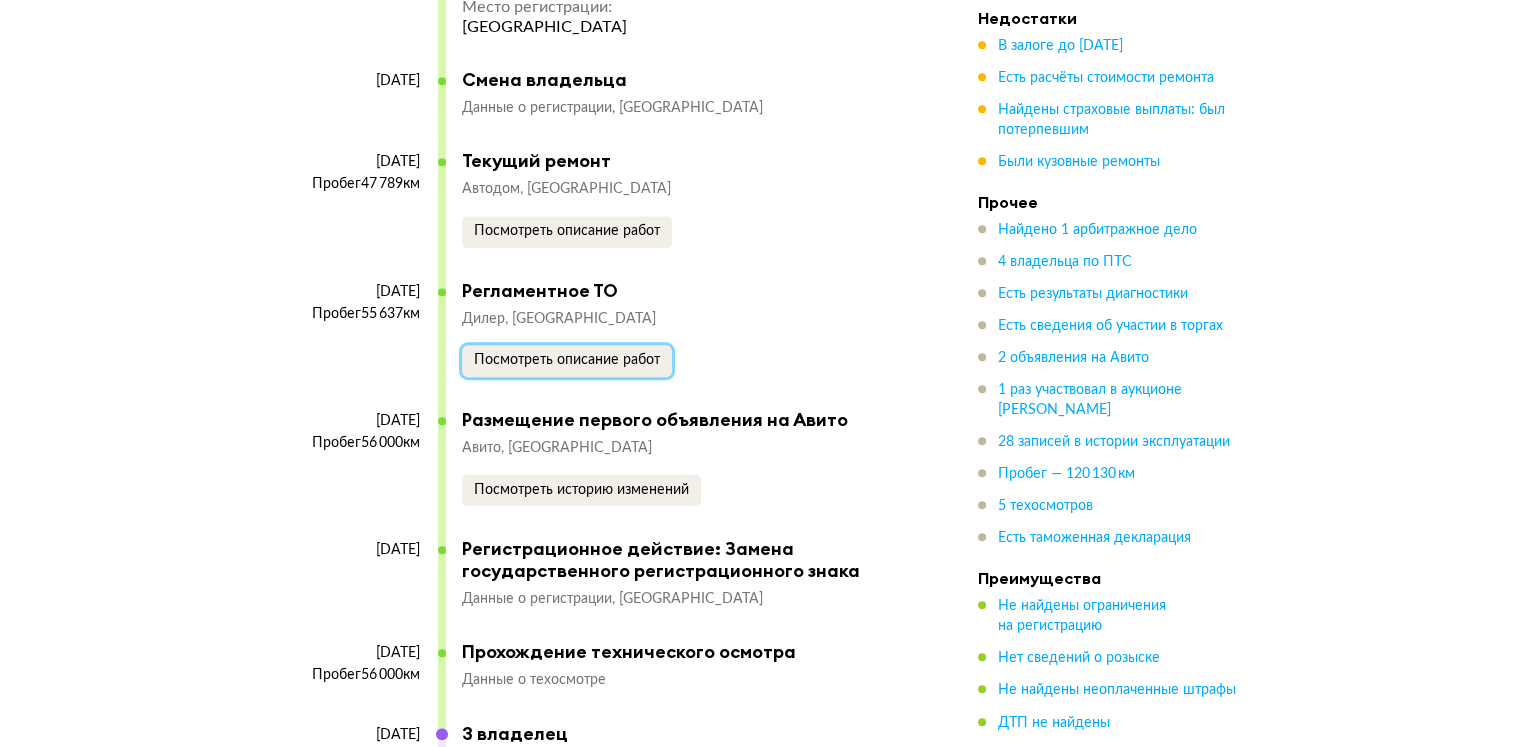 click on "Посмотреть описание работ" at bounding box center [567, 360] 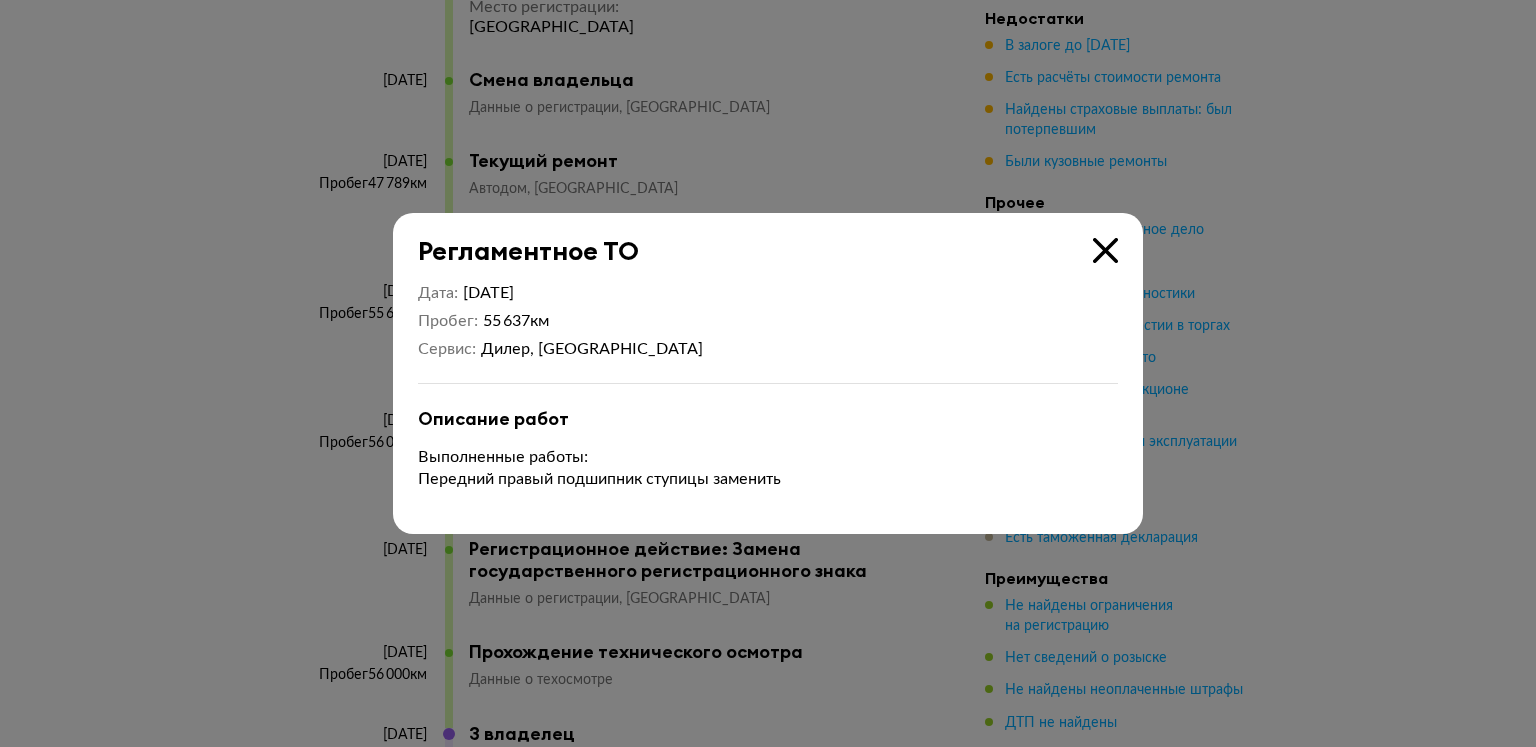 click at bounding box center (1105, 250) 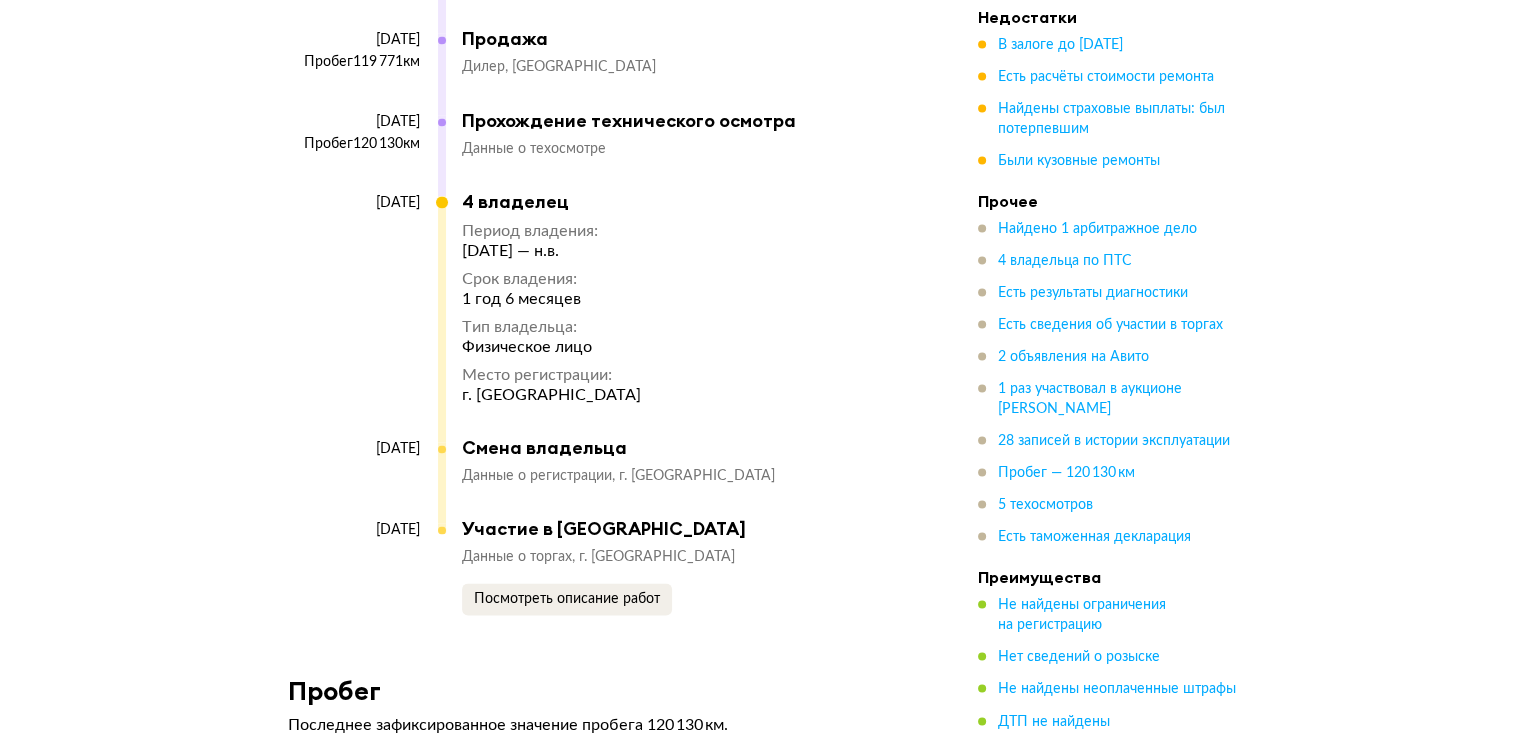 scroll, scrollTop: 10500, scrollLeft: 0, axis: vertical 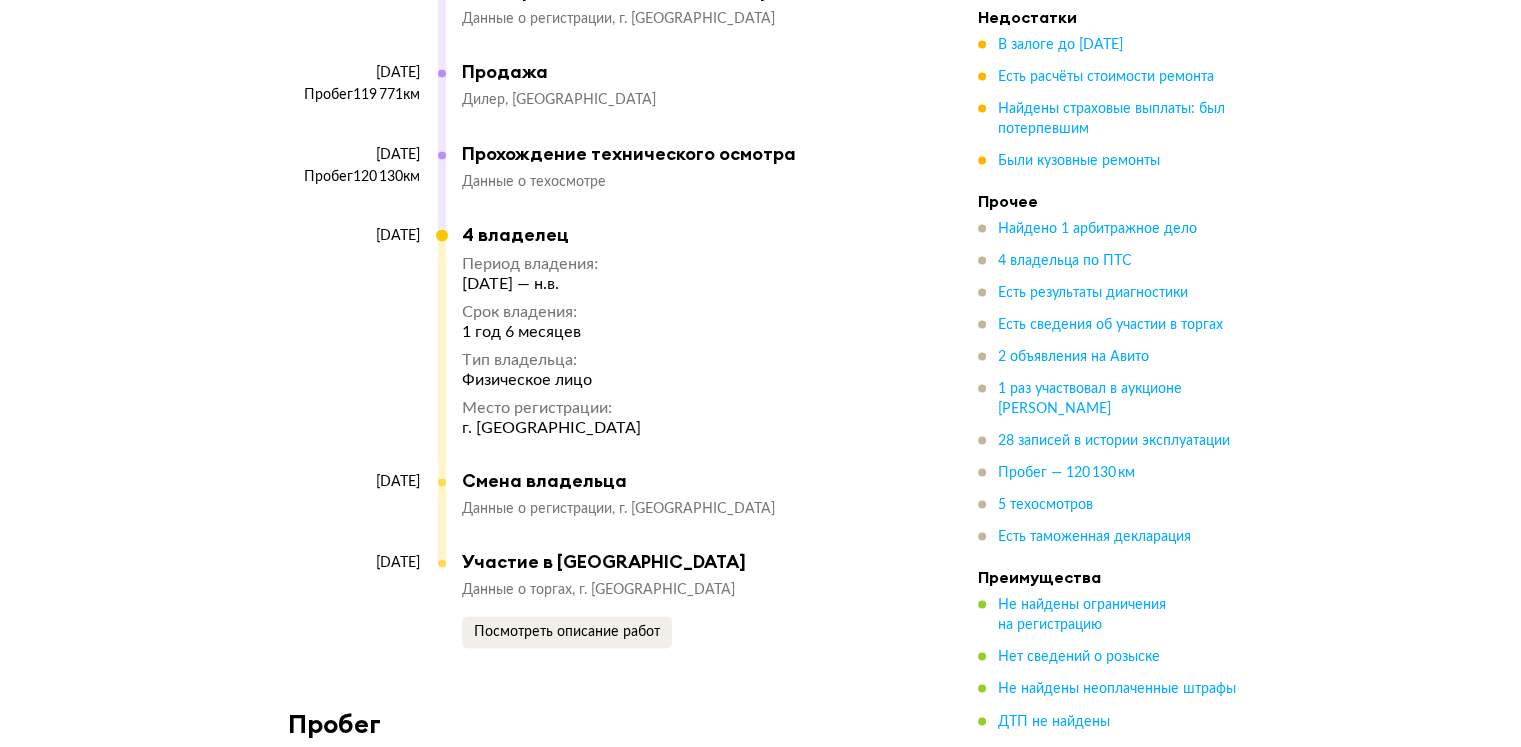 click on "Найдены страховые выплаты: был потерпевшим" at bounding box center [1111, 120] 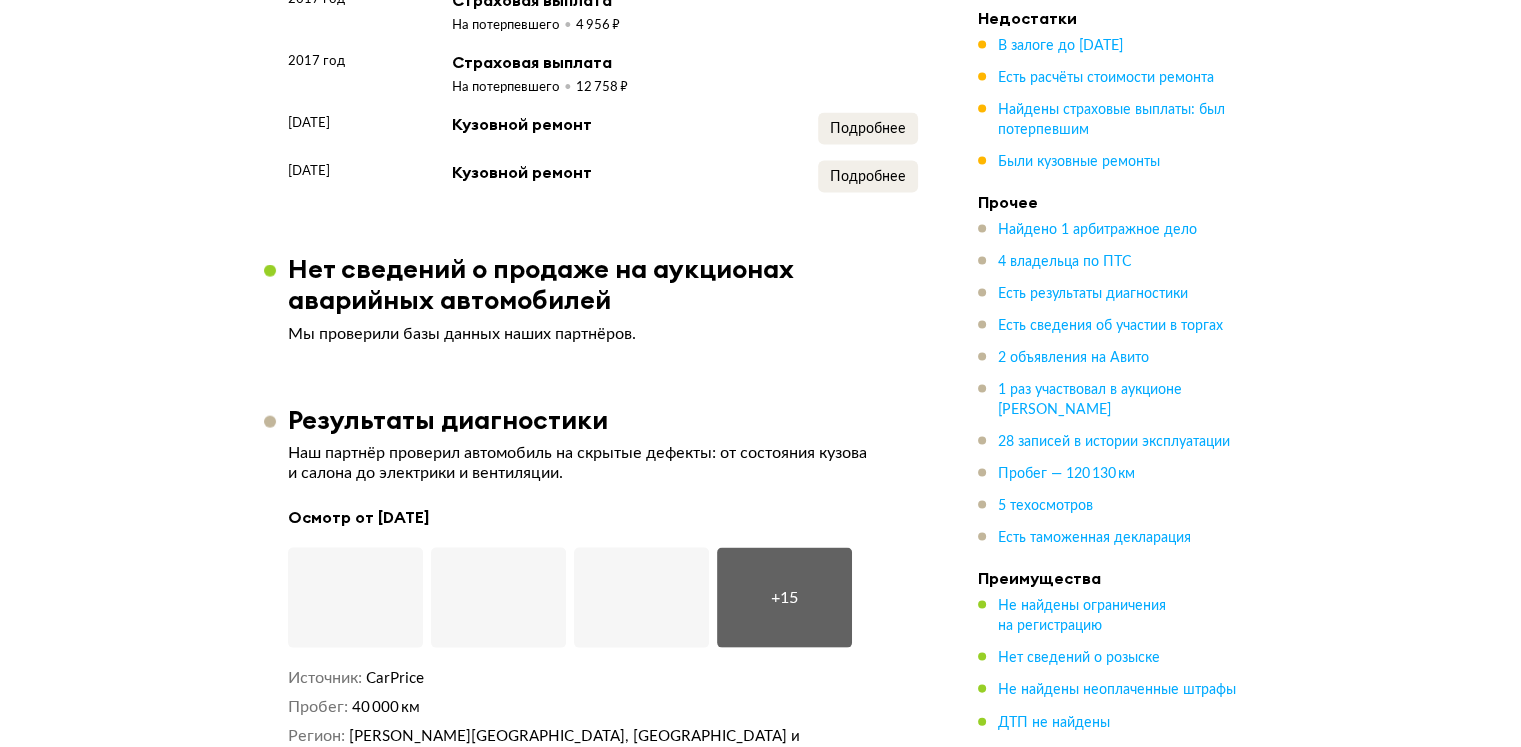 scroll, scrollTop: 3928, scrollLeft: 0, axis: vertical 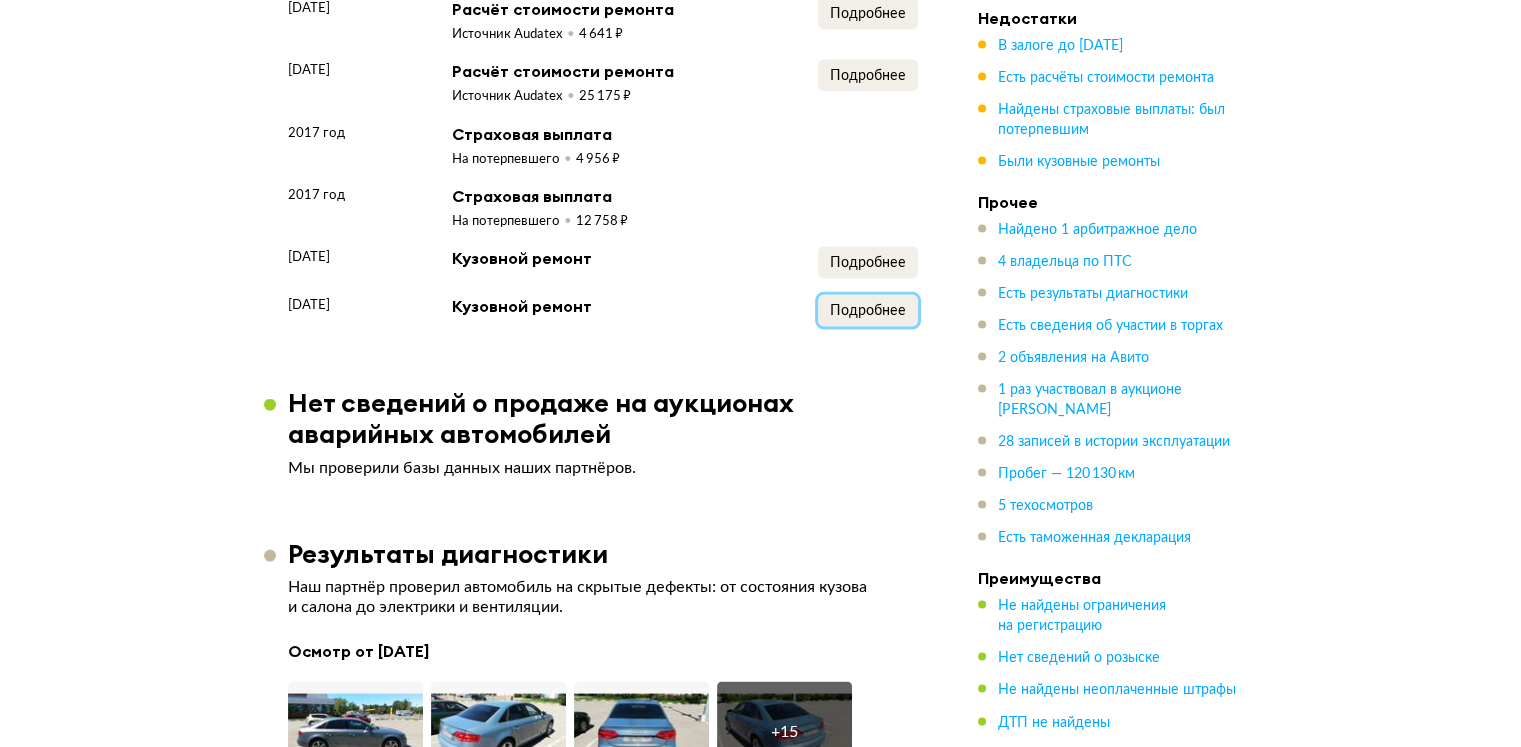 click on "Подробнее" at bounding box center (868, 311) 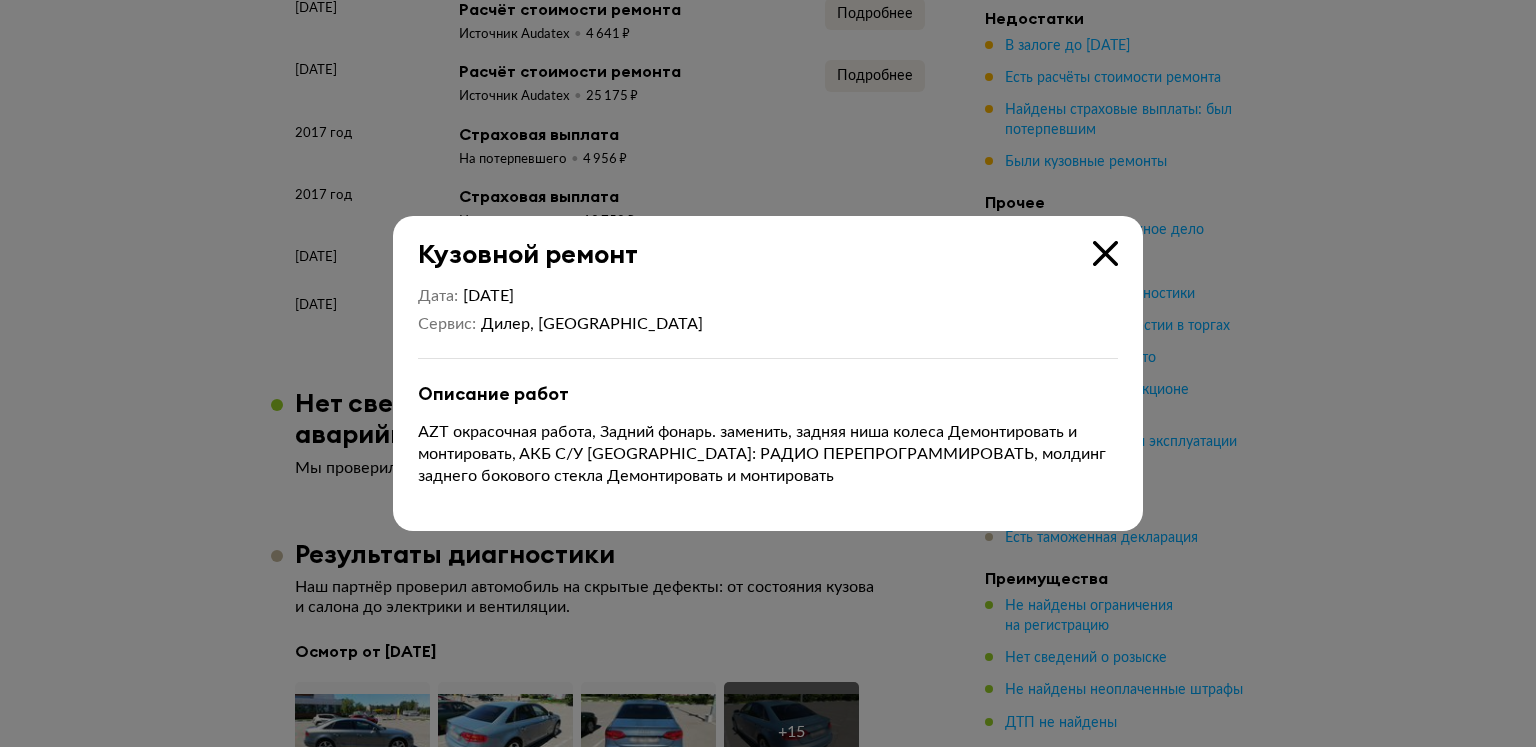click at bounding box center (1105, 253) 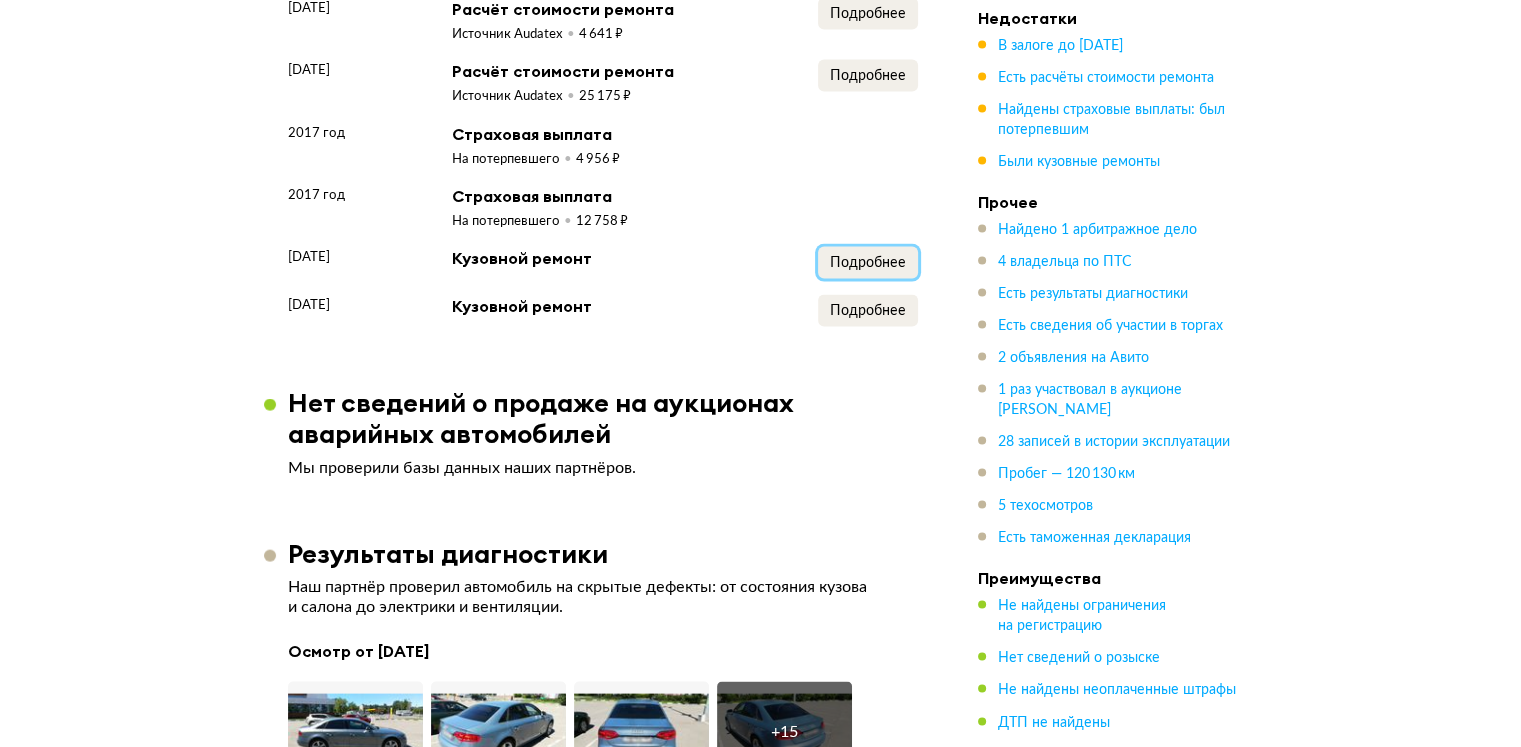 click on "Подробнее" at bounding box center (868, 263) 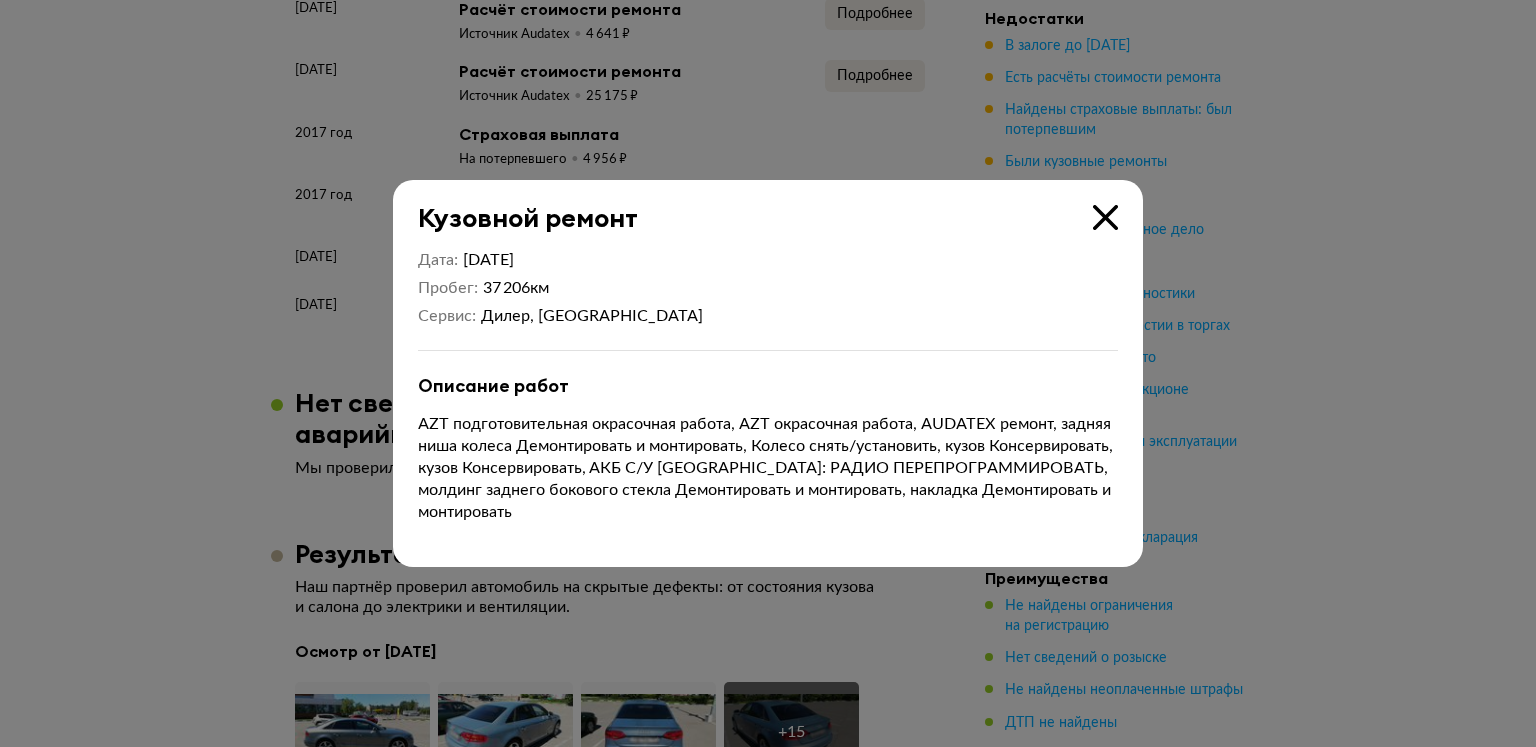 click at bounding box center [1105, 217] 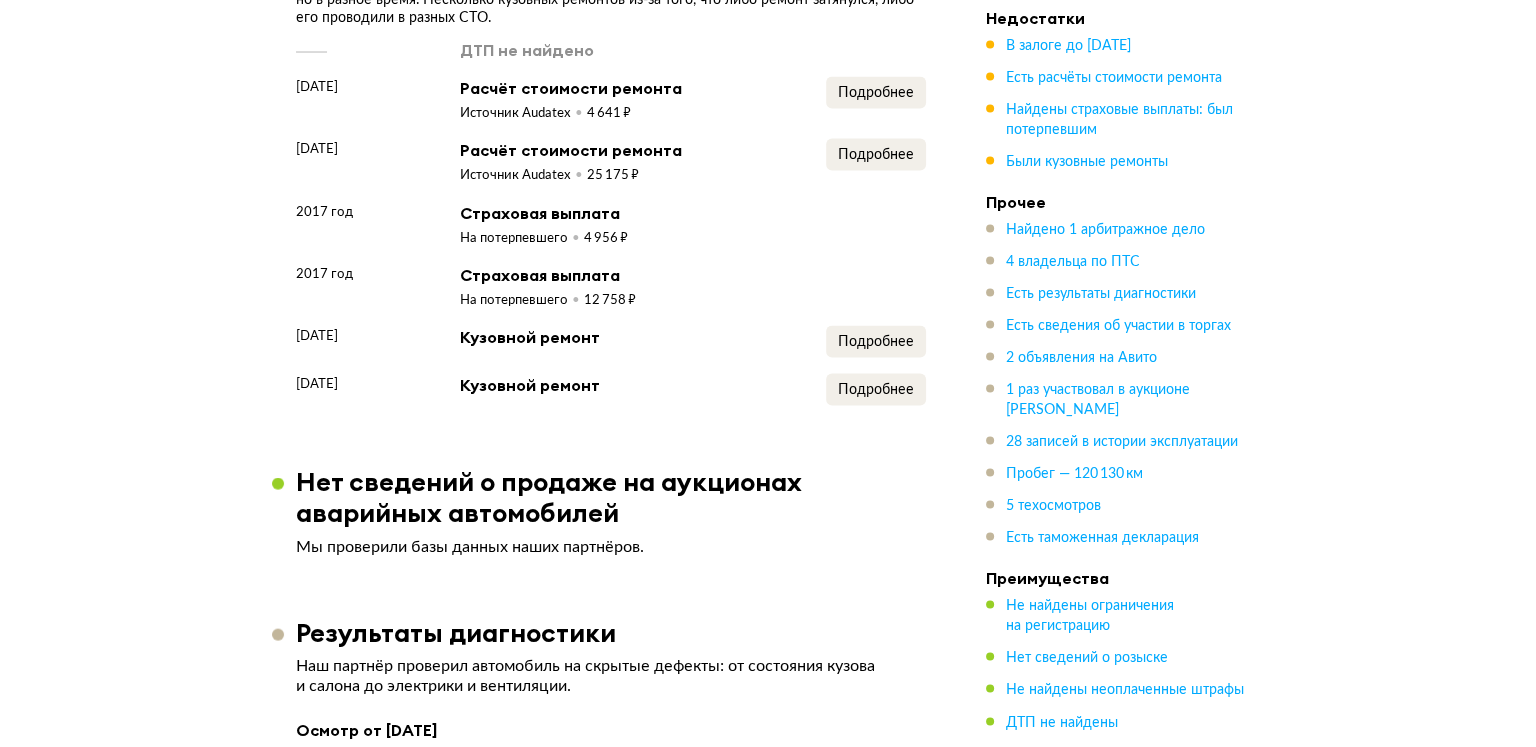 scroll, scrollTop: 3728, scrollLeft: 0, axis: vertical 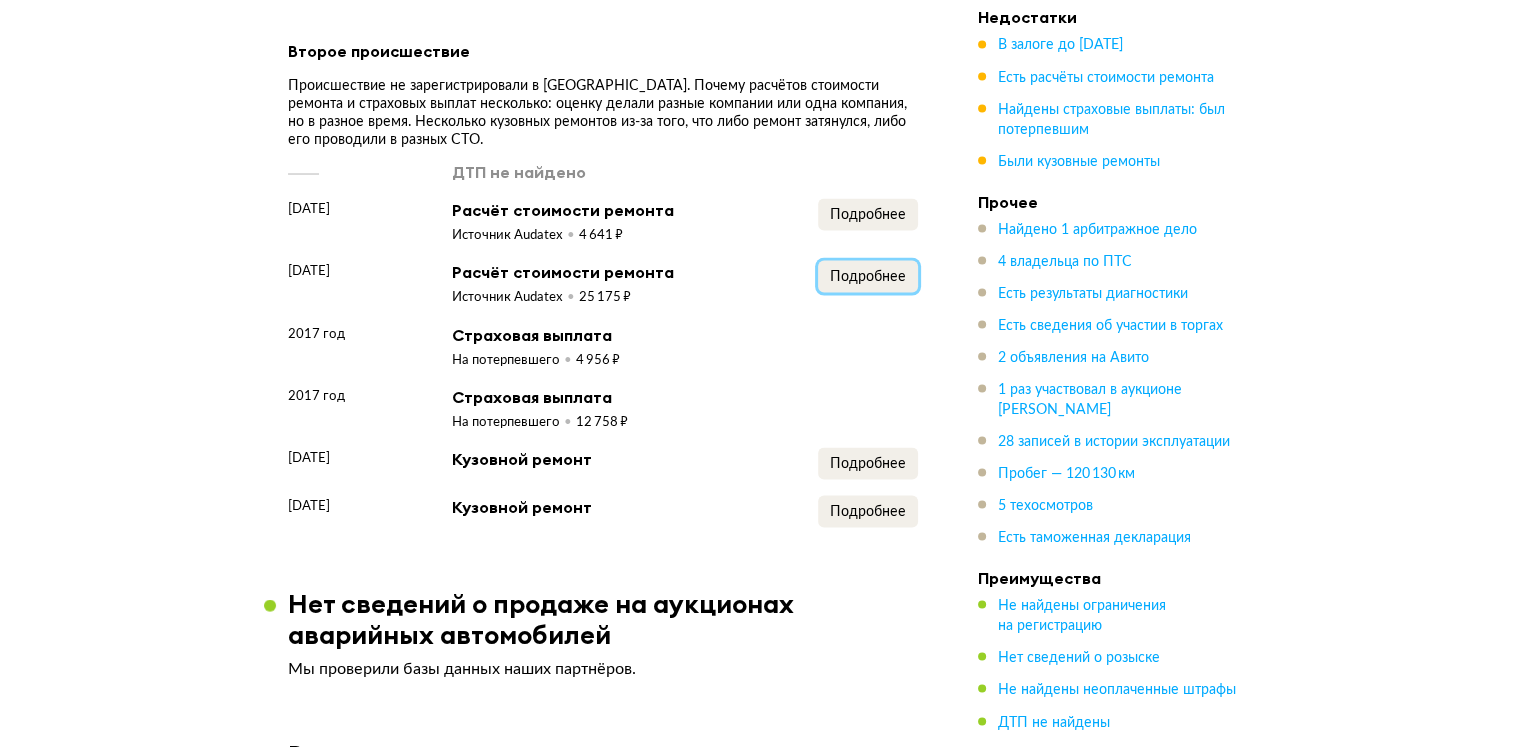 click on "Подробнее" at bounding box center (868, 276) 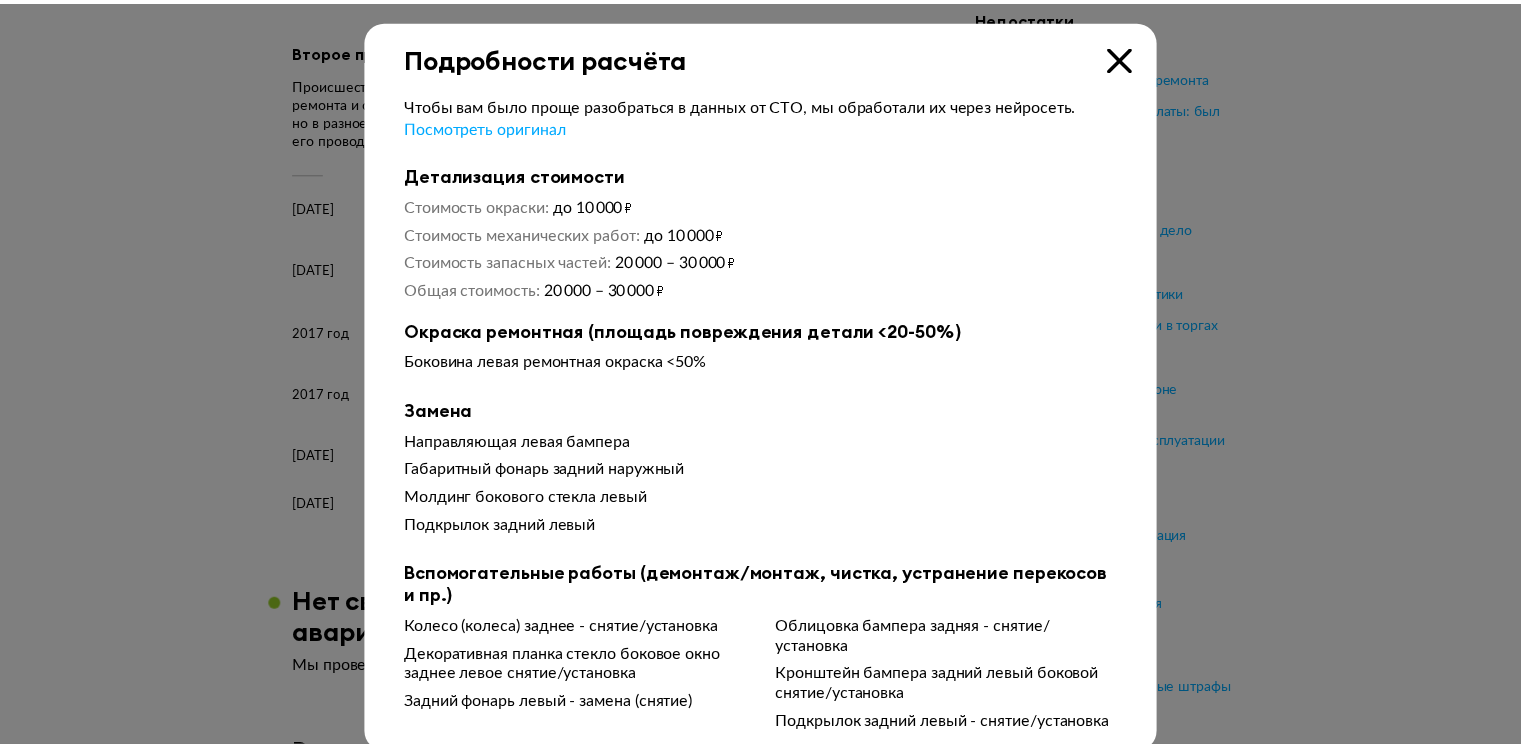 scroll, scrollTop: 32, scrollLeft: 0, axis: vertical 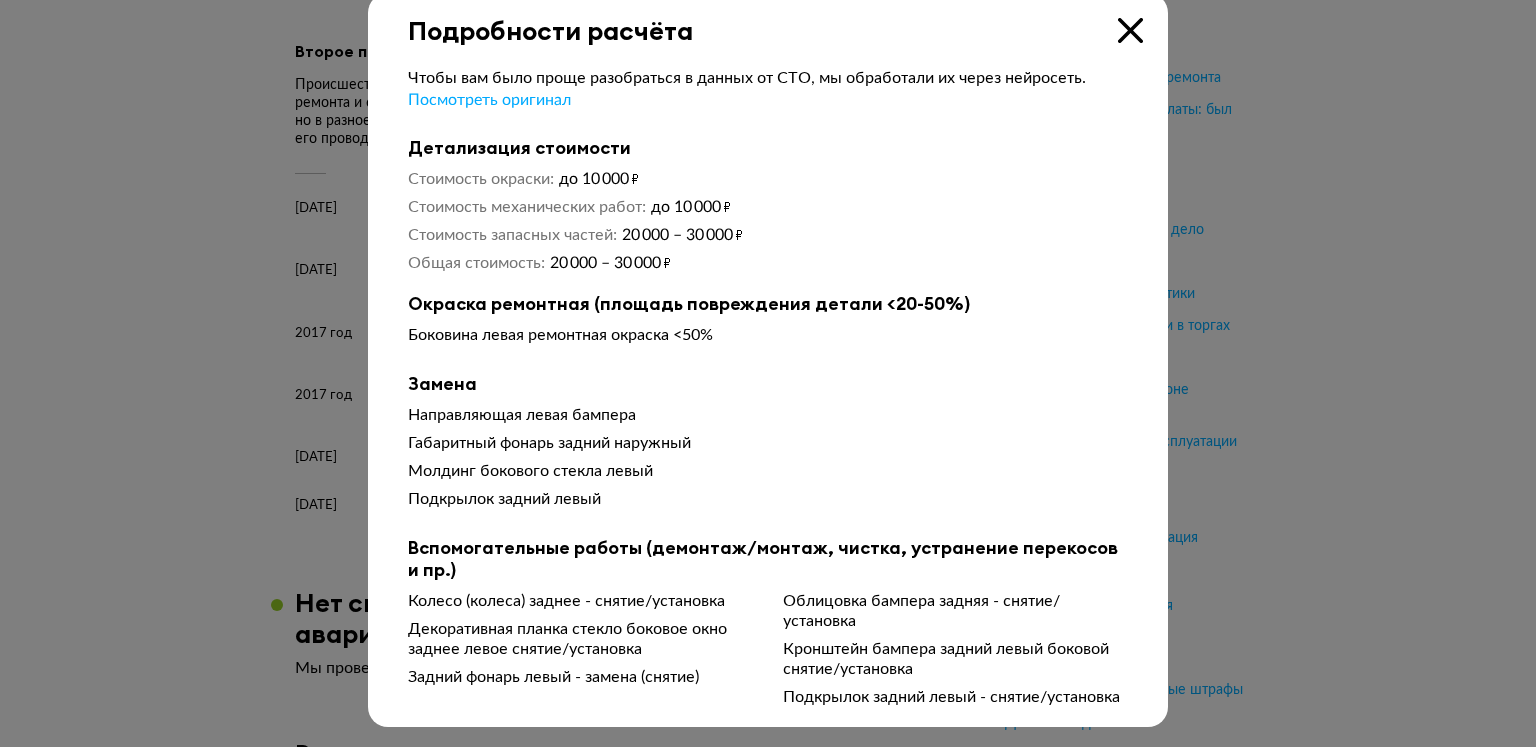 click at bounding box center (1130, 30) 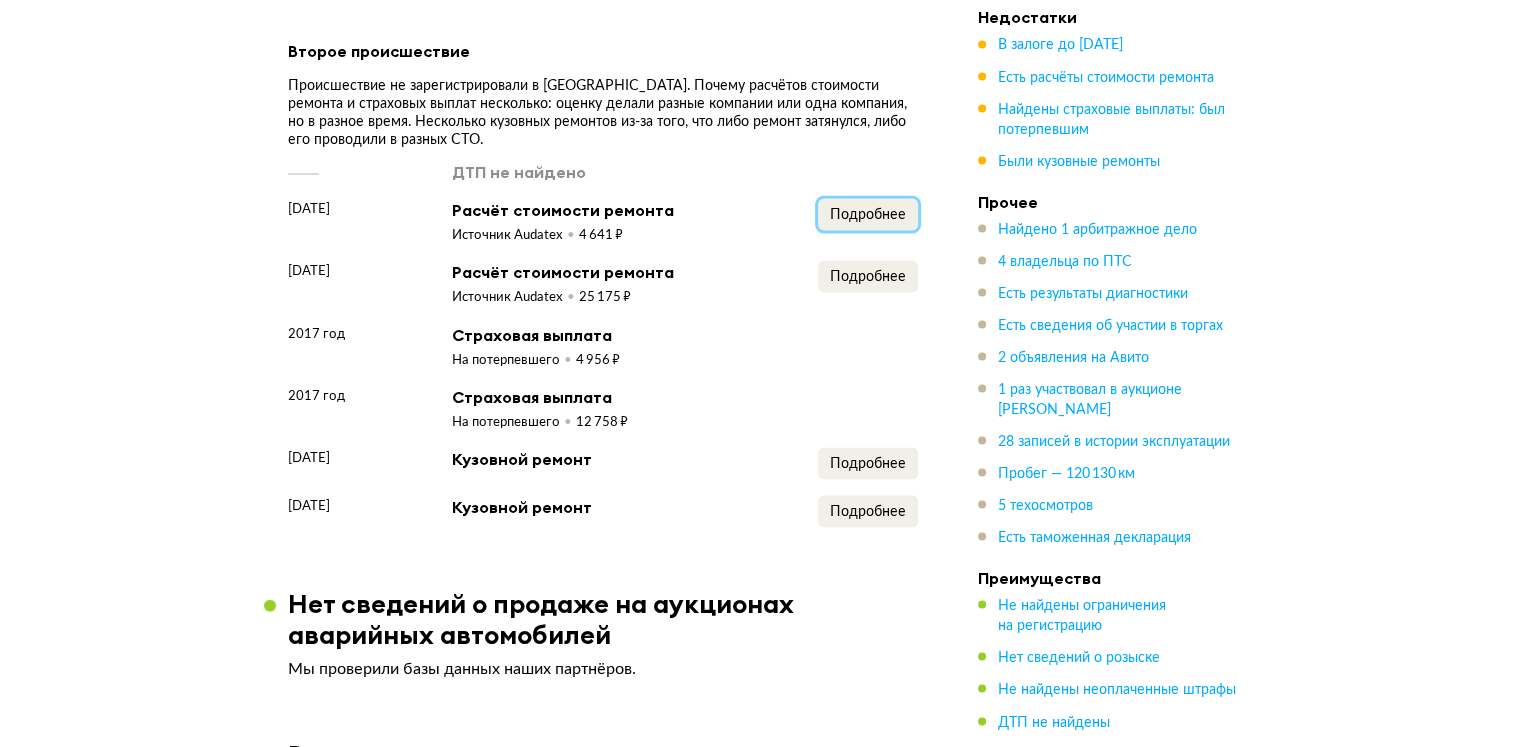 click on "Подробнее" at bounding box center (868, 214) 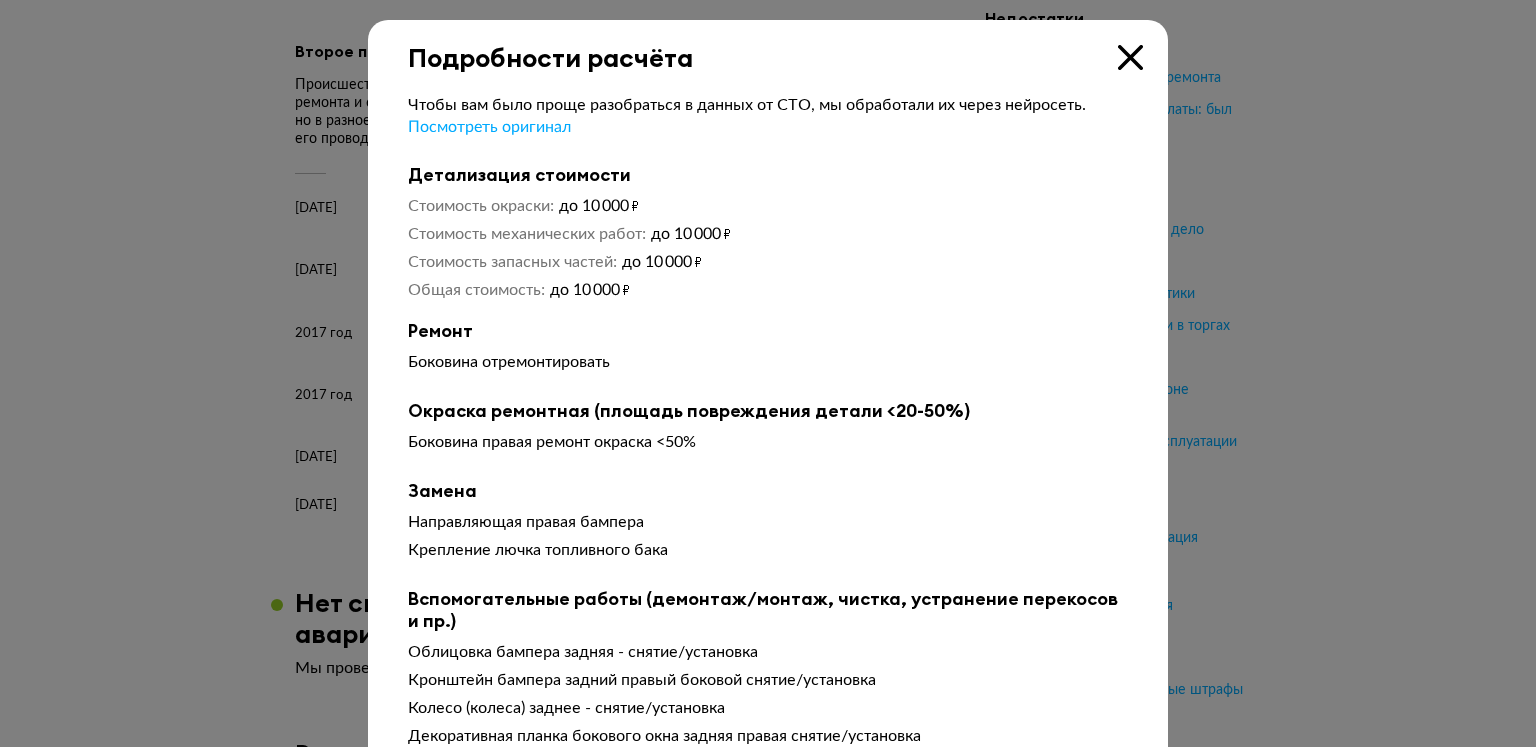 click at bounding box center [1130, 57] 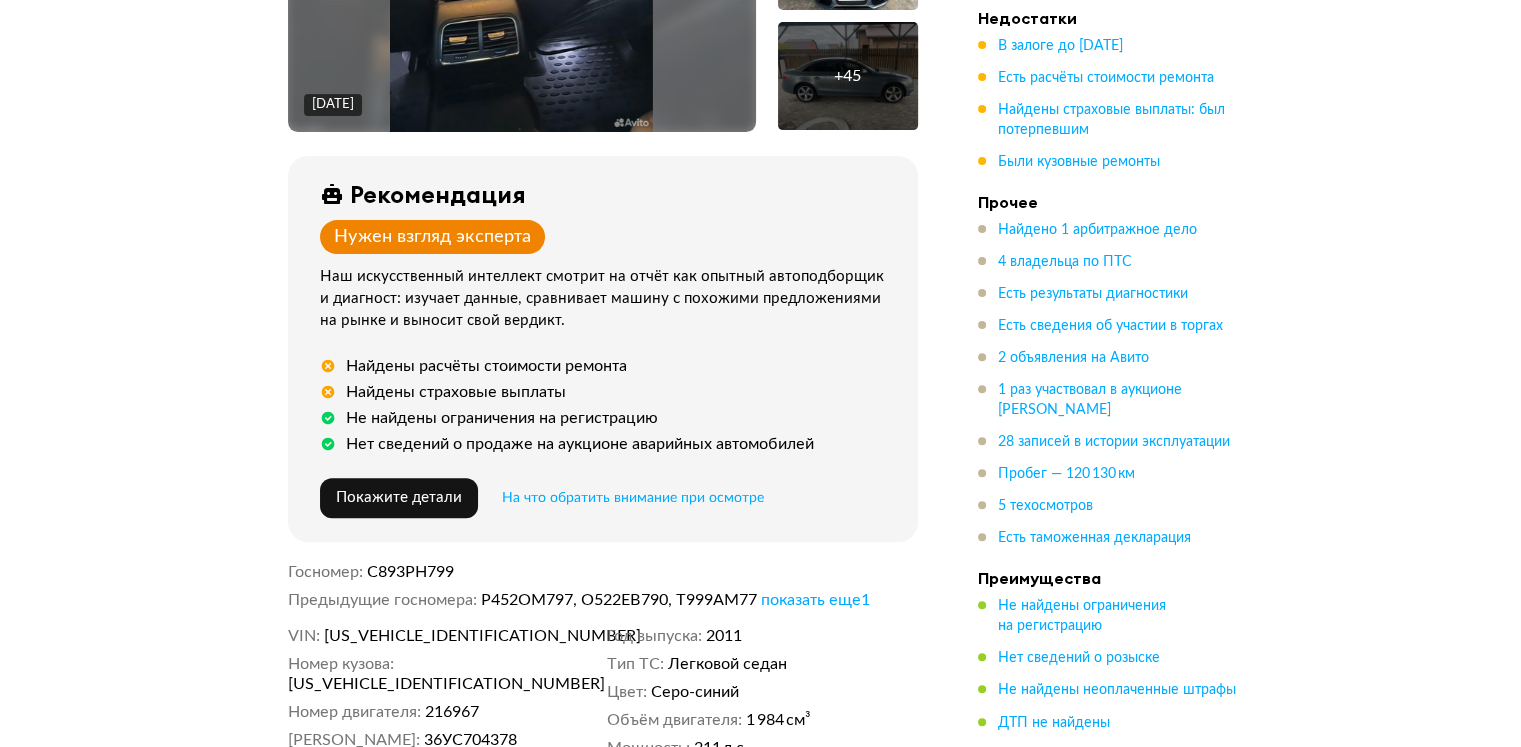 scroll, scrollTop: 728, scrollLeft: 0, axis: vertical 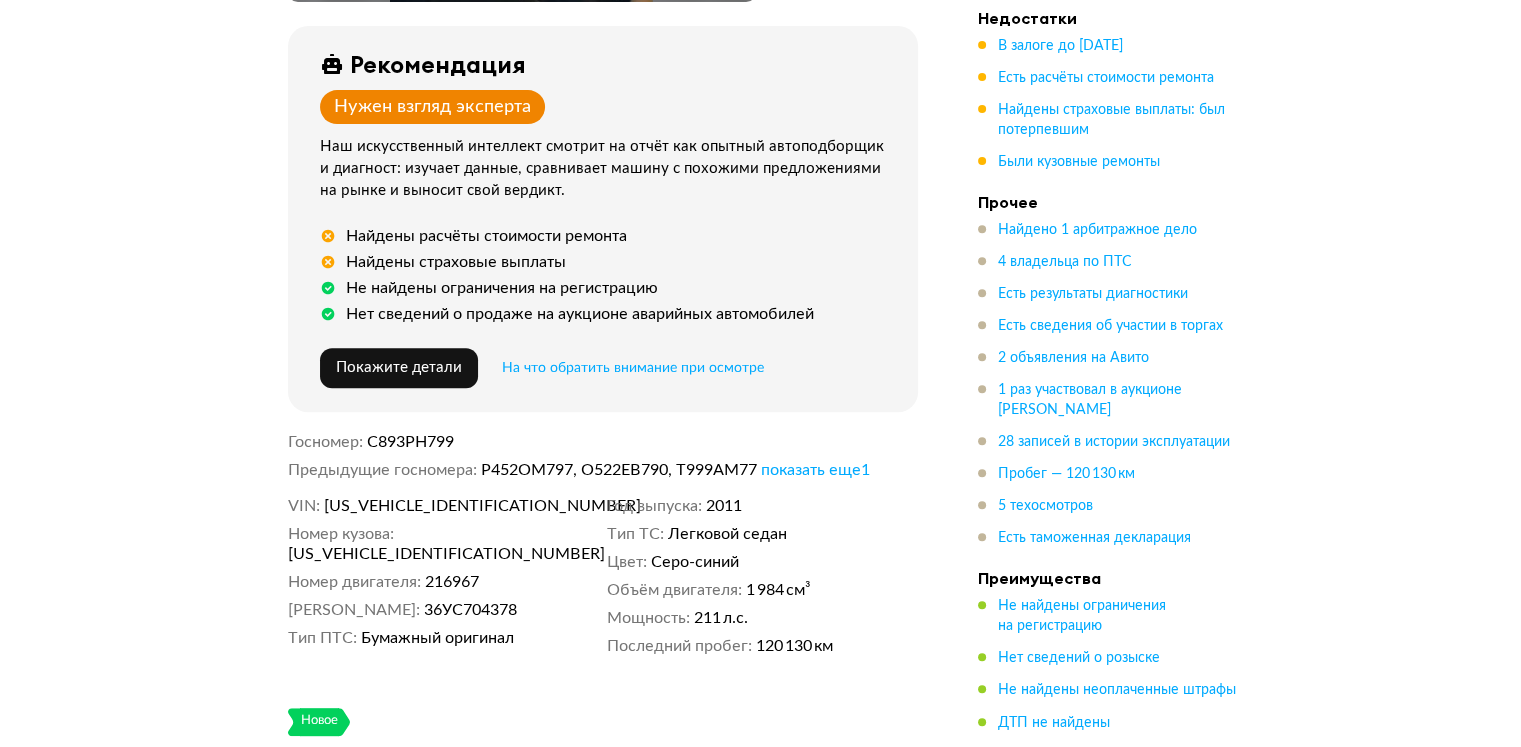 click on "1 раз участвовал в аукционе [PERSON_NAME]" at bounding box center [1090, 400] 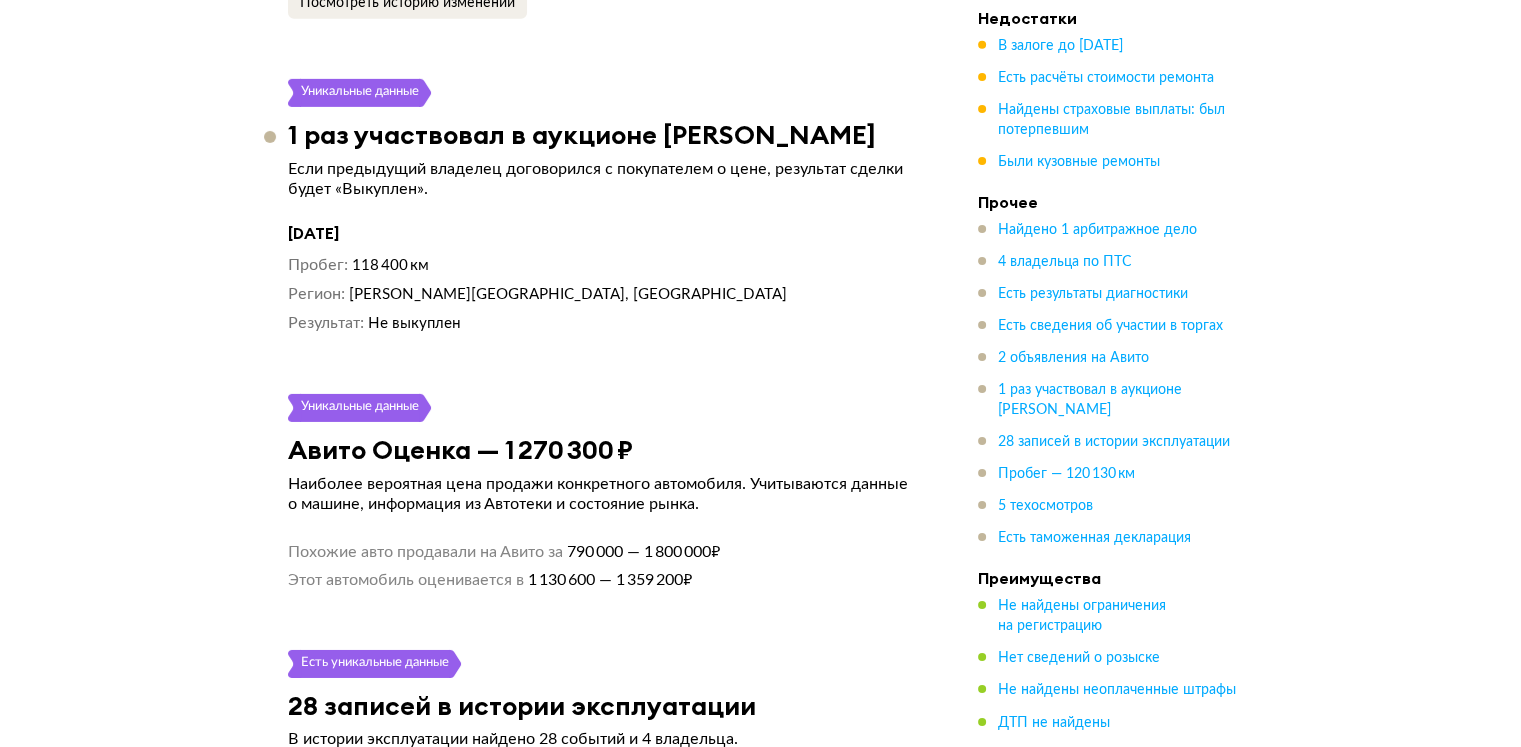 scroll, scrollTop: 6631, scrollLeft: 0, axis: vertical 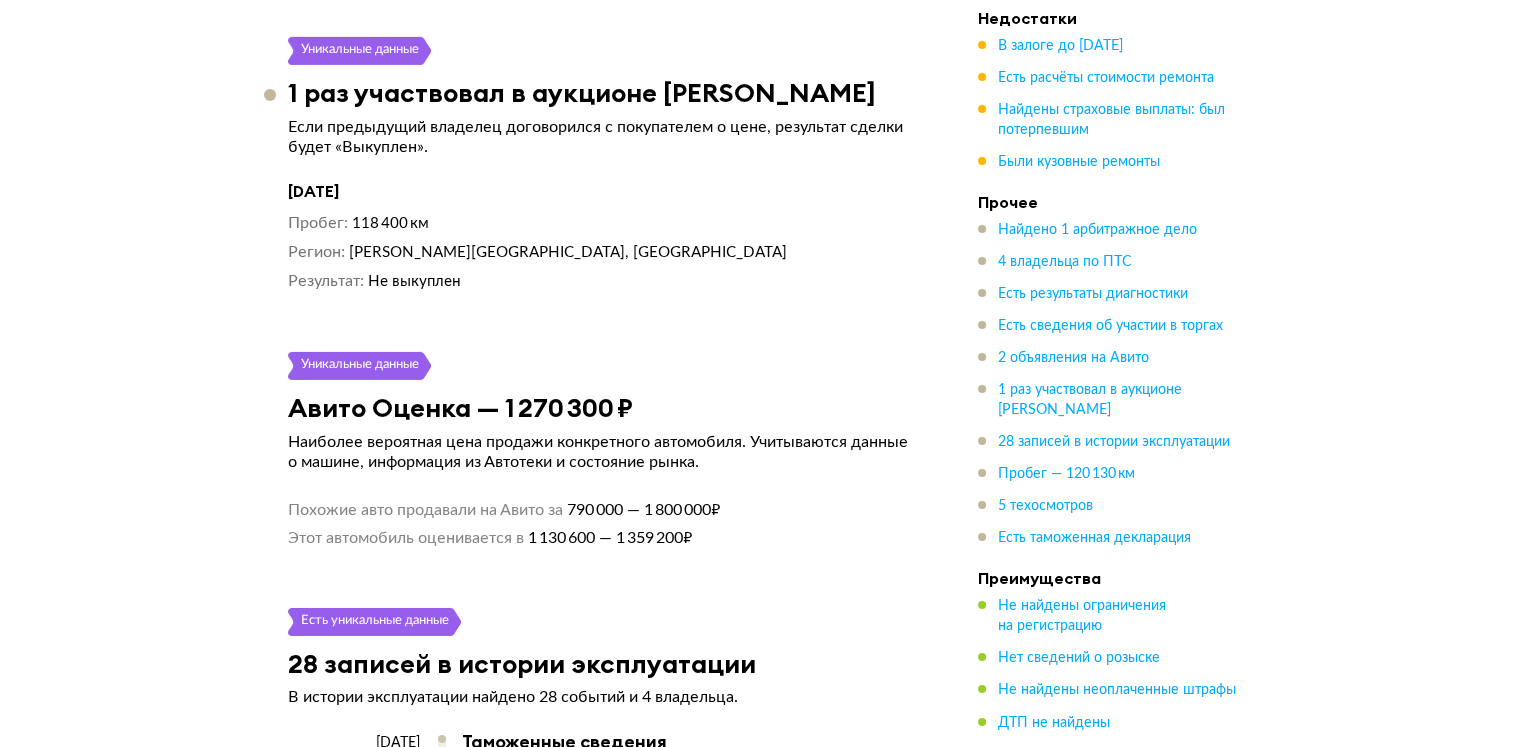 click on "2 объявления на Авито" at bounding box center [1073, 358] 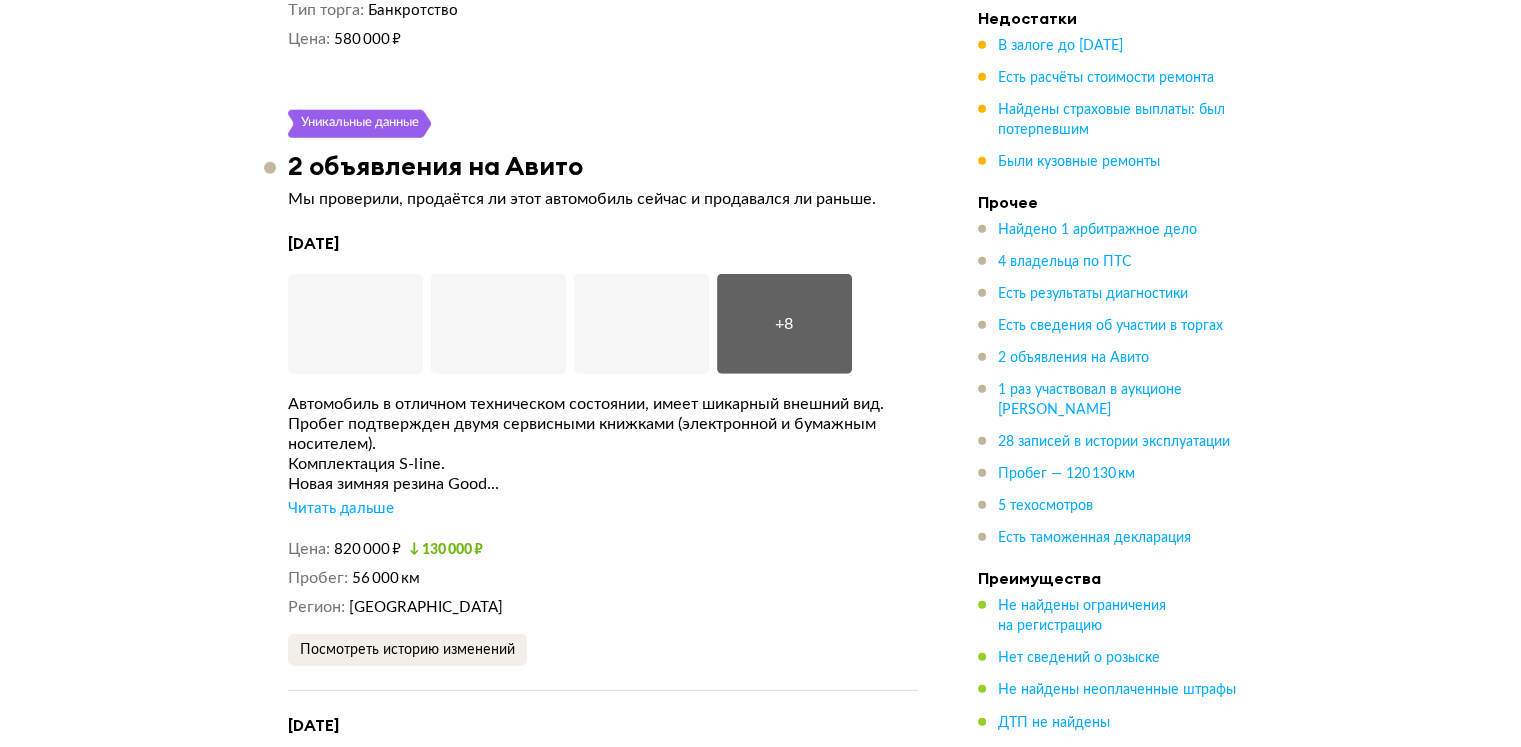 scroll, scrollTop: 5415, scrollLeft: 0, axis: vertical 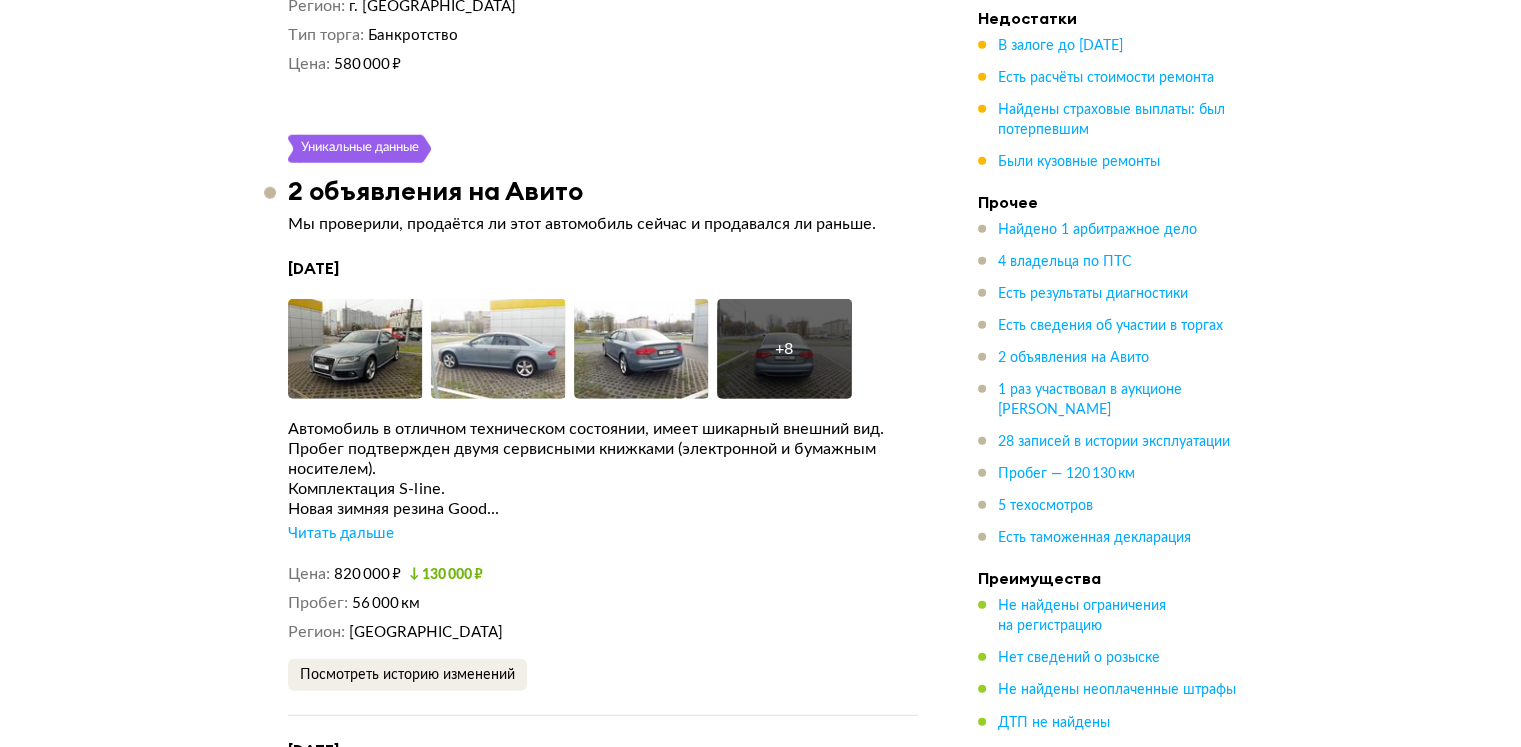 click on "Читать дальше" at bounding box center [341, 534] 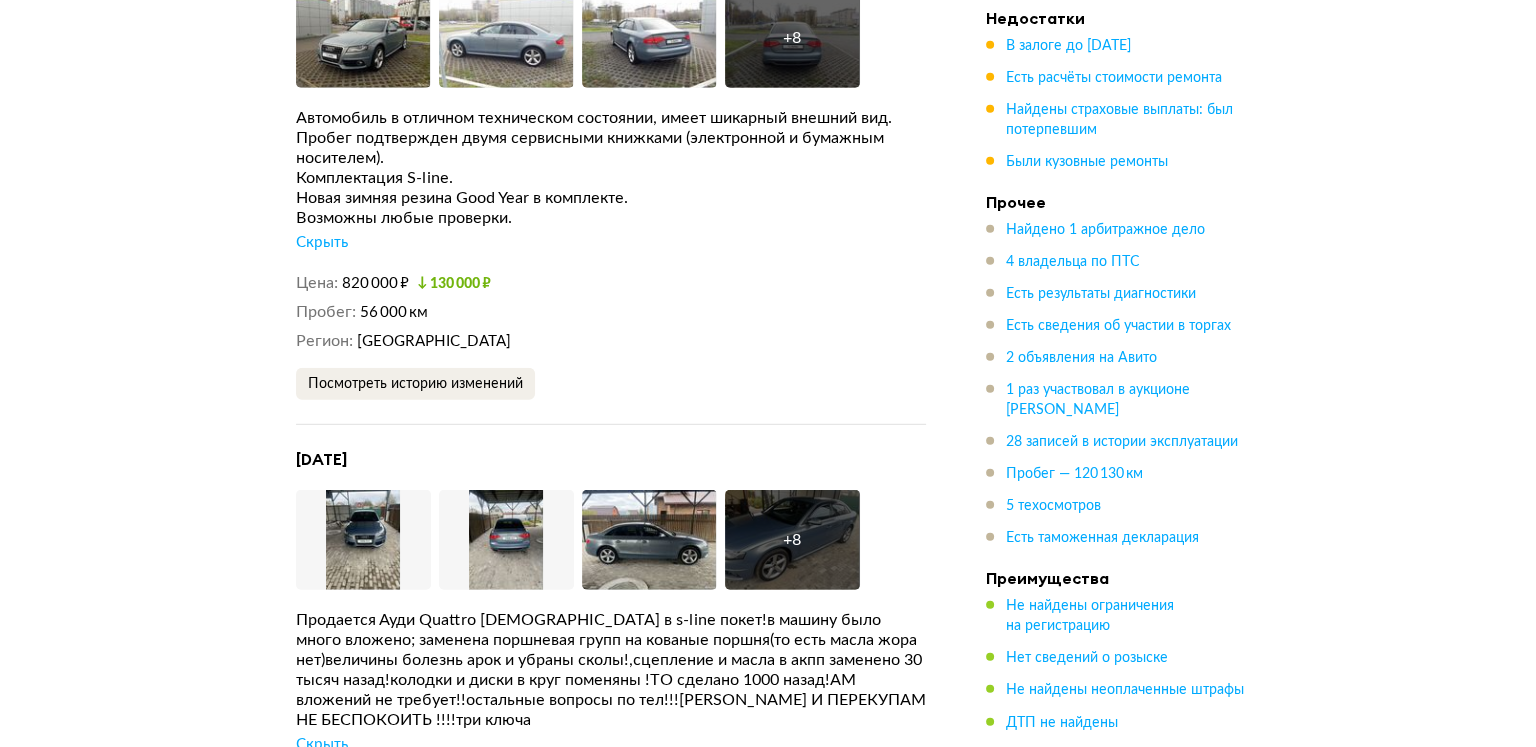 scroll, scrollTop: 5815, scrollLeft: 0, axis: vertical 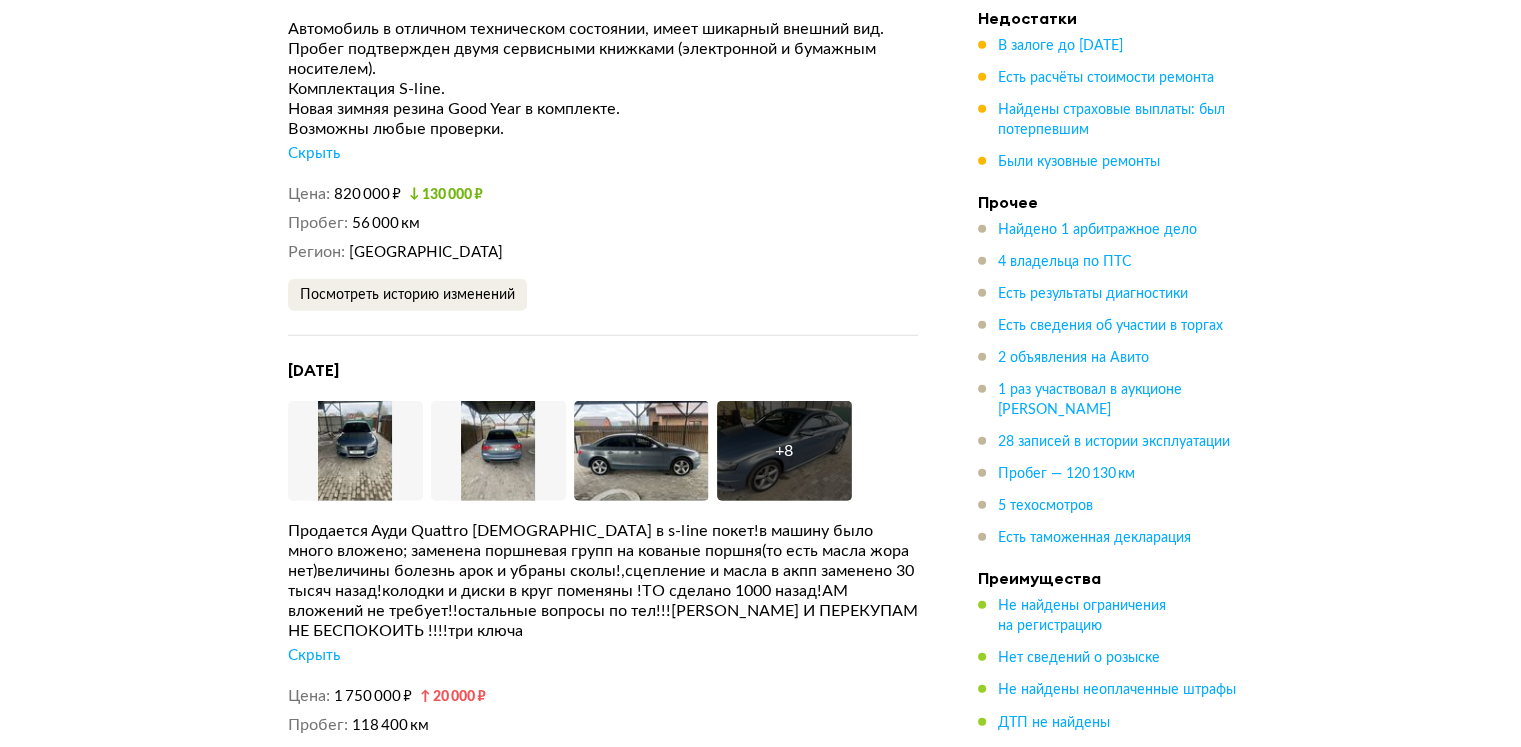 click at bounding box center (355, 451) 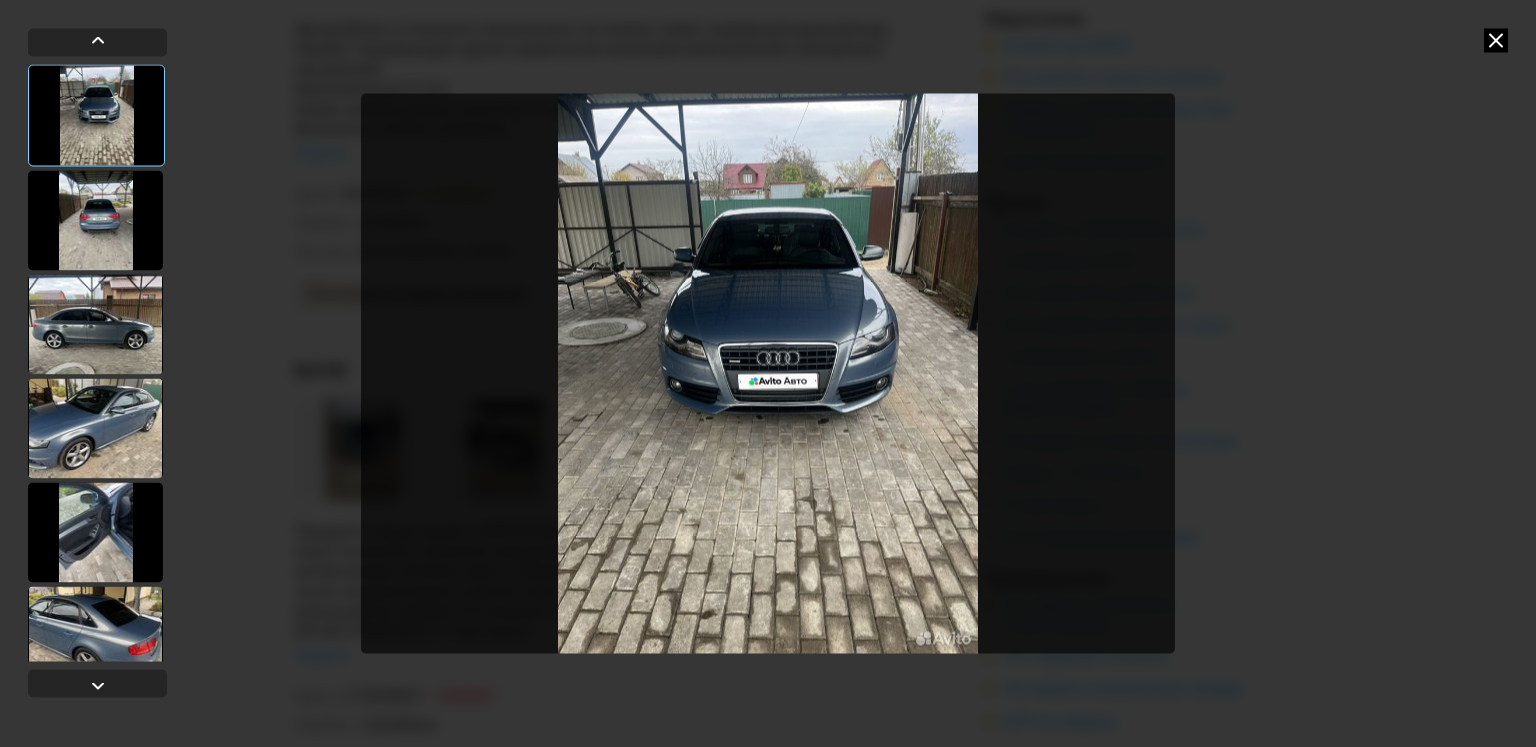 click at bounding box center (768, 373) 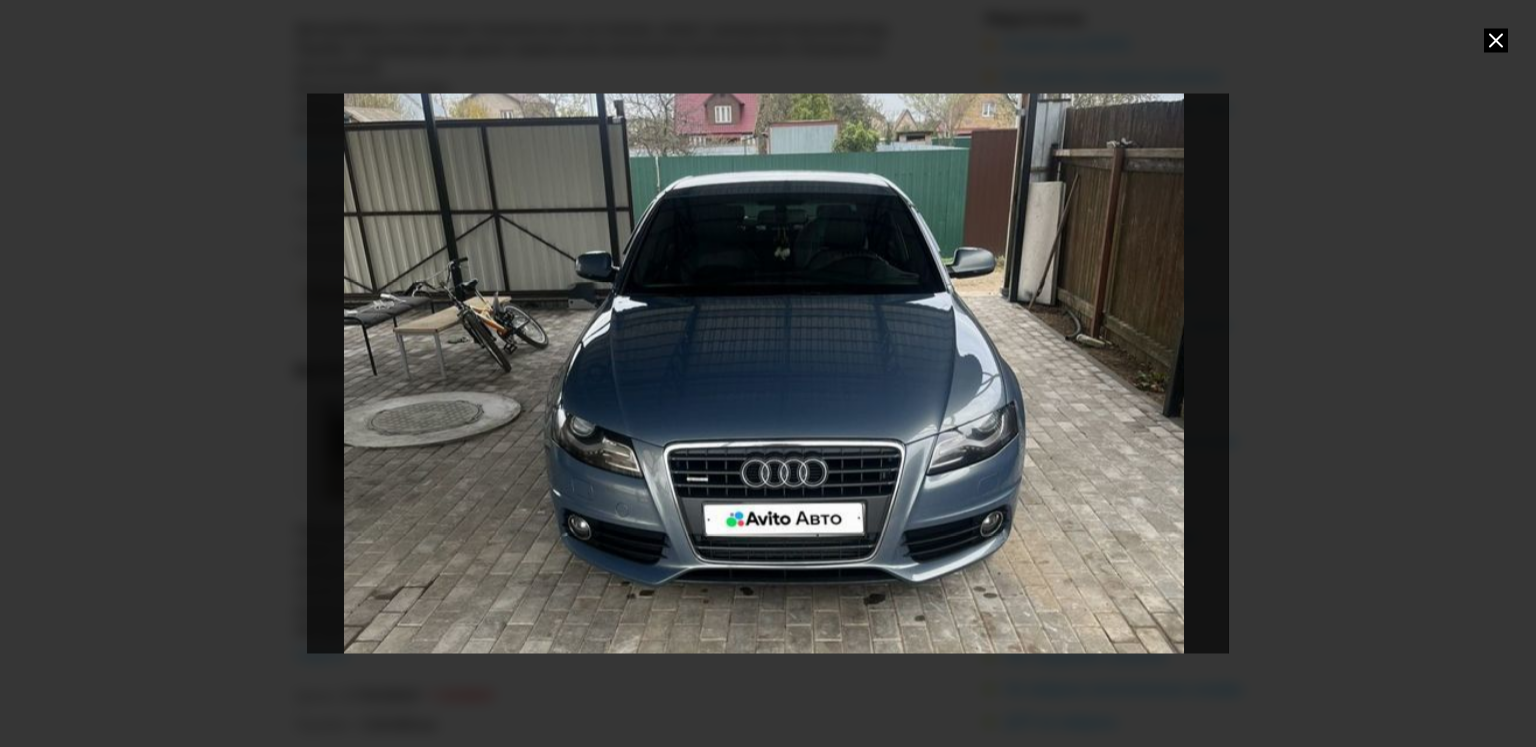 drag, startPoint x: 700, startPoint y: 273, endPoint x: 694, endPoint y: 429, distance: 156.11534 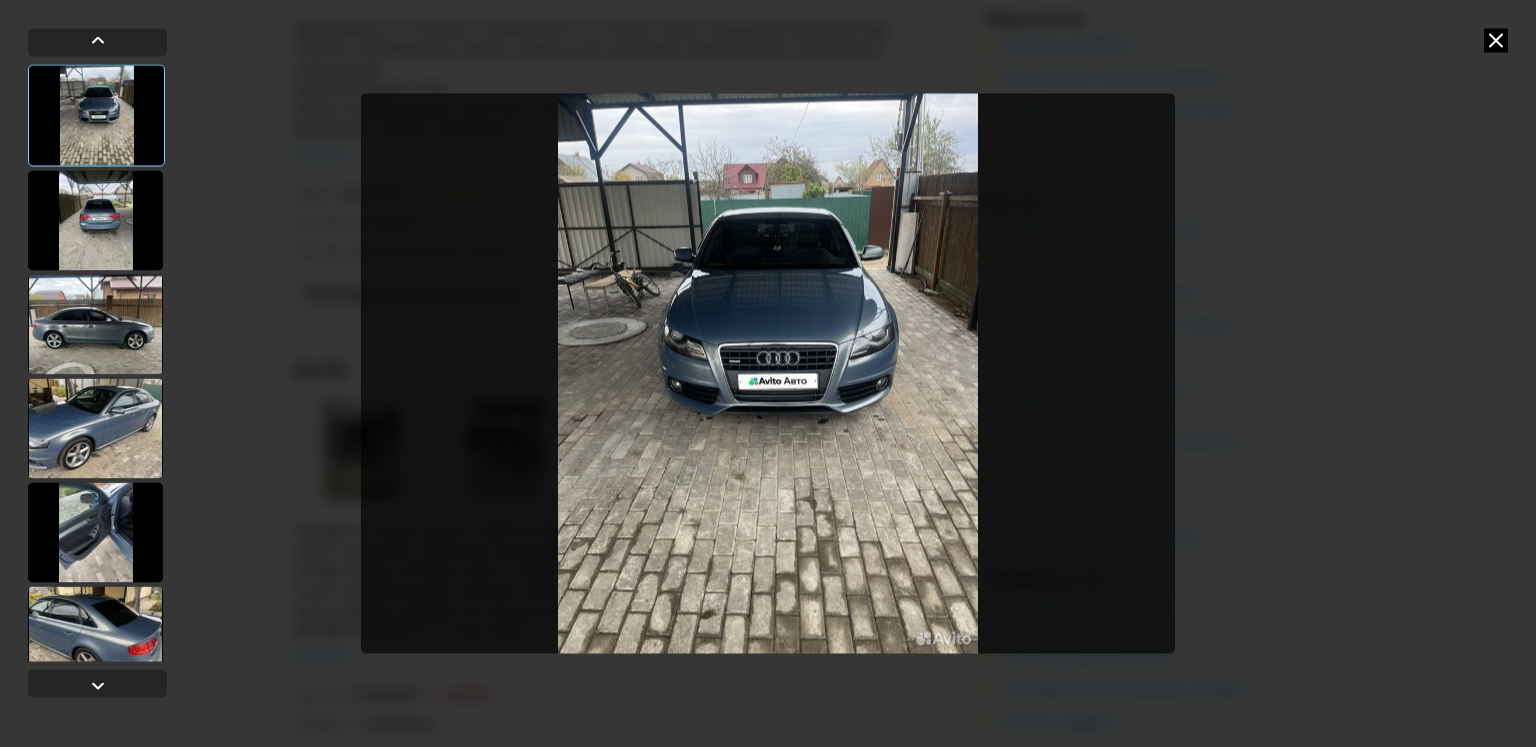 click at bounding box center (98, 686) 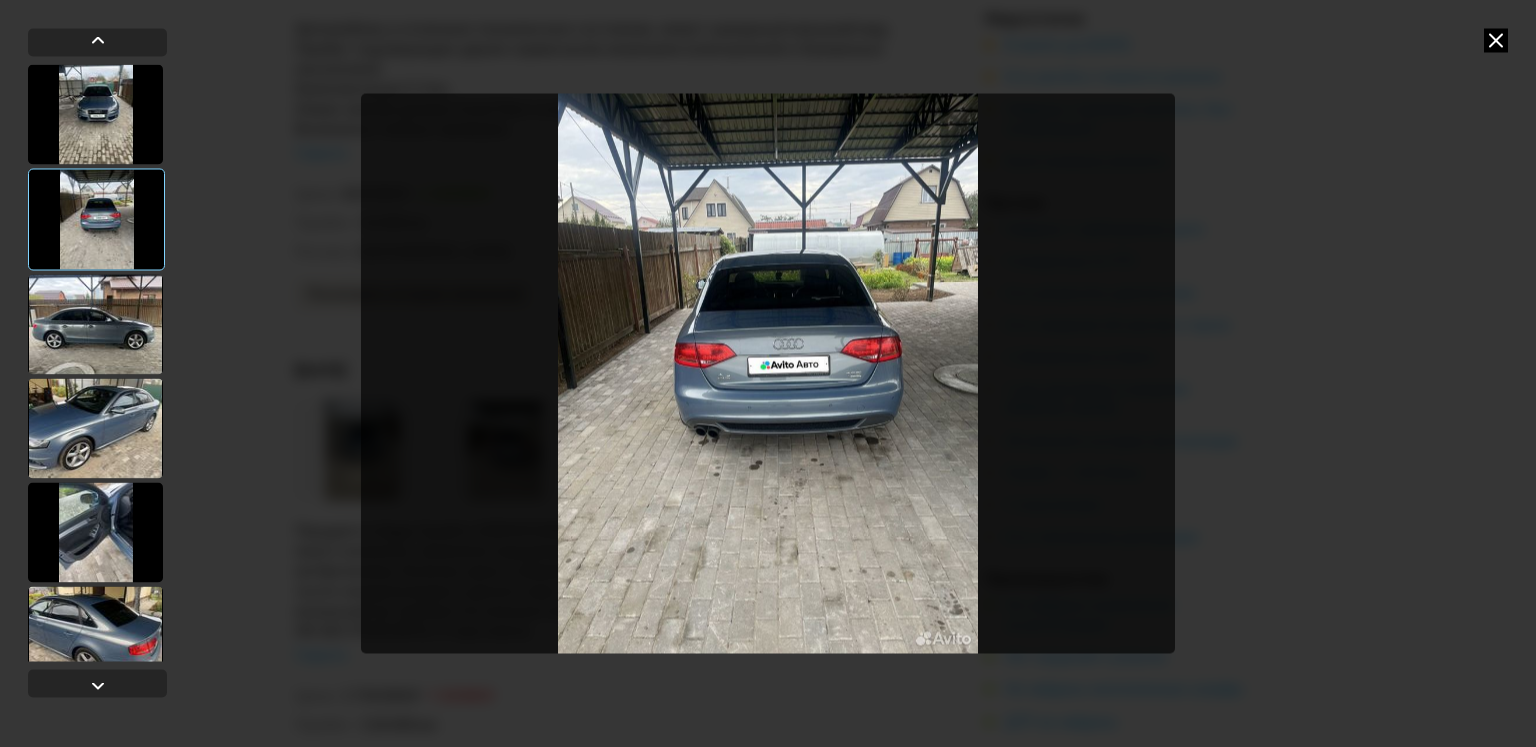 click at bounding box center (768, 373) 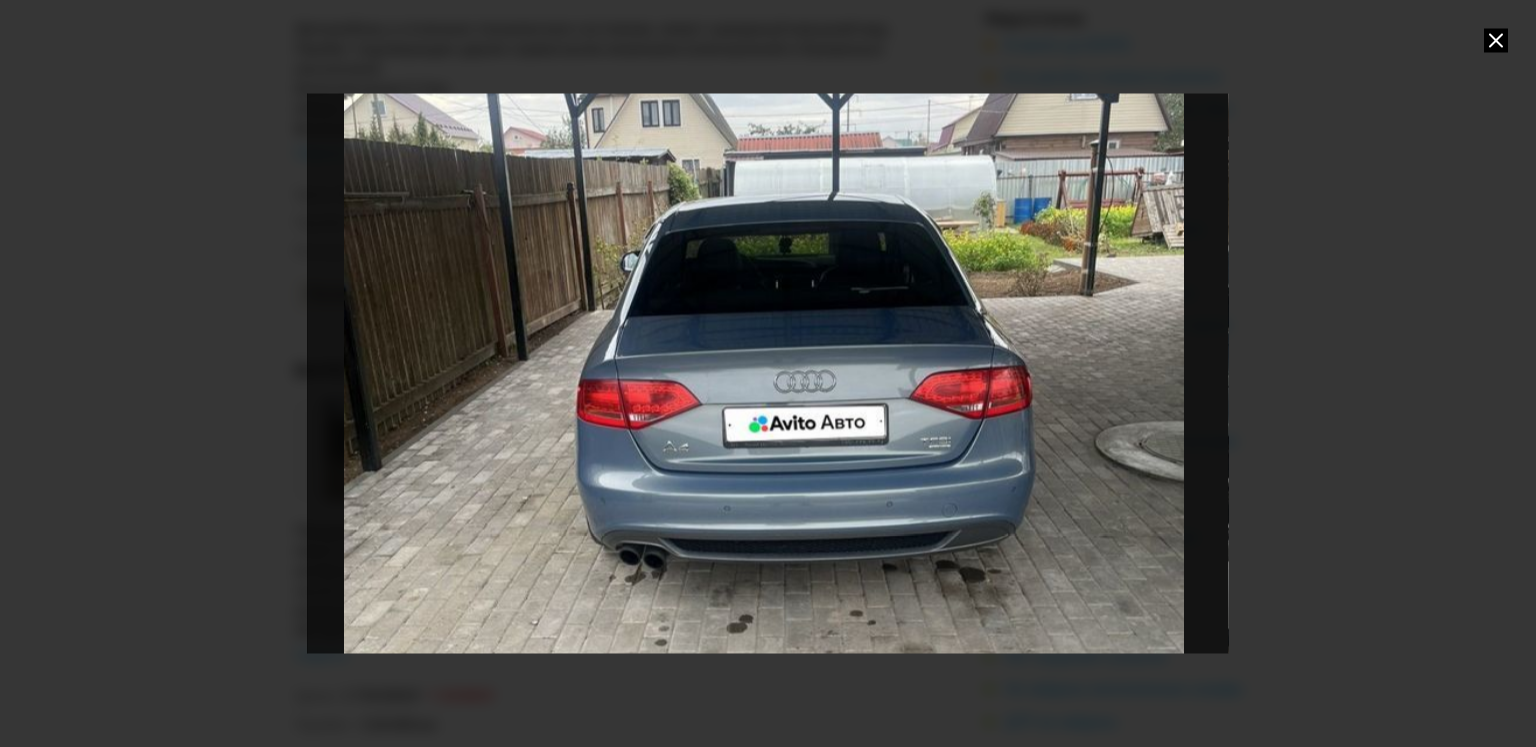 drag, startPoint x: 807, startPoint y: 357, endPoint x: 800, endPoint y: 445, distance: 88.27797 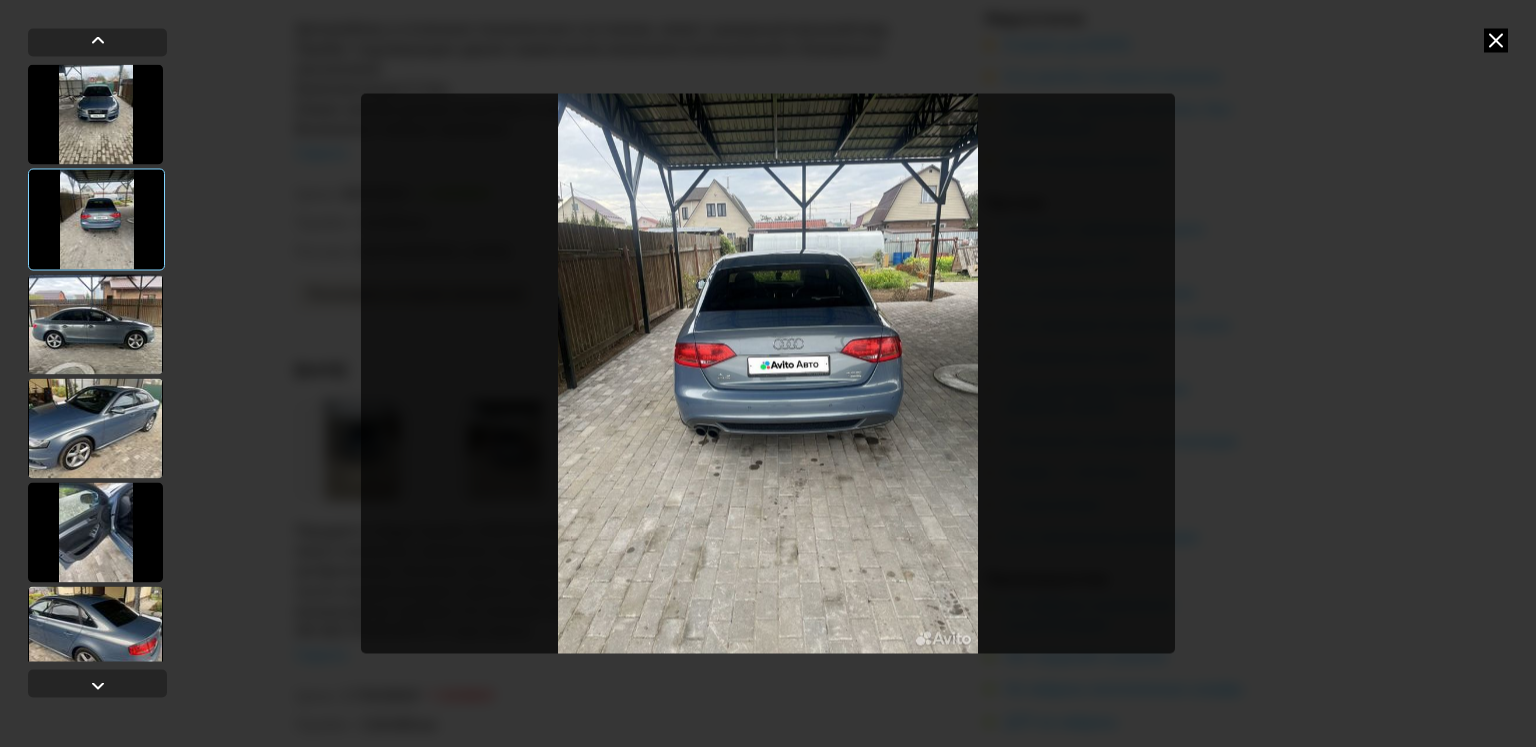 click at bounding box center [97, 684] 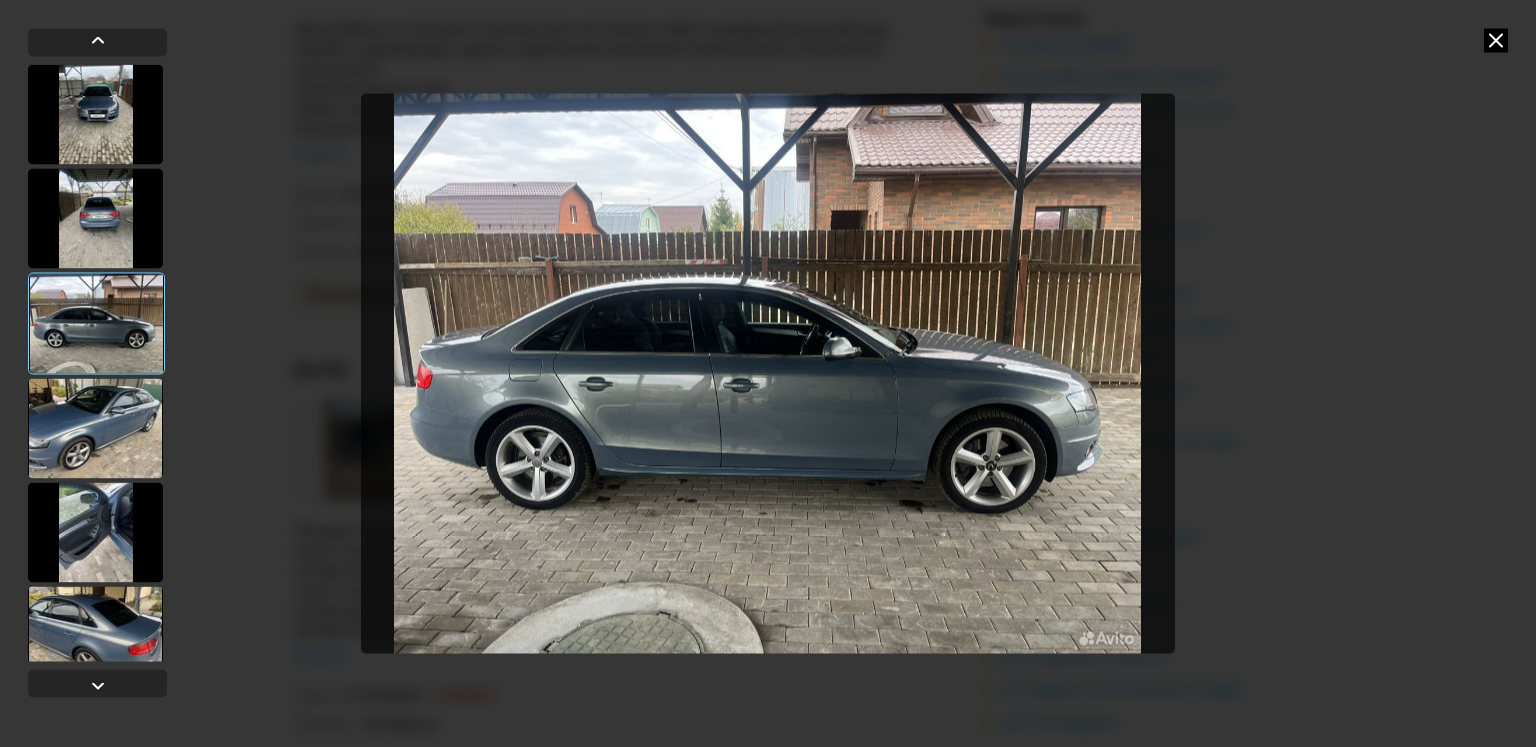 click at bounding box center (768, 373) 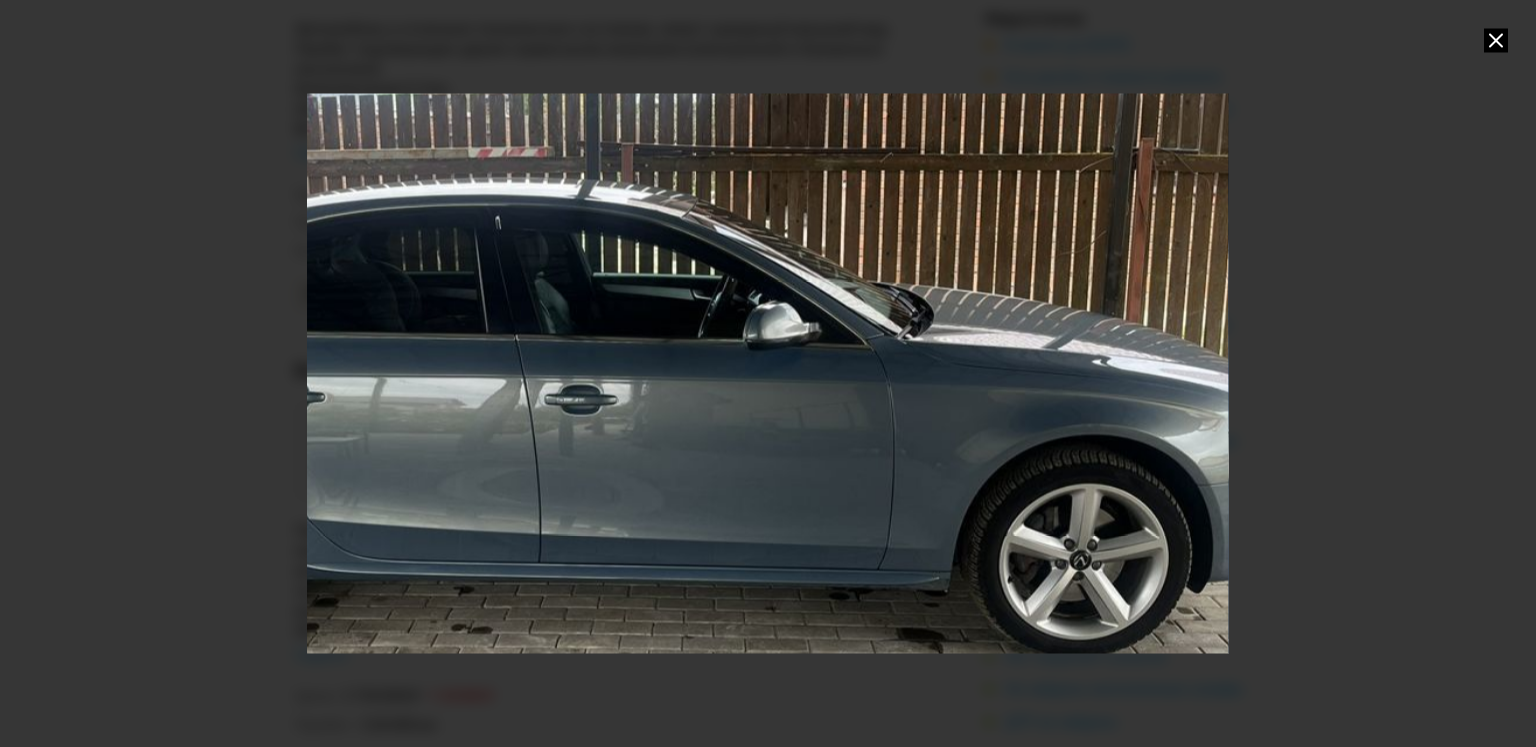 drag, startPoint x: 777, startPoint y: 429, endPoint x: 644, endPoint y: 429, distance: 133 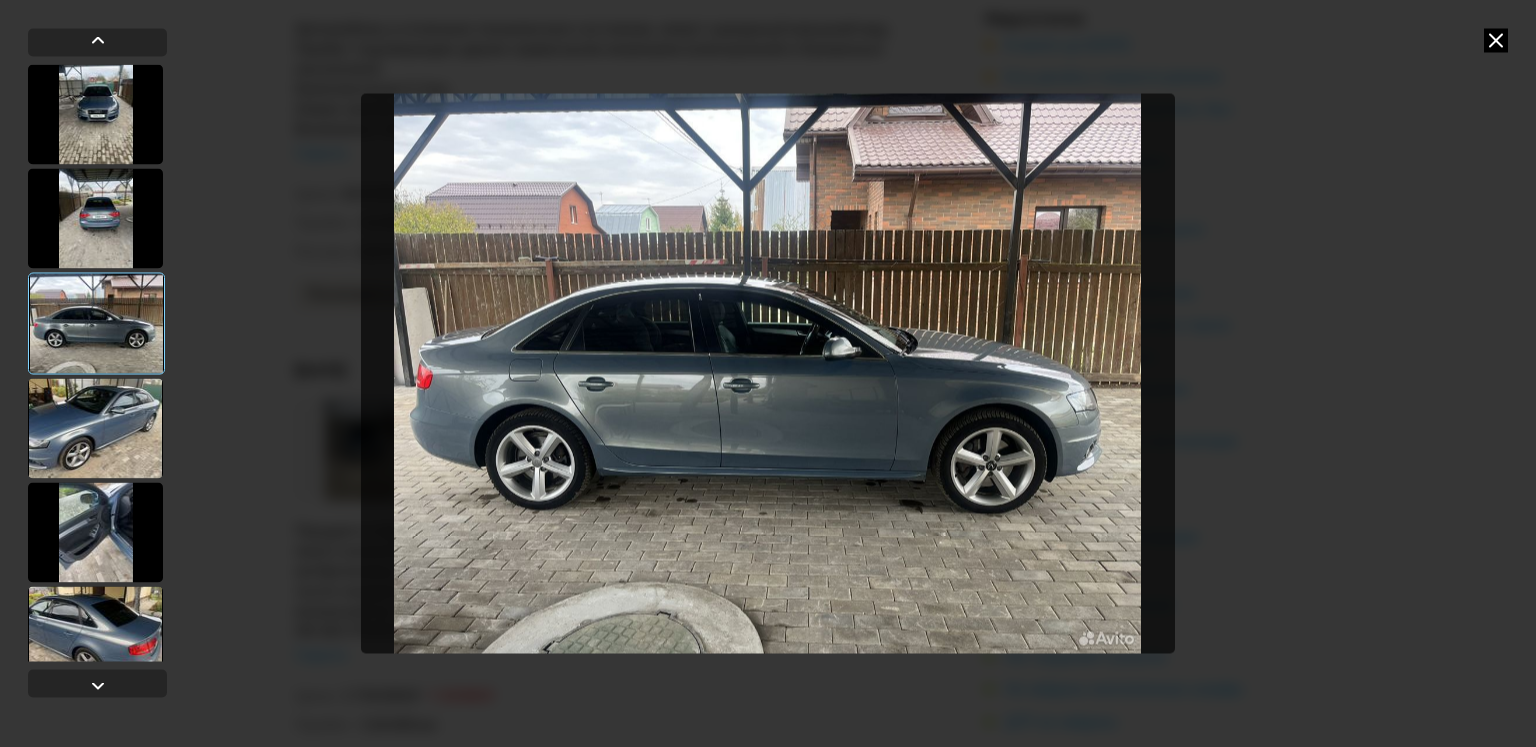 click at bounding box center [97, 684] 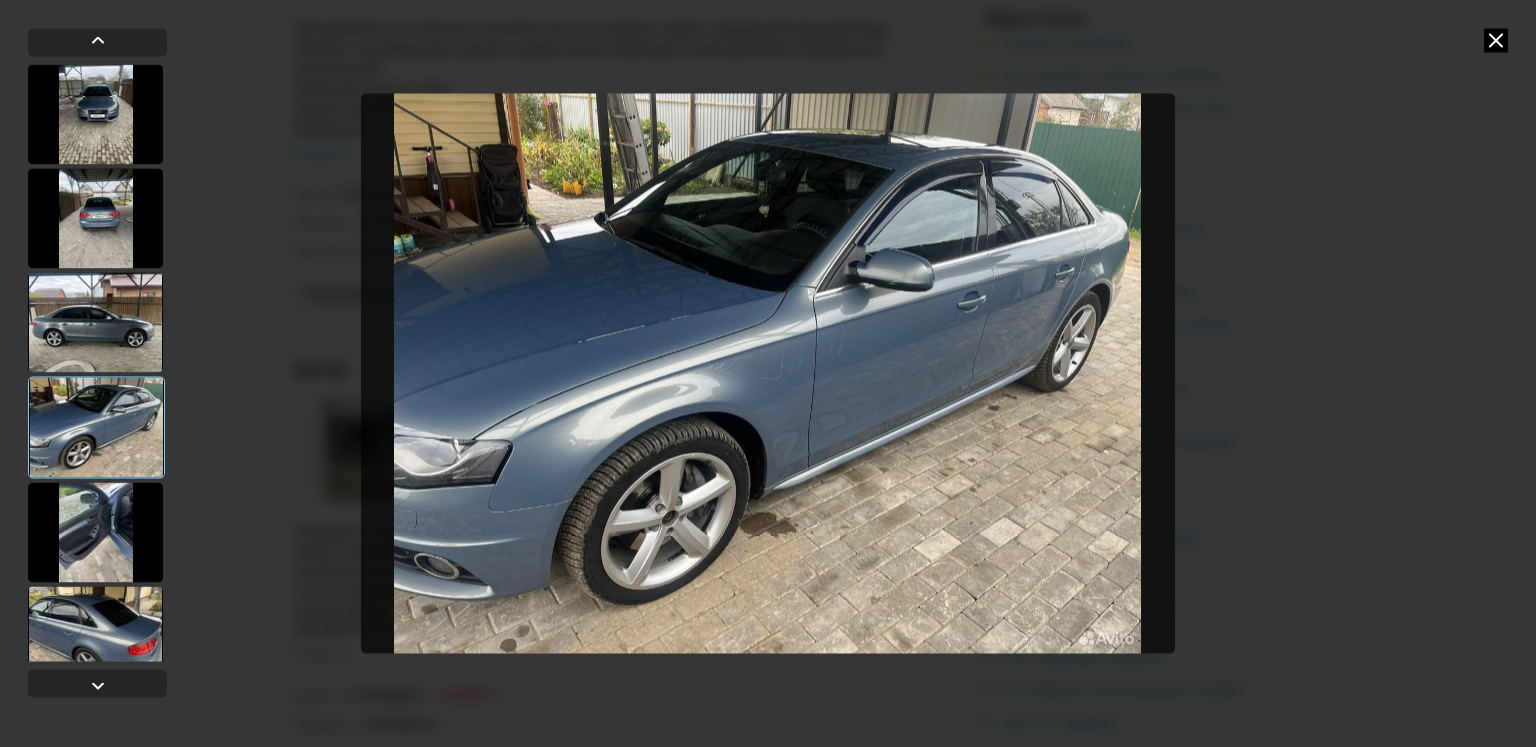 click at bounding box center [97, 684] 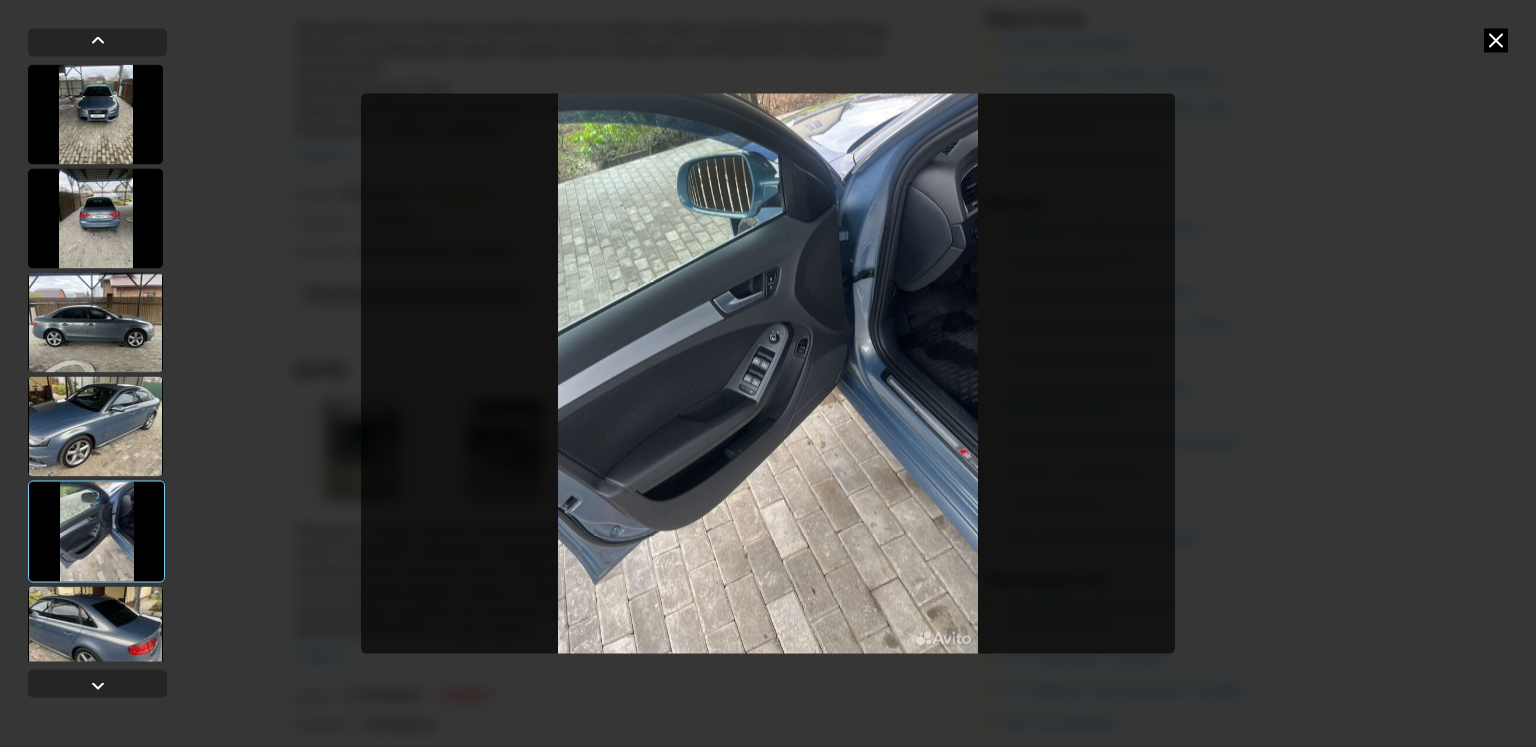 click at bounding box center [97, 684] 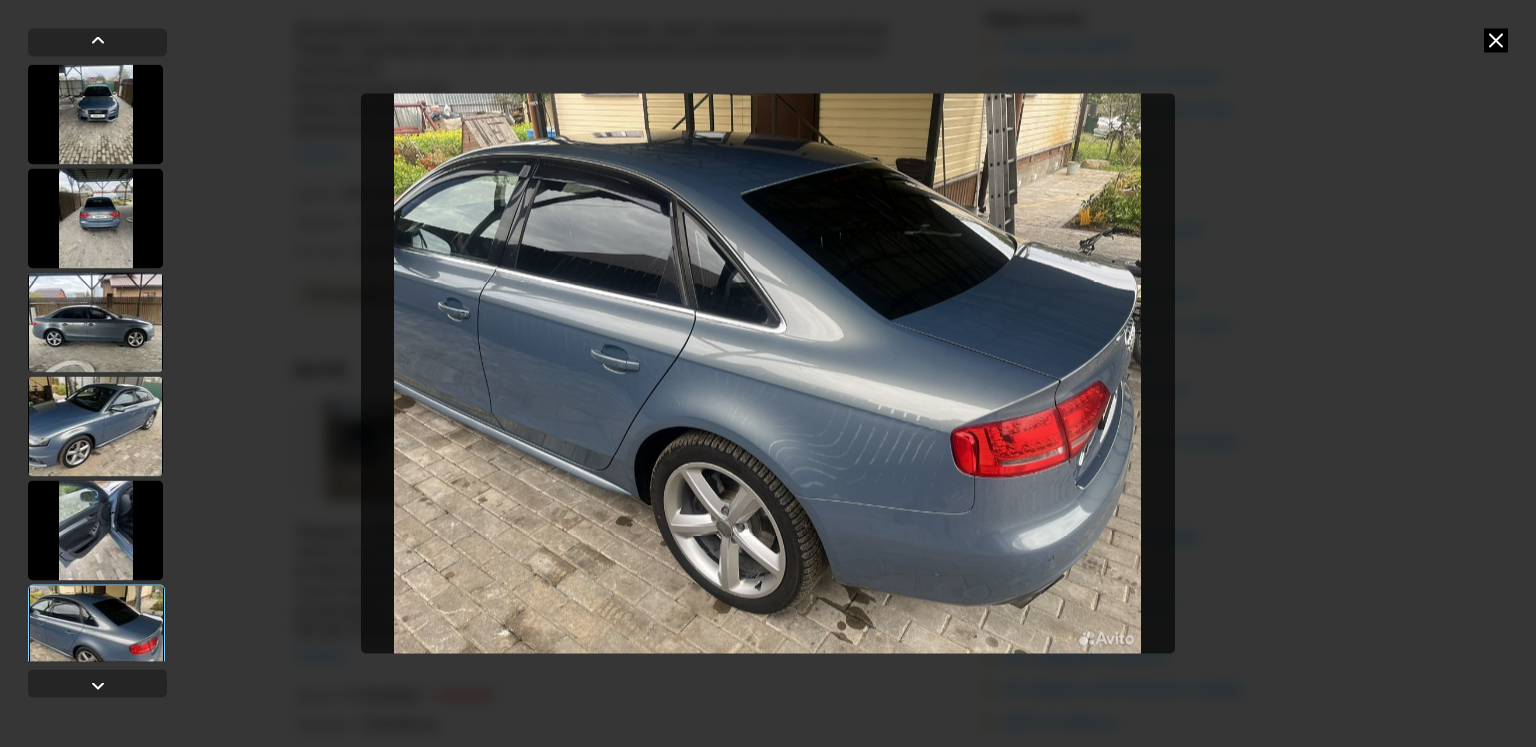 click at bounding box center [97, 684] 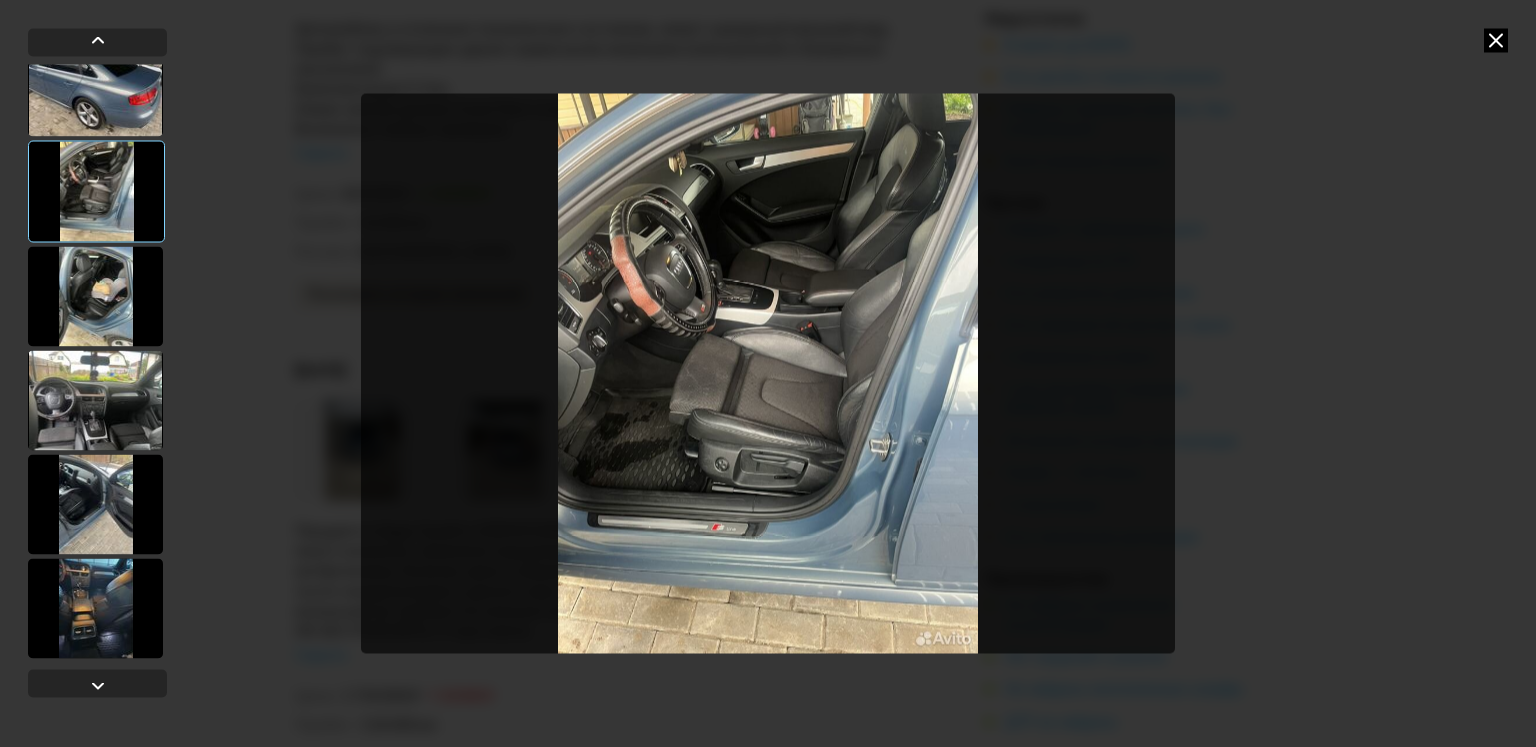 click at bounding box center [768, 373] 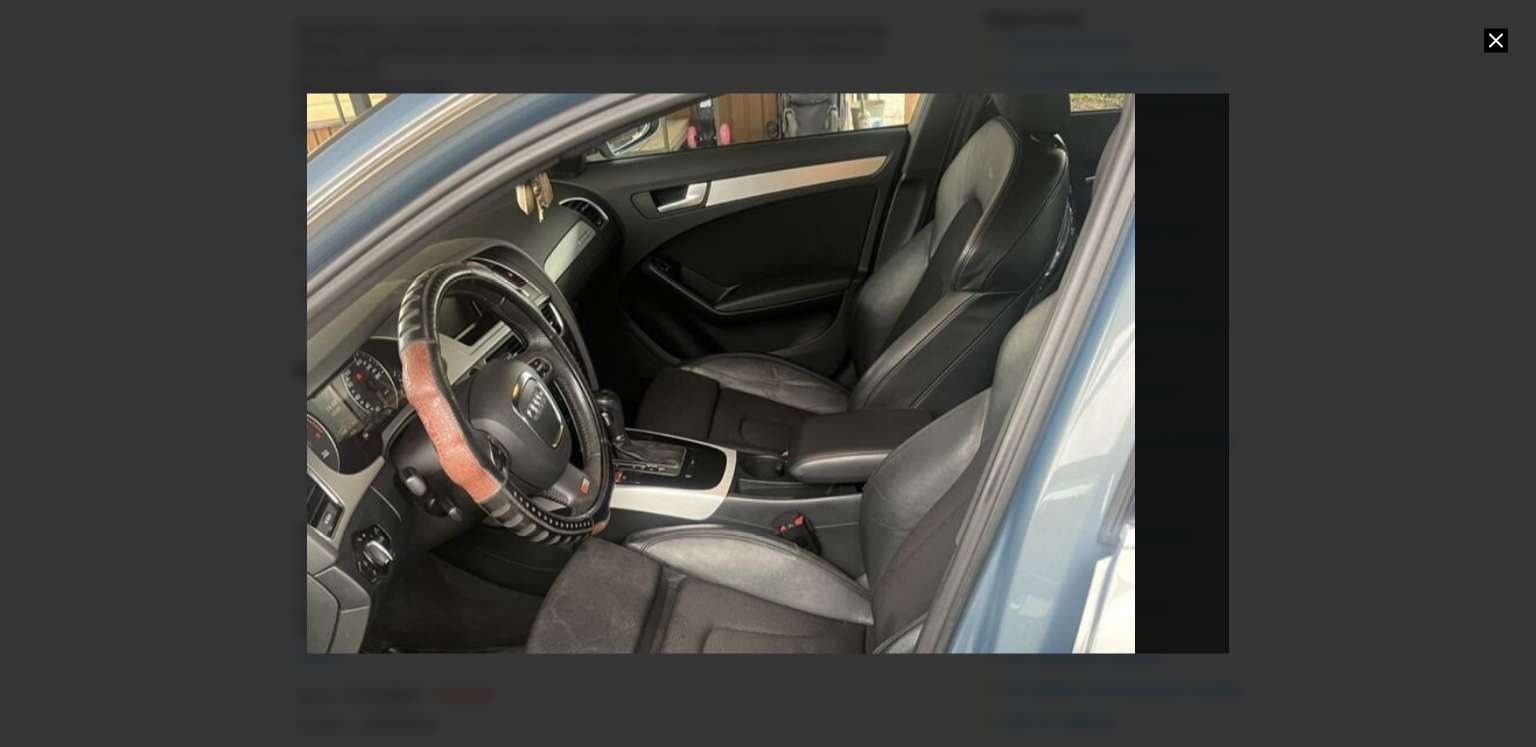 drag, startPoint x: 726, startPoint y: 333, endPoint x: 675, endPoint y: 573, distance: 245.35892 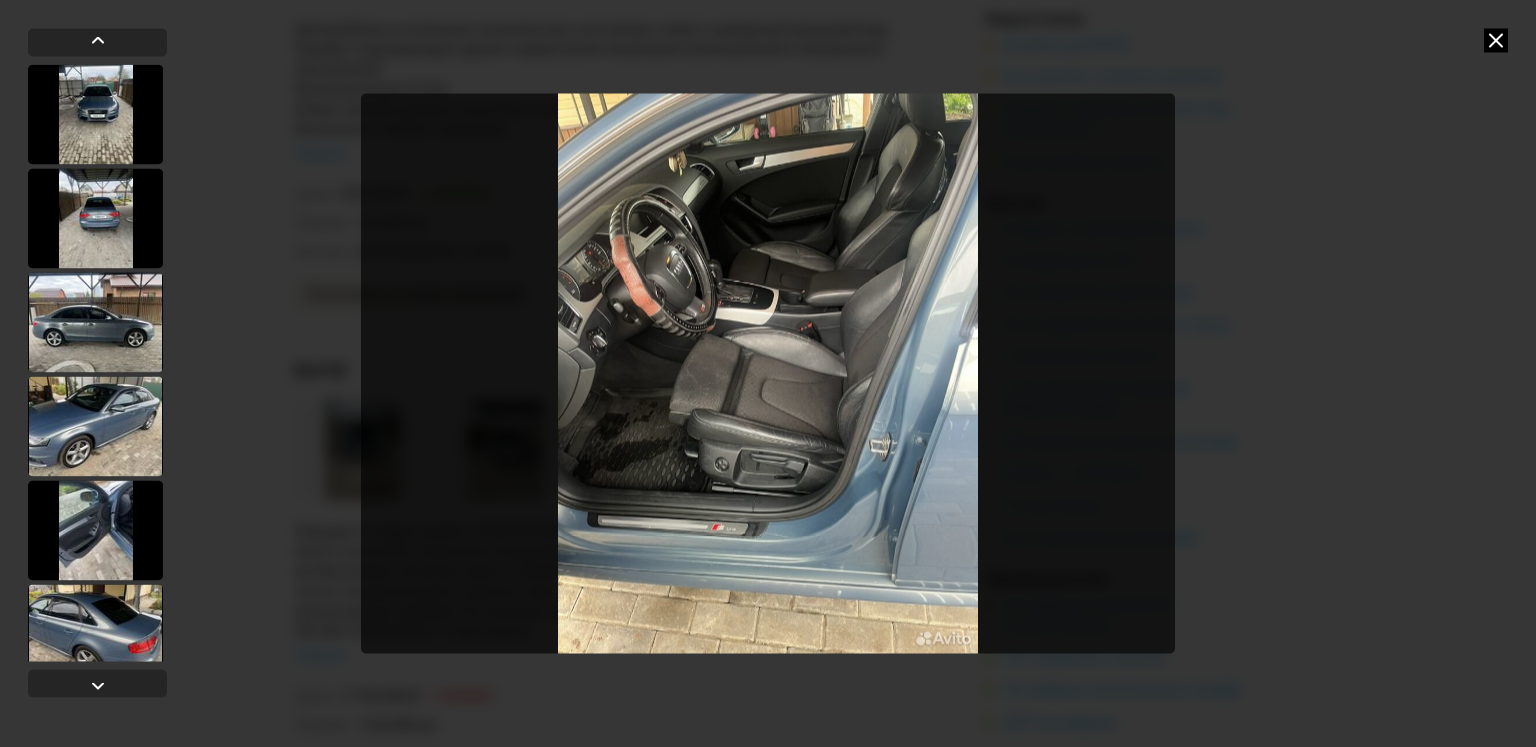 click at bounding box center (97, 684) 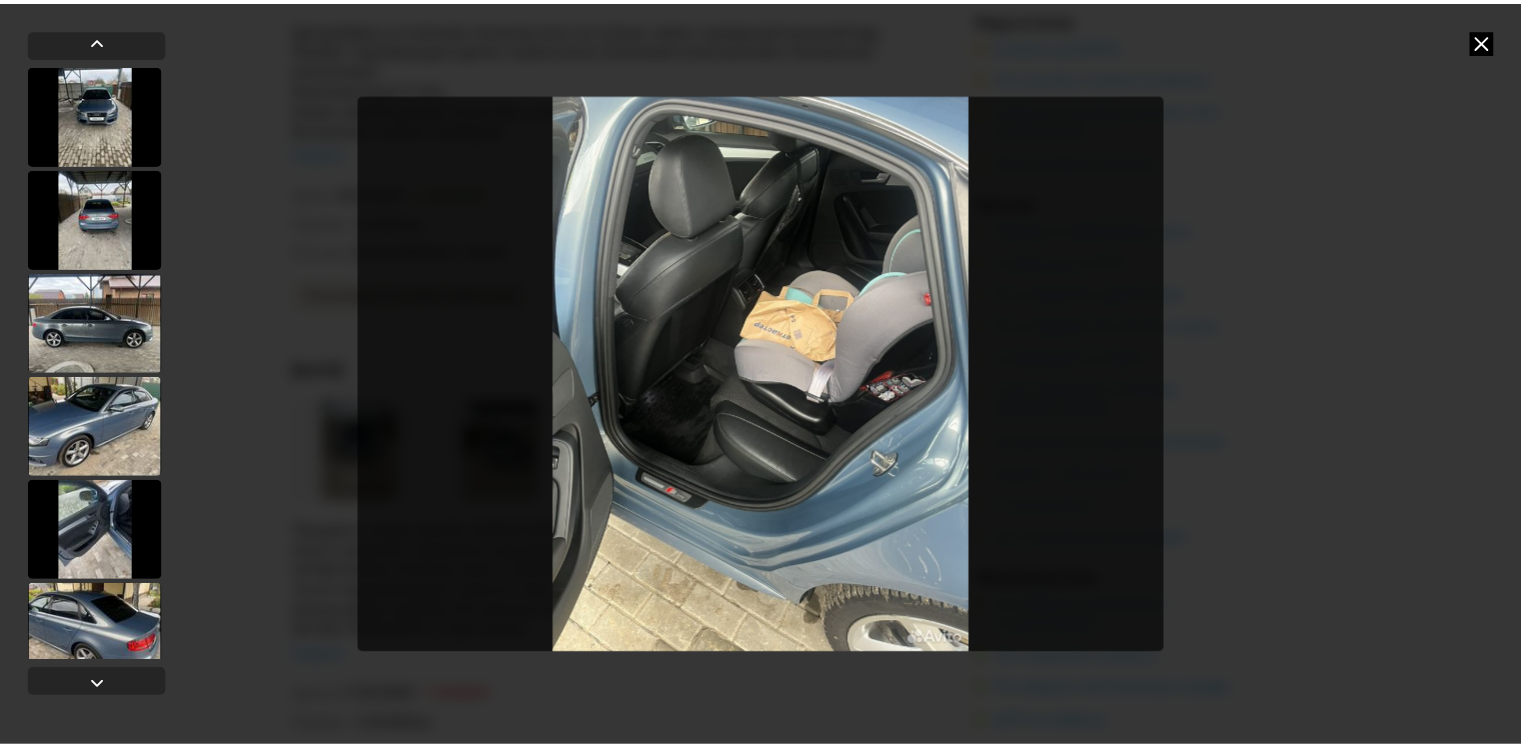 scroll, scrollTop: 548, scrollLeft: 0, axis: vertical 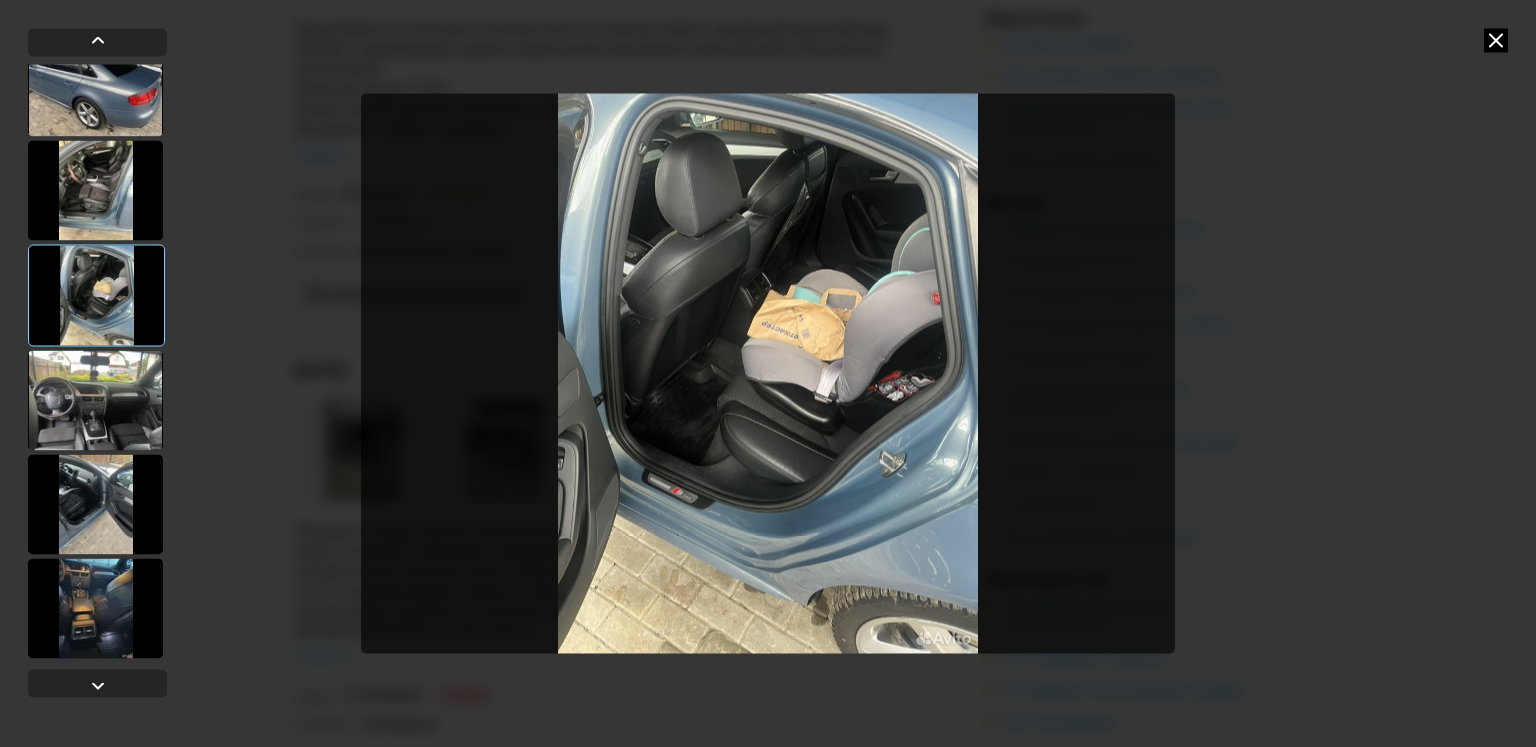 click at bounding box center (97, 684) 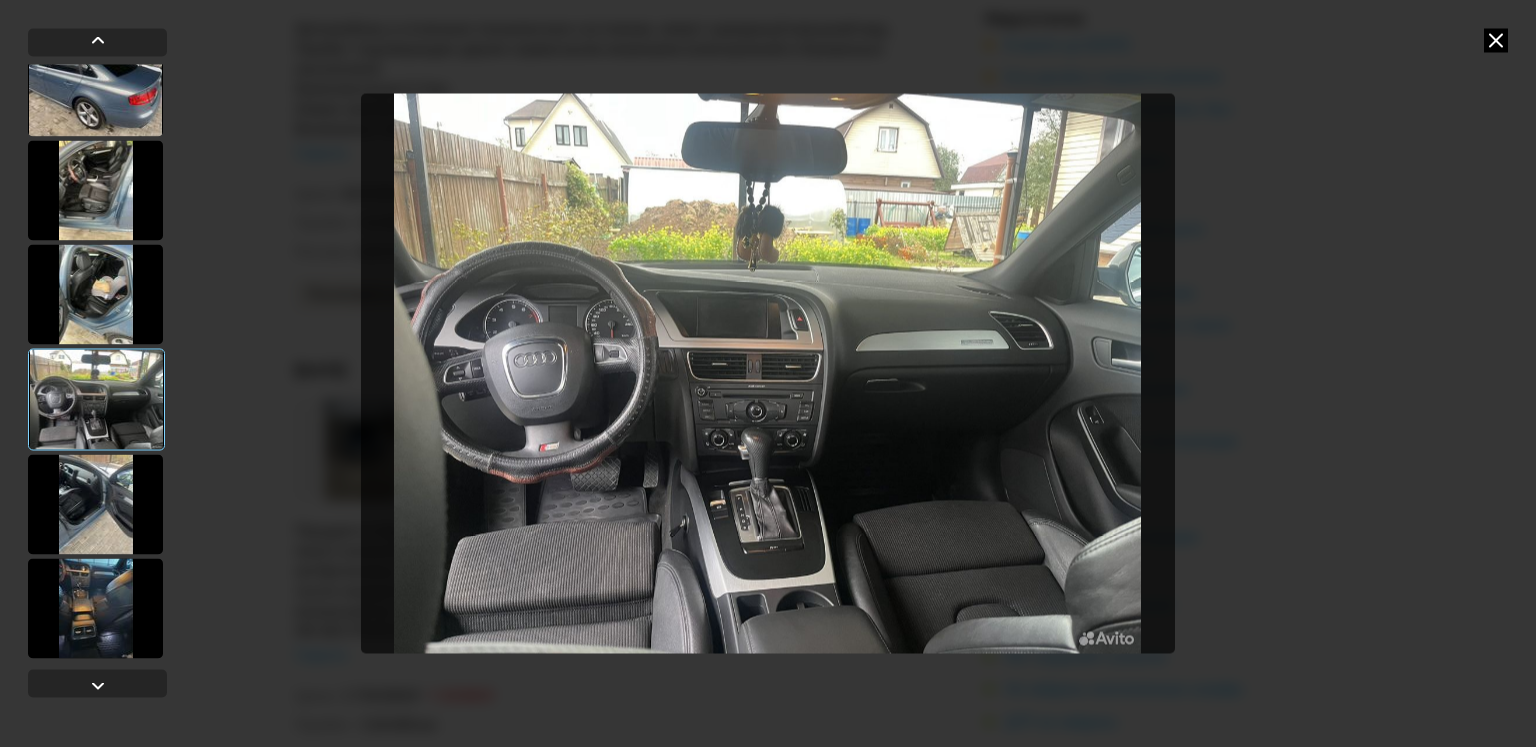 click at bounding box center [97, 684] 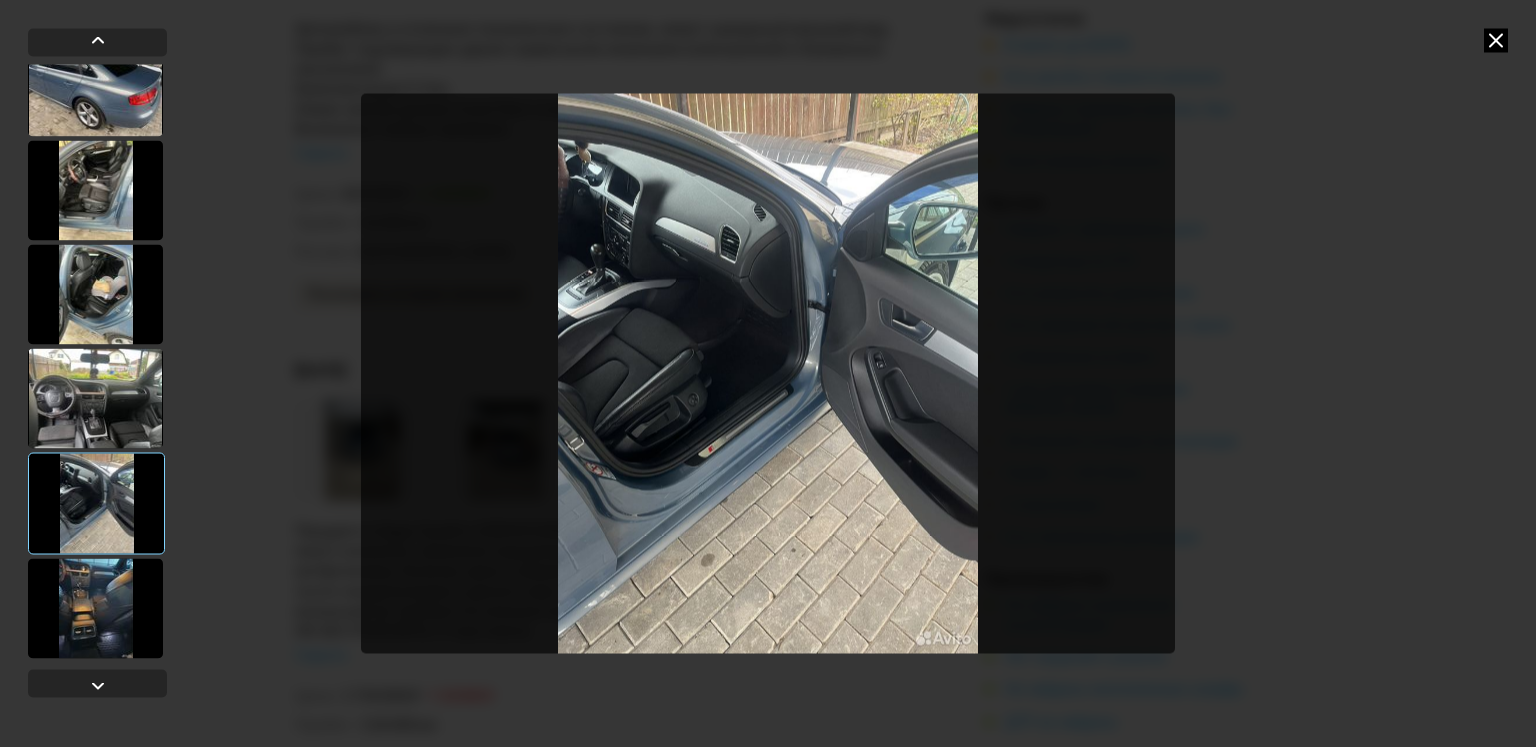 click at bounding box center (97, 684) 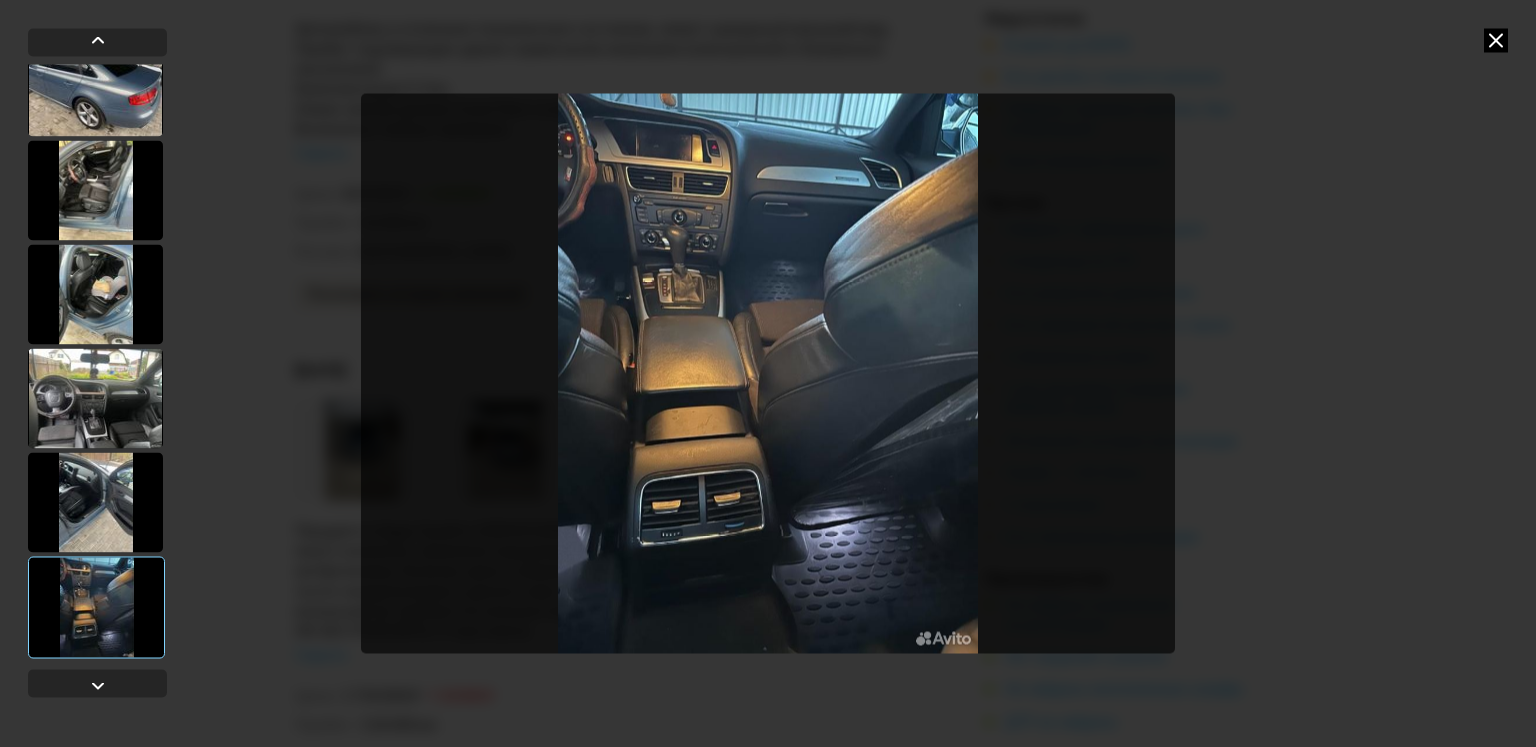 click at bounding box center [97, 684] 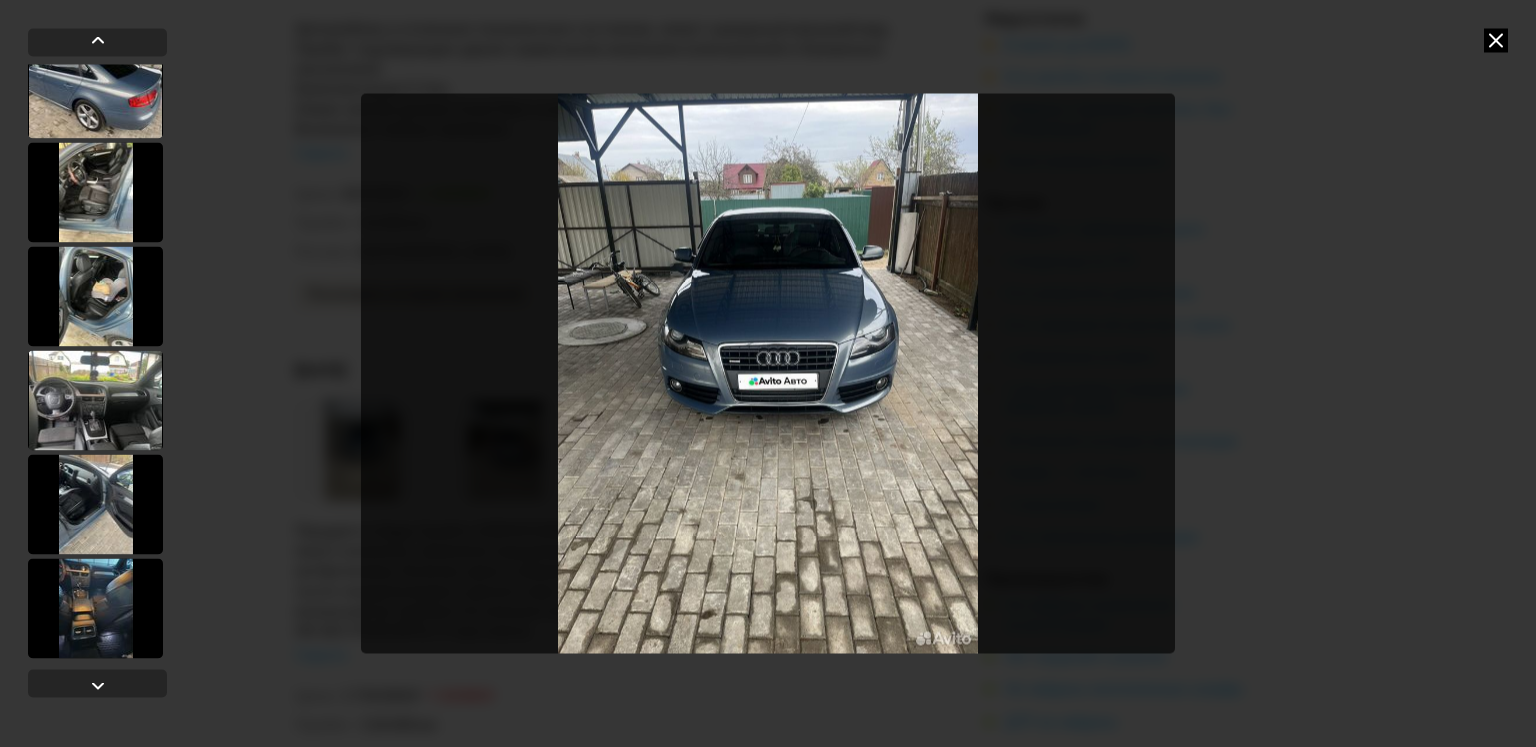 click at bounding box center (1496, 40) 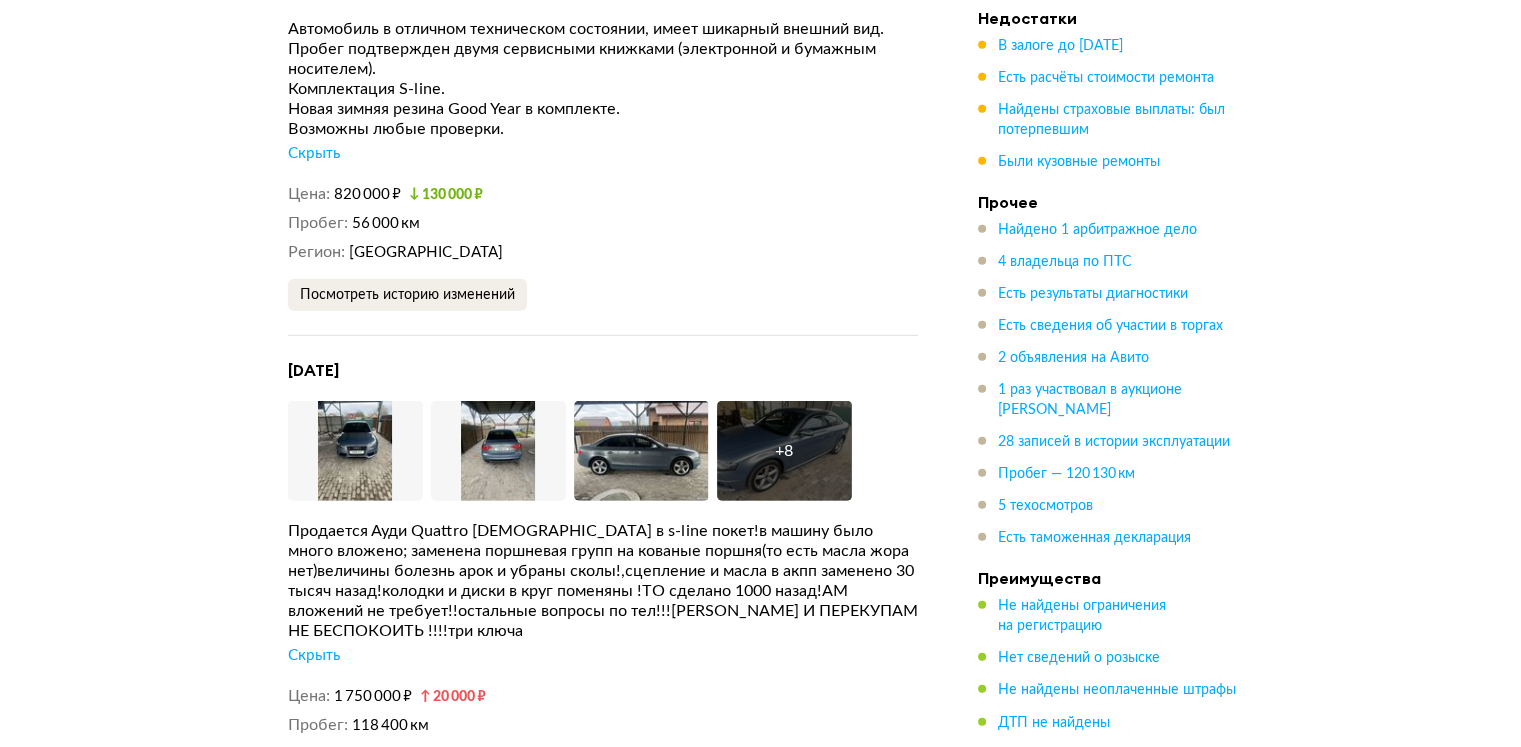 click on "4 владельца по ПТС" at bounding box center [1065, 262] 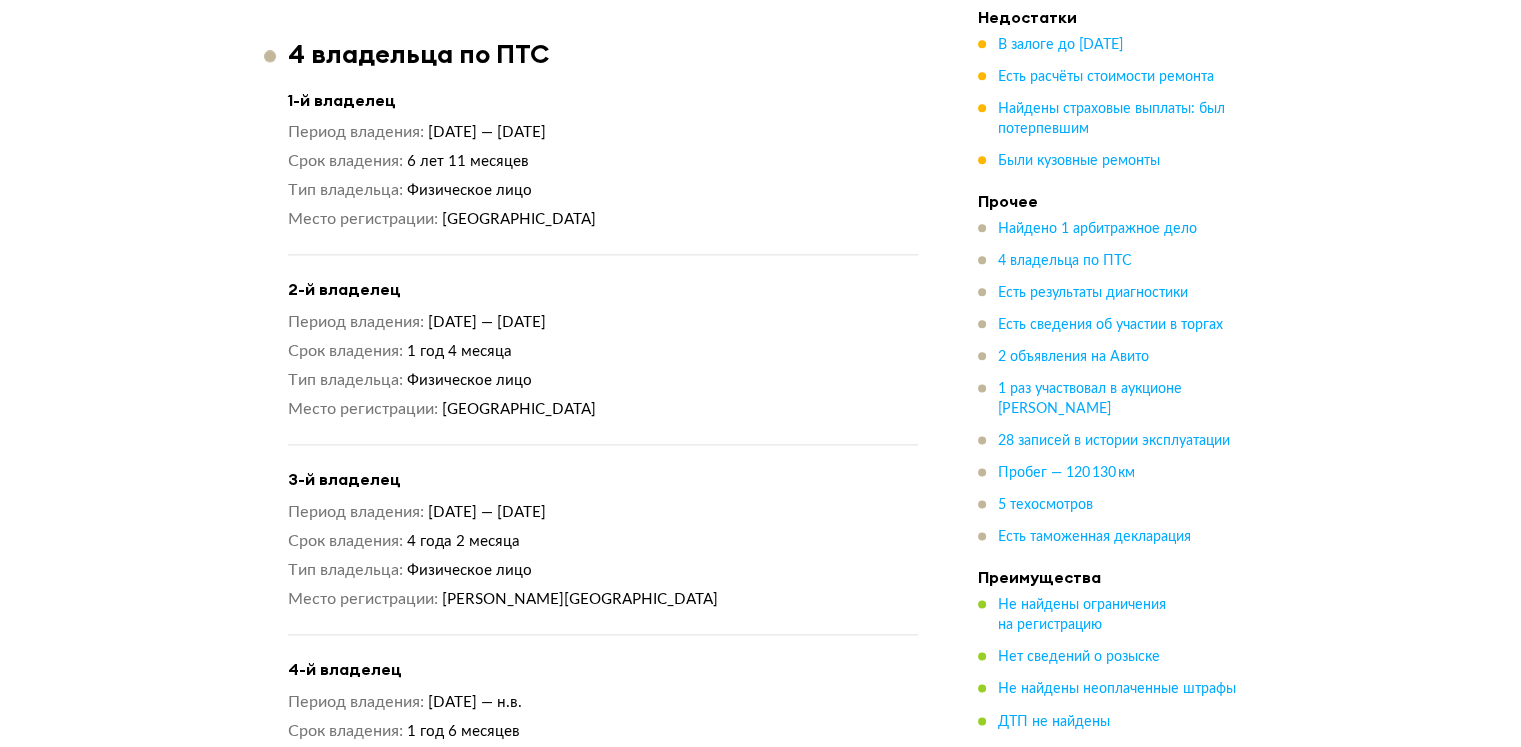 scroll, scrollTop: 2719, scrollLeft: 0, axis: vertical 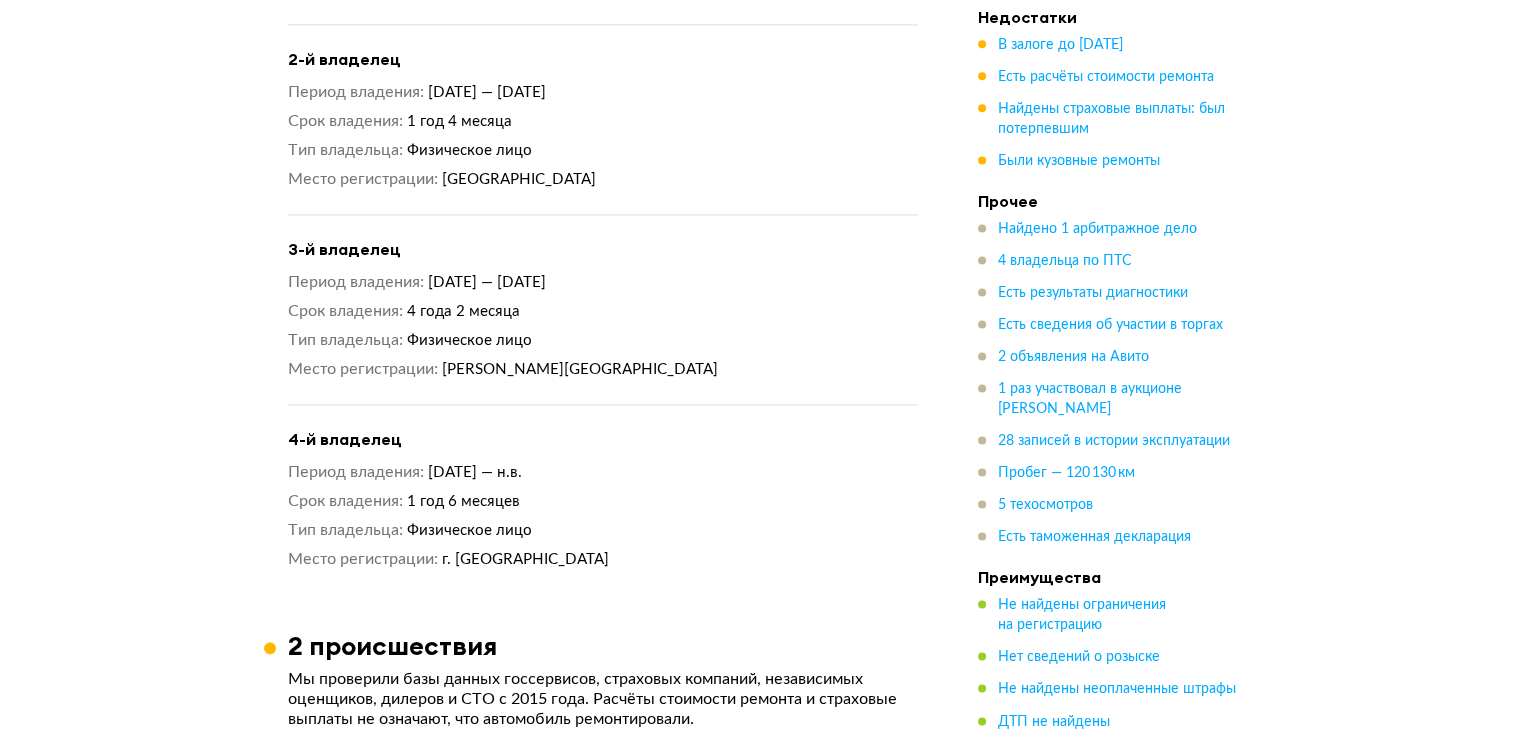 click on "Пробег —  120 130 км" at bounding box center [1066, 474] 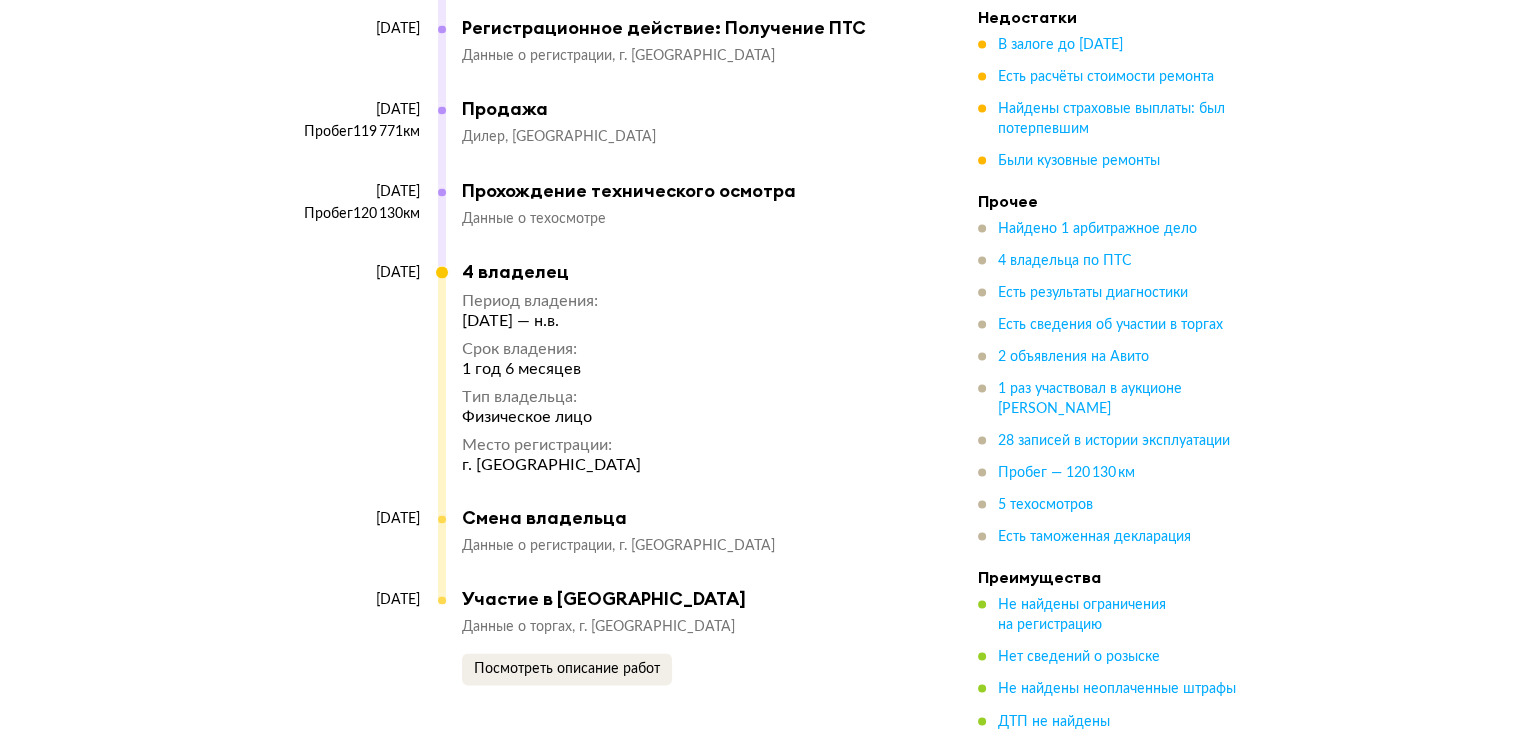 scroll, scrollTop: 10452, scrollLeft: 0, axis: vertical 